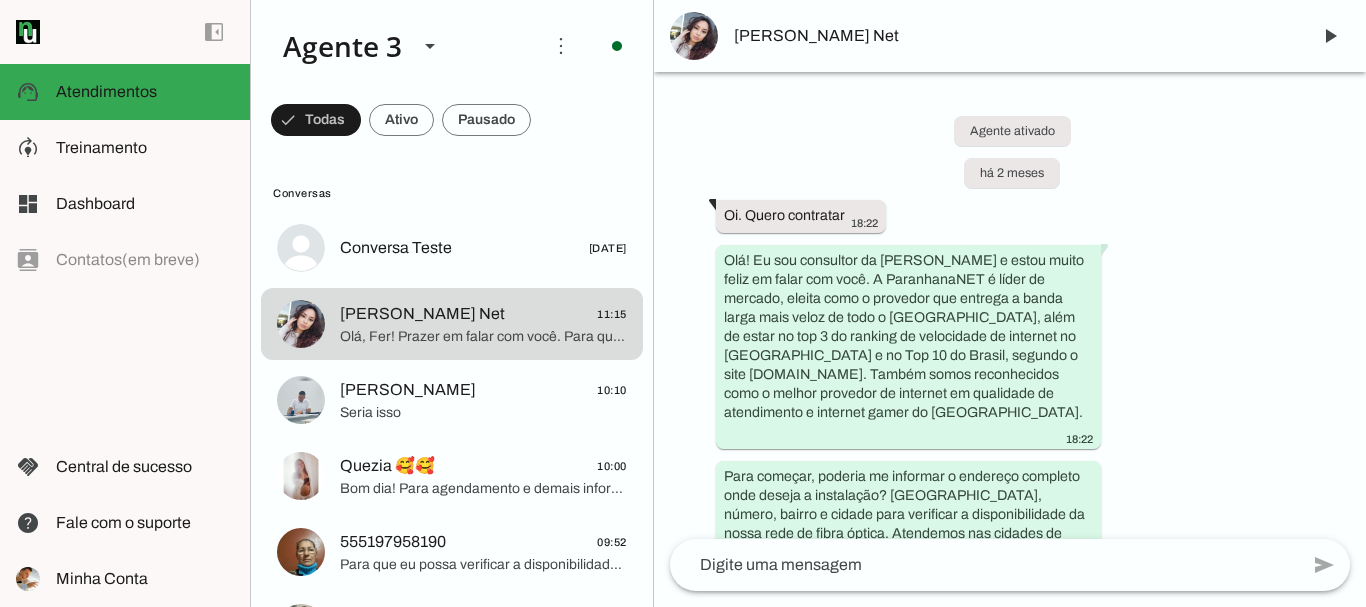 scroll, scrollTop: 0, scrollLeft: 0, axis: both 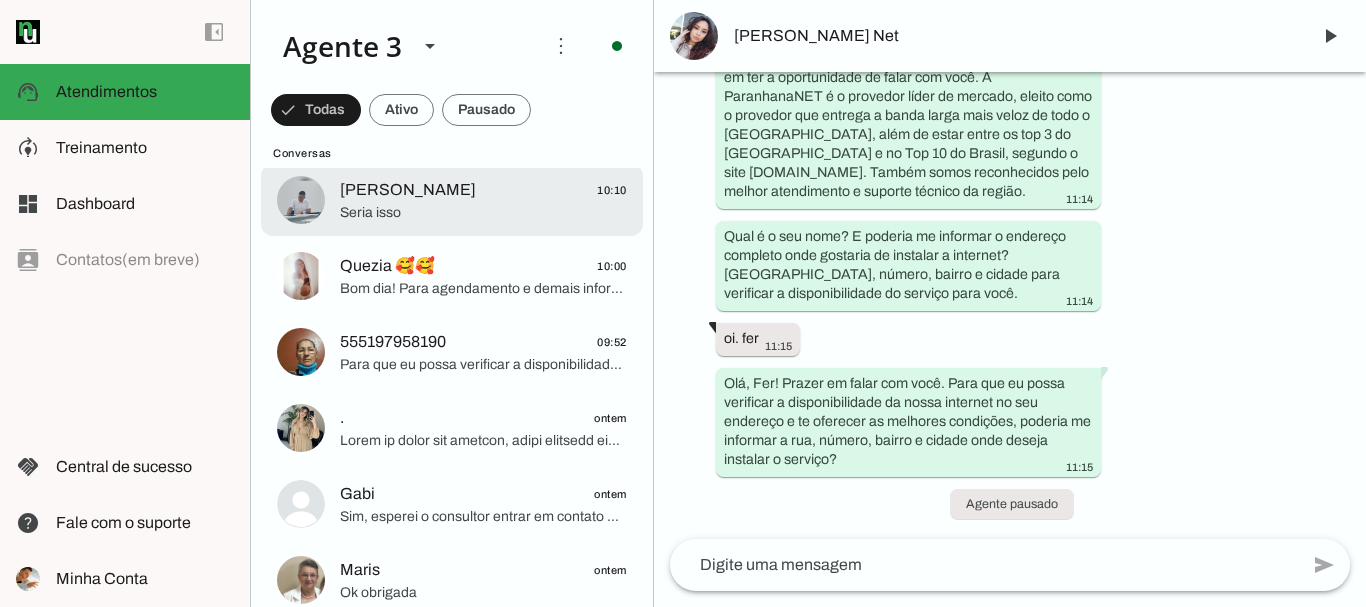 click on "Lucas Korsack
10:10
Seria isso" at bounding box center (452, 48) 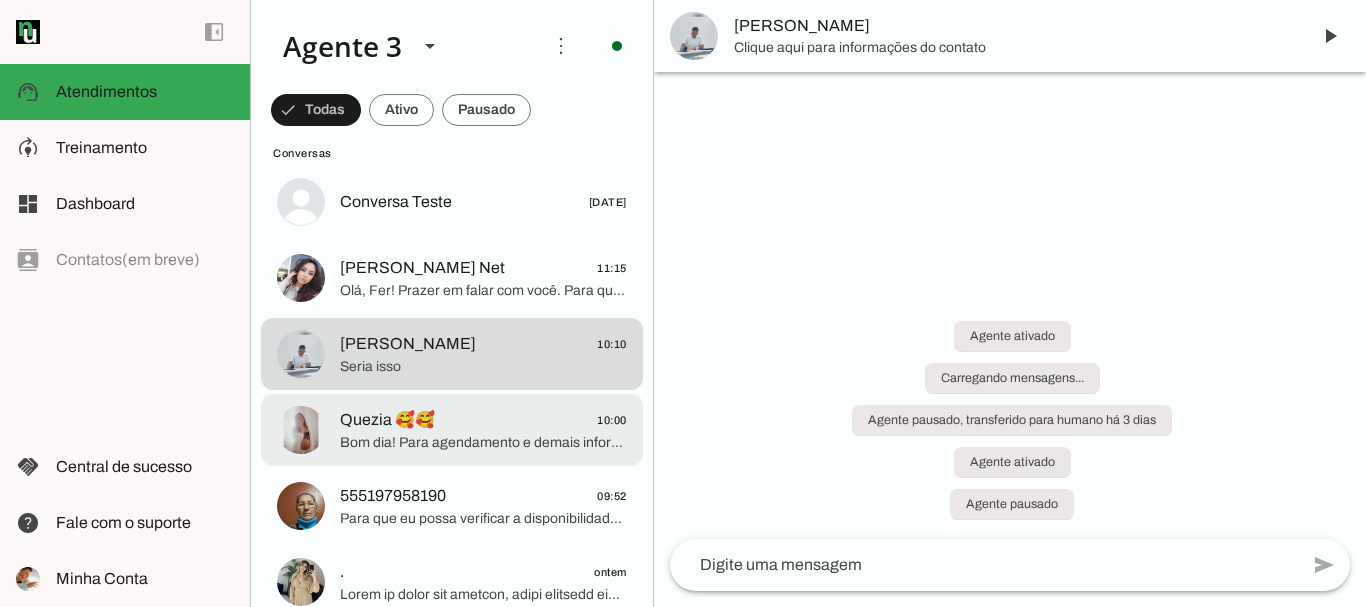 scroll, scrollTop: 0, scrollLeft: 0, axis: both 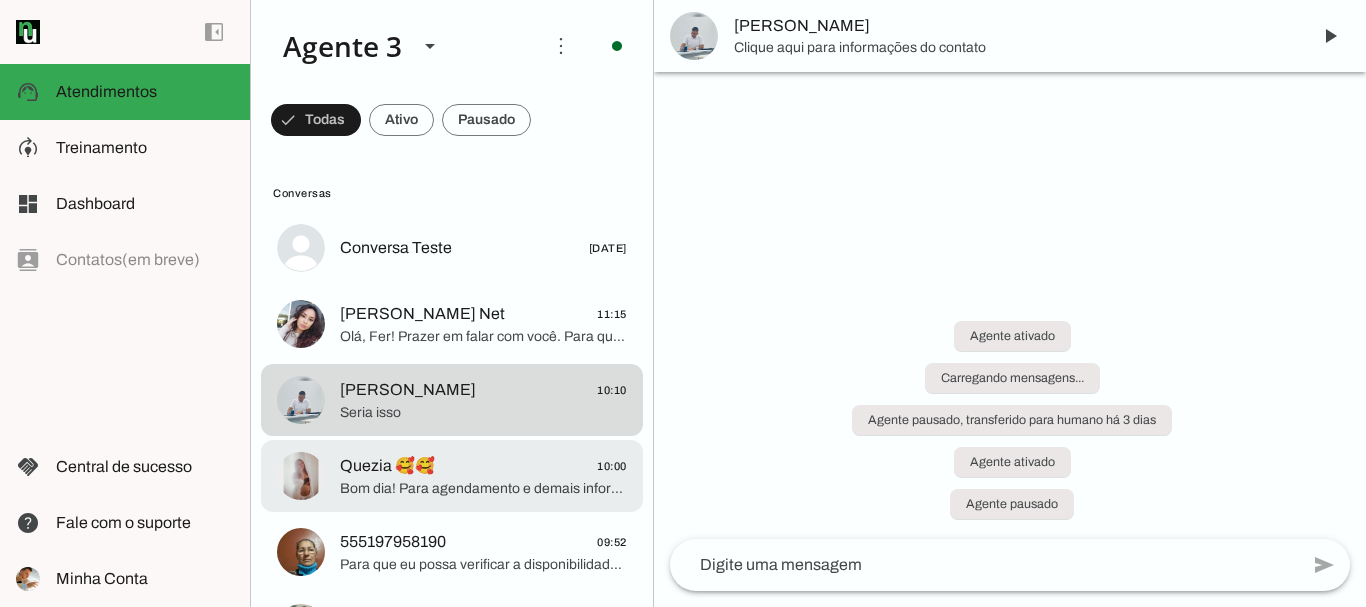 type 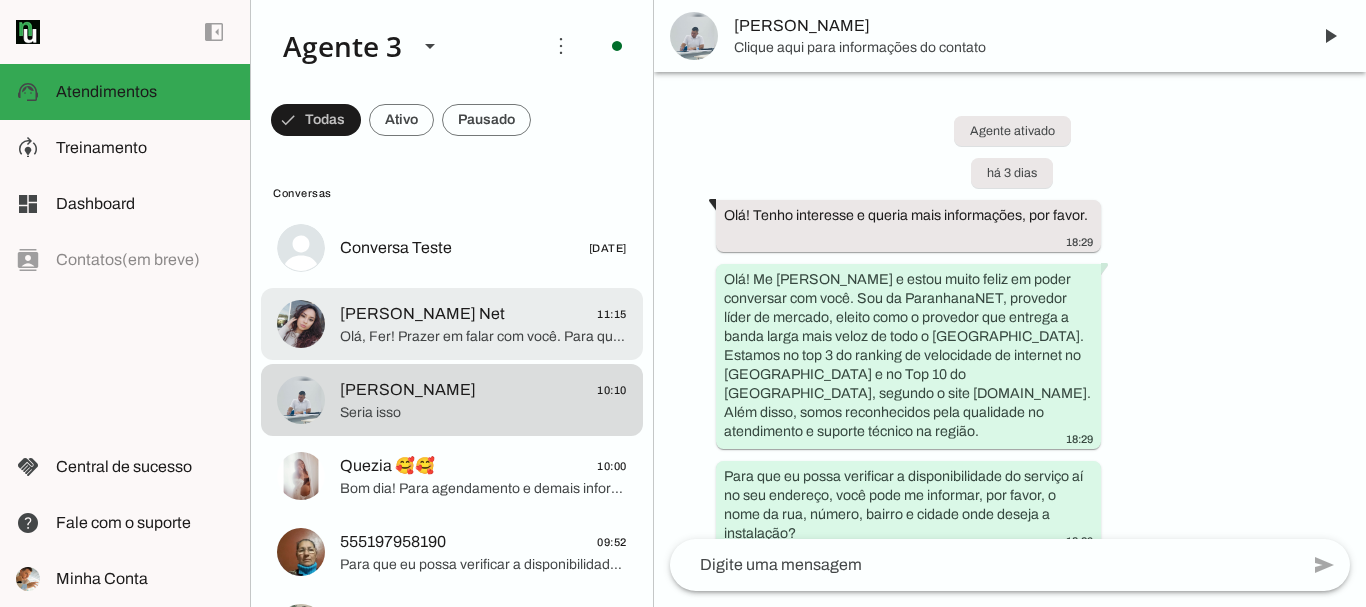 scroll, scrollTop: 7516, scrollLeft: 0, axis: vertical 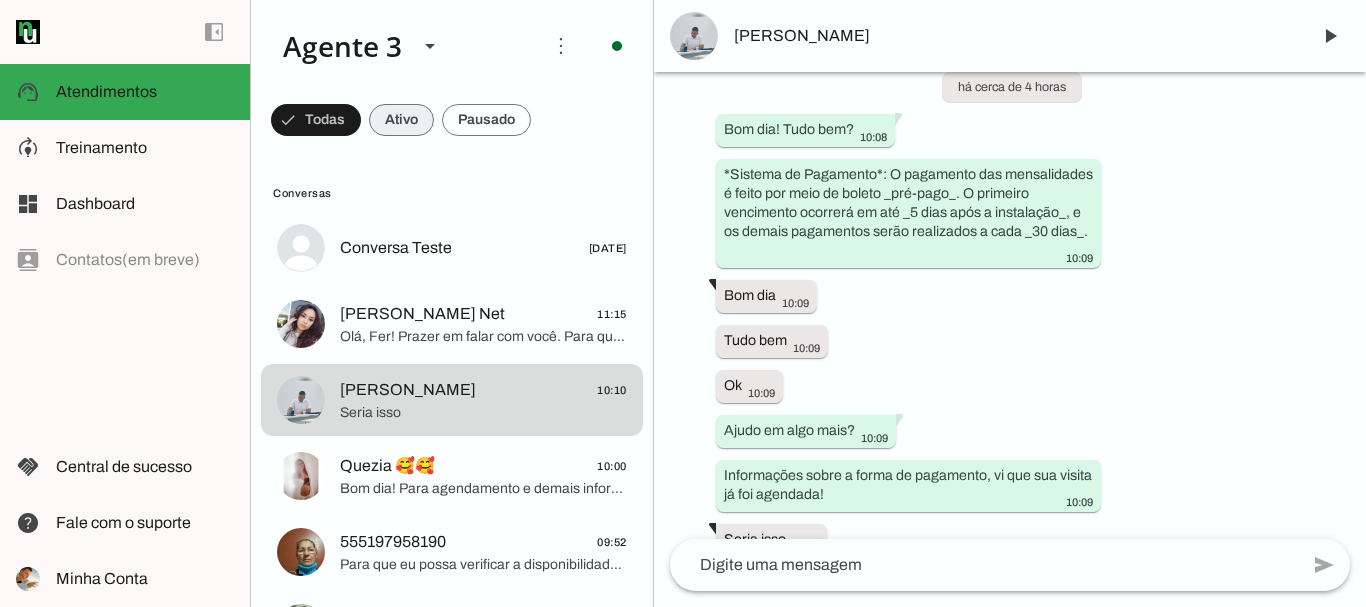 click at bounding box center (316, 120) 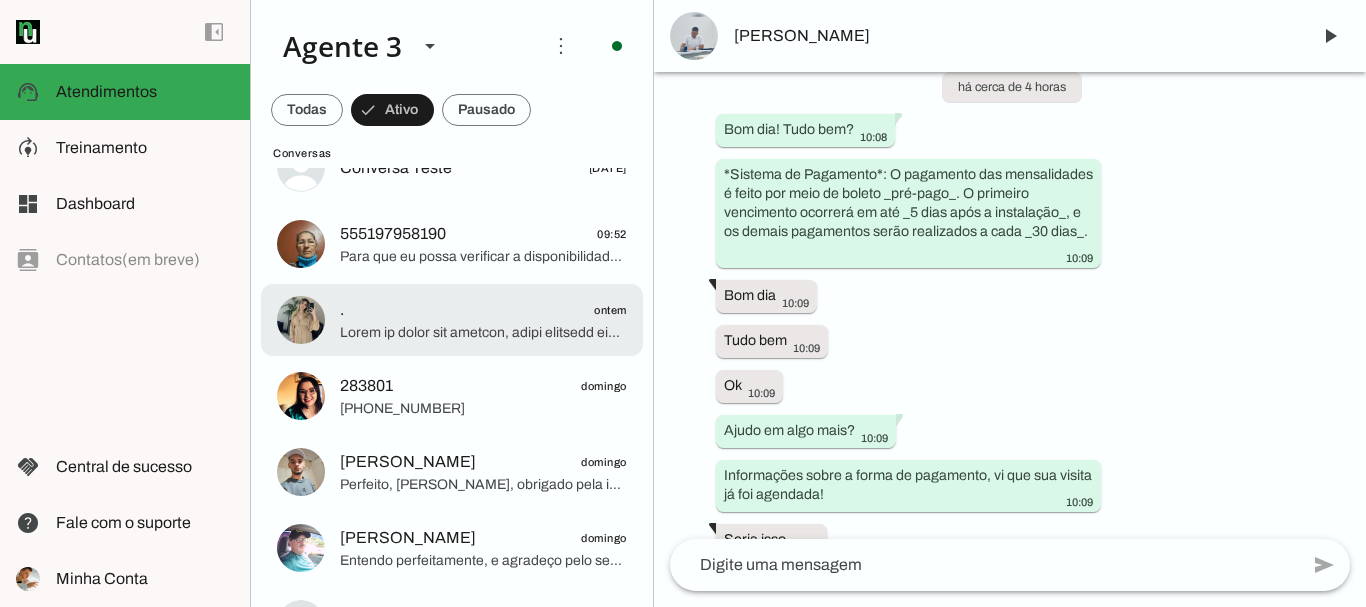scroll, scrollTop: 147, scrollLeft: 0, axis: vertical 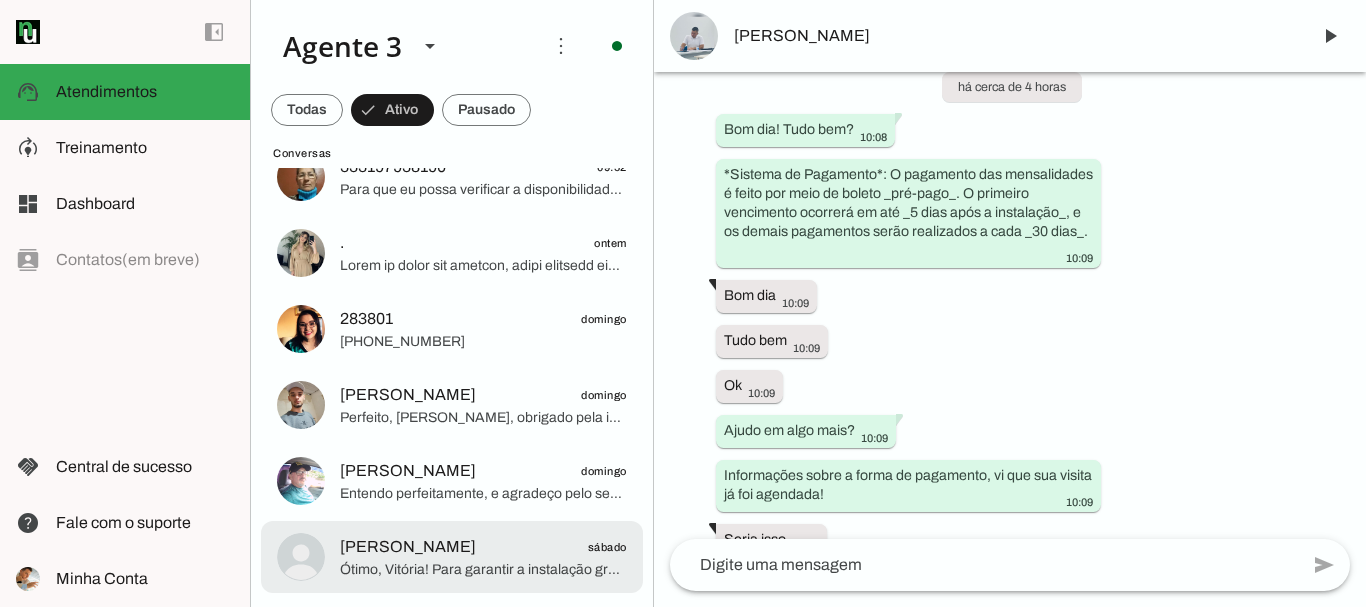 click on "[PERSON_NAME]" 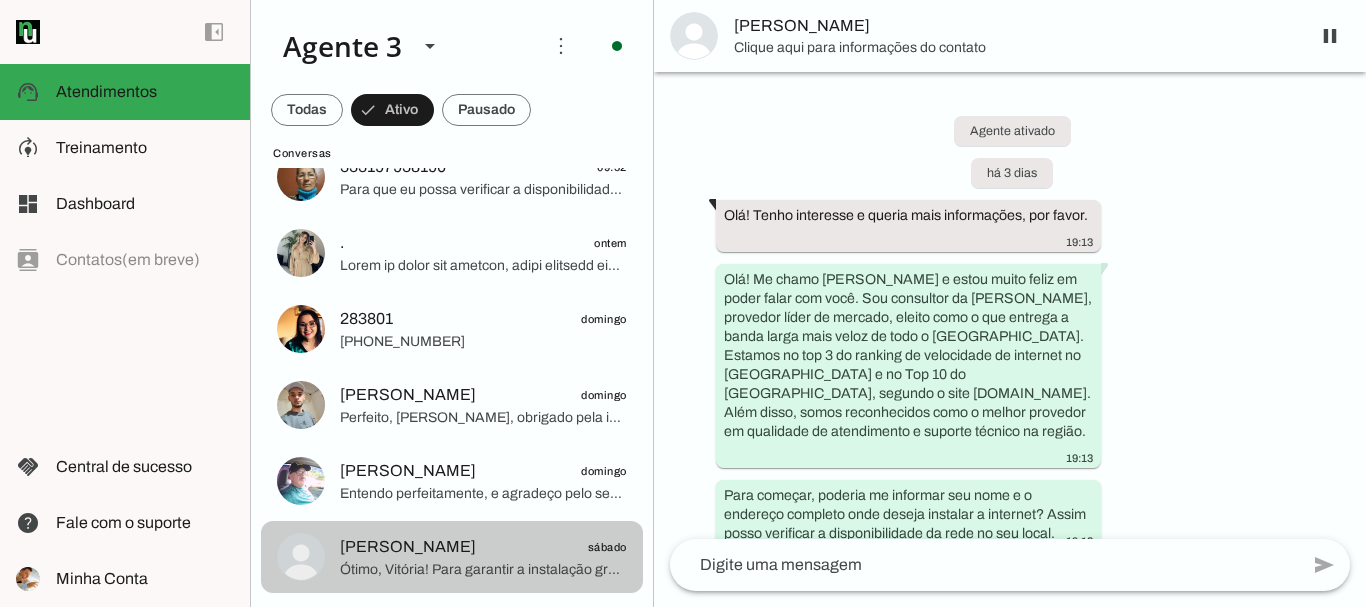 scroll, scrollTop: 3910, scrollLeft: 0, axis: vertical 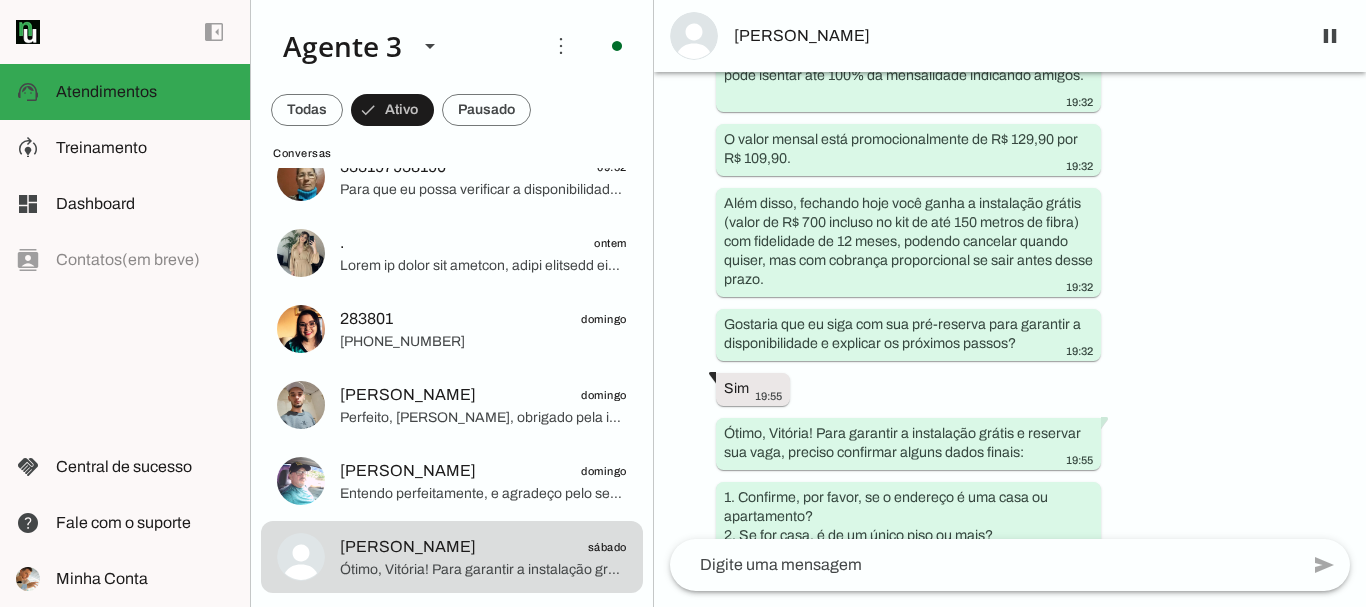 click on "[PERSON_NAME]" at bounding box center [1010, 36] 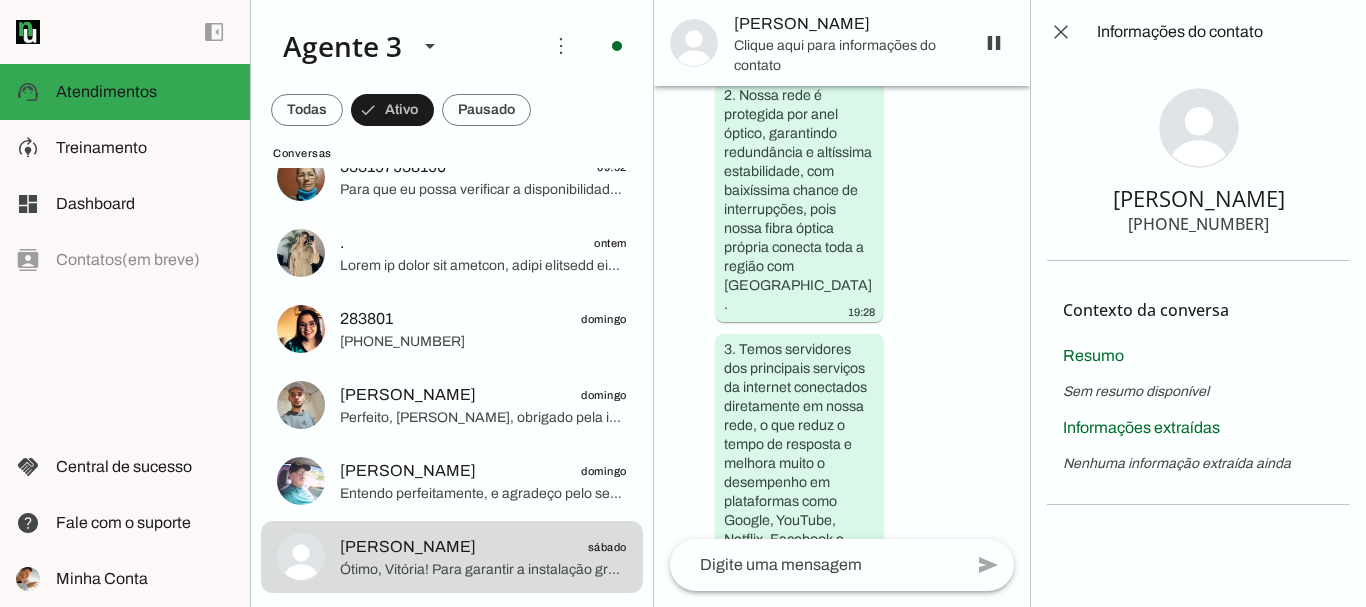 scroll, scrollTop: 2985, scrollLeft: 0, axis: vertical 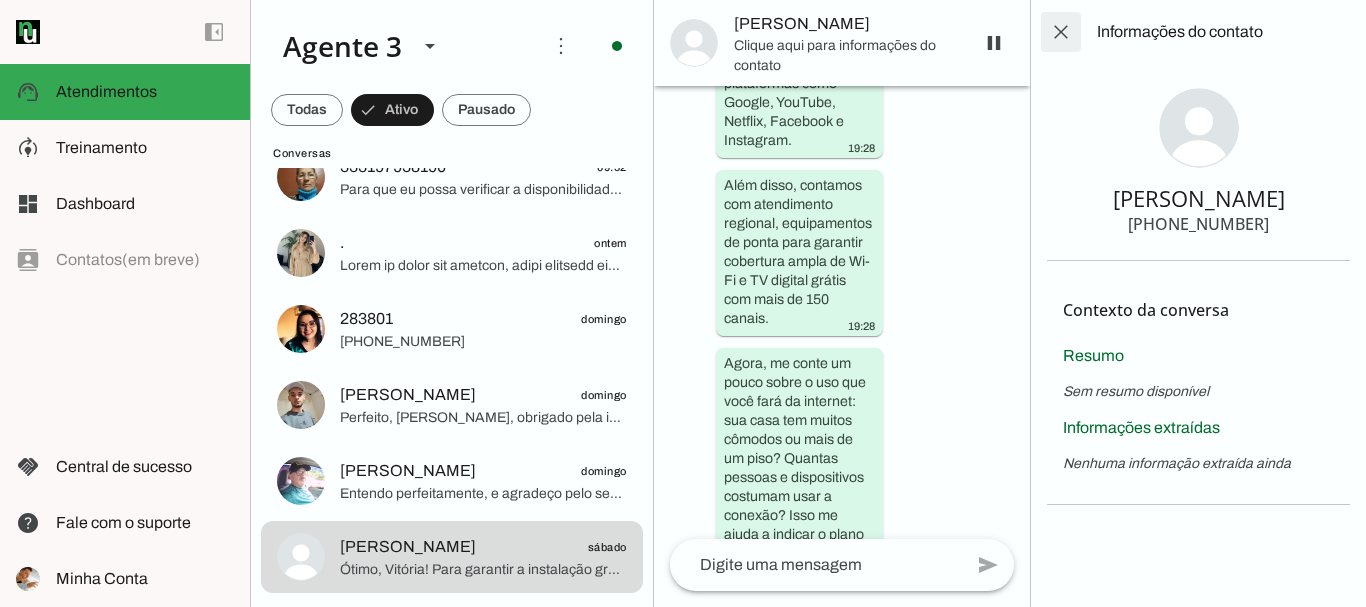 click at bounding box center [1061, 32] 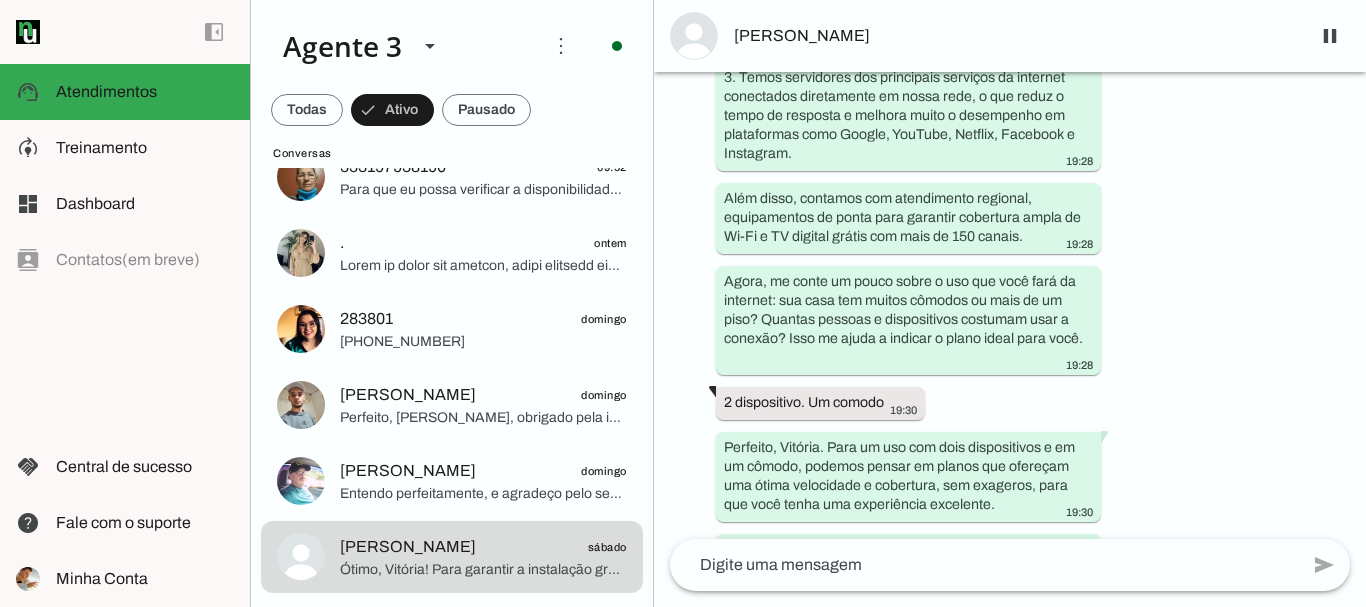 scroll, scrollTop: 1457, scrollLeft: 0, axis: vertical 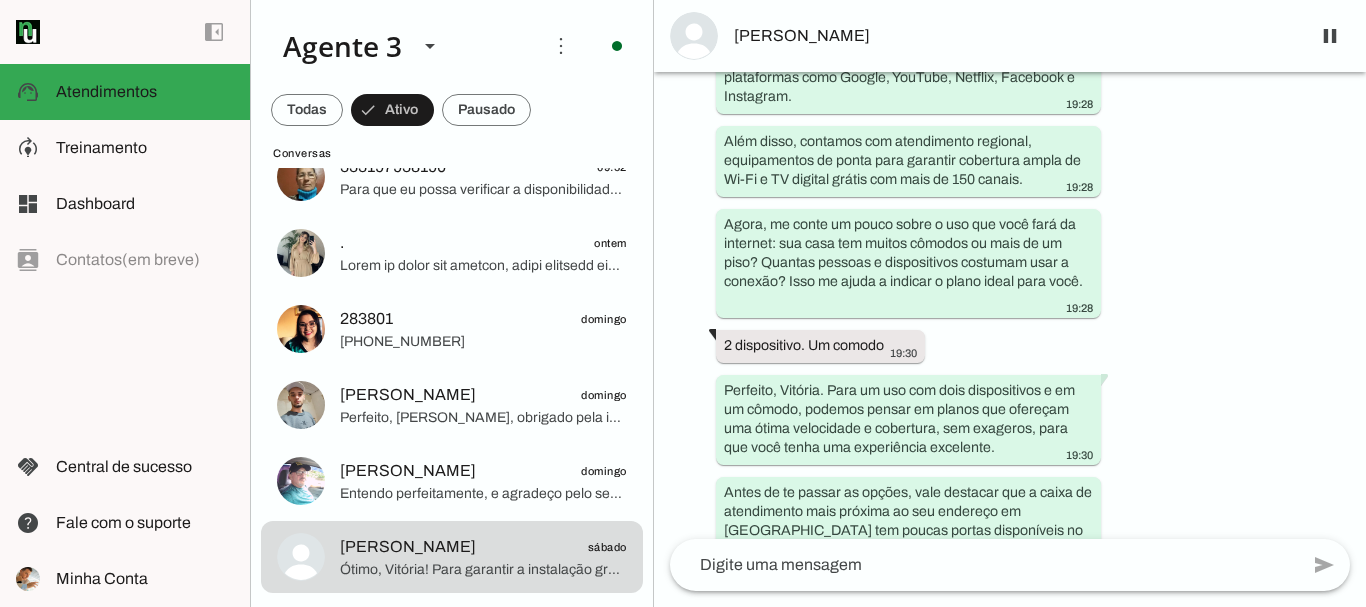 click on "Agente ativado
há 3 dias
Olá! Tenho interesse e queria mais informações, por favor. 19:13
Olá! Me chamo Iago e estou muito feliz em poder falar com você. Sou consultor da ParanhanaNET, provedor líder de mercado, eleito como o que entrega a banda larga mais veloz de todo o Vale do Paranhana. Estamos no top 3 do ranking de velocidade de internet no Rio Grande do Sul e no Top 10 do Brasil, segundo o site minhaconexao.com.br. Além disso, somos reconhecidos como o melhor provedor em qualidade de atendimento e suporte técnico na região. 19:13 Para começar, poderia me informar seu nome e o endereço completo onde deseja instalar a internet? Assim posso verificar a disponibilidade da rede no seu local. 19:13
Vitória Ribeiro da Silva Barros. Bairro paraíso rua padre cacique 70. Parobé 19:16
19:16
Alugado 19:26
19:26 19:26
19:28 Sim" at bounding box center (1010, 305) 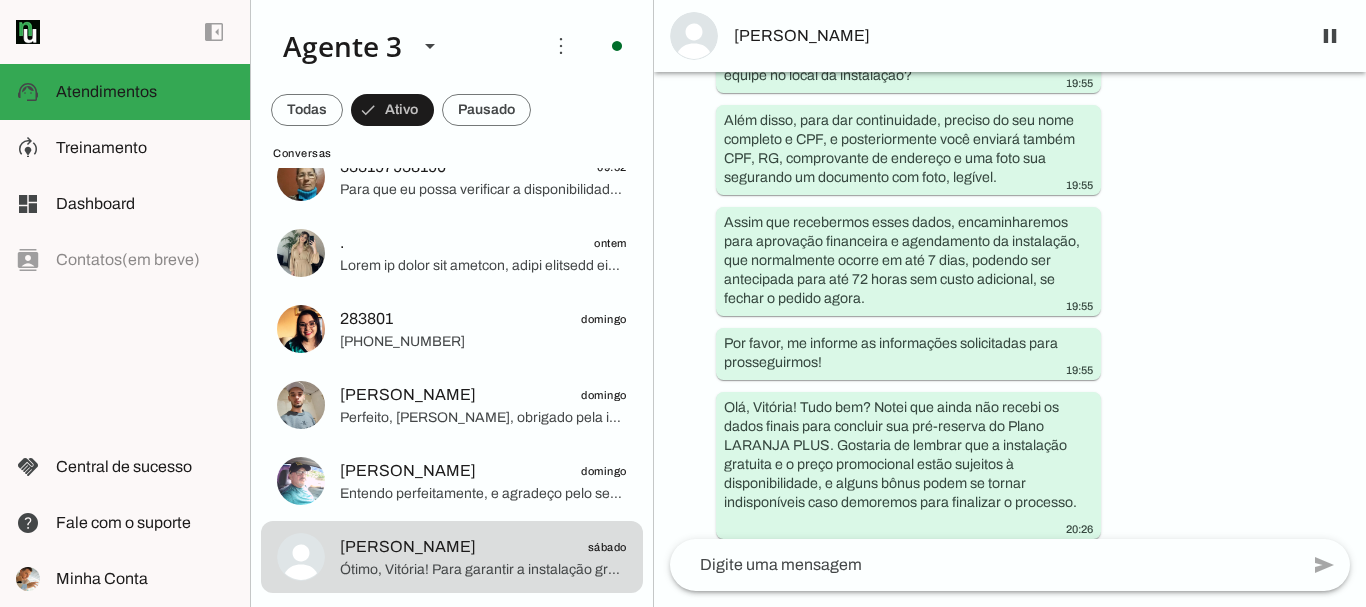 scroll, scrollTop: 3910, scrollLeft: 0, axis: vertical 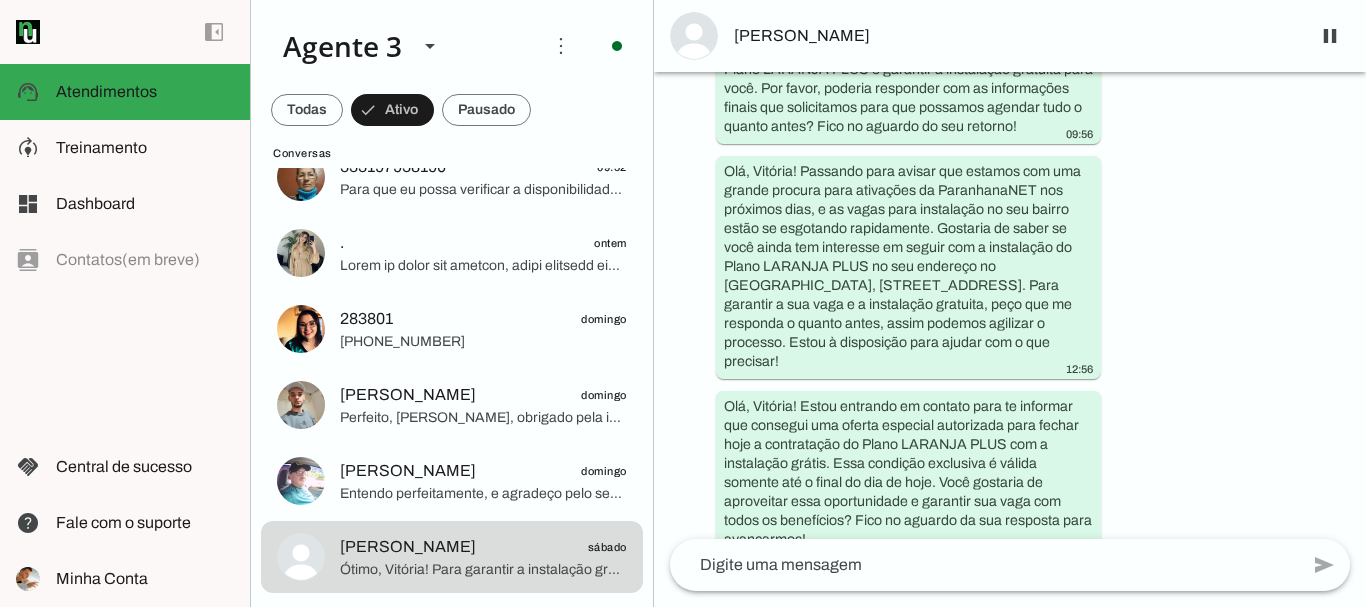 click on "Agente ativado
há 3 dias
Olá! Tenho interesse e queria mais informações, por favor. 19:13
Olá! Me chamo Iago e estou muito feliz em poder falar com você. Sou consultor da ParanhanaNET, provedor líder de mercado, eleito como o que entrega a banda larga mais veloz de todo o Vale do Paranhana. Estamos no top 3 do ranking de velocidade de internet no Rio Grande do Sul e no Top 10 do Brasil, segundo o site minhaconexao.com.br. Além disso, somos reconhecidos como o melhor provedor em qualidade de atendimento e suporte técnico na região. 19:13 Para começar, poderia me informar seu nome e o endereço completo onde deseja instalar a internet? Assim posso verificar a disponibilidade da rede no seu local. 19:13
Vitória Ribeiro da Silva Barros. Bairro paraíso rua padre cacique 70. Parobé 19:16
19:16
Alugado 19:26
19:26 19:26
19:28 Sim" at bounding box center (1010, 305) 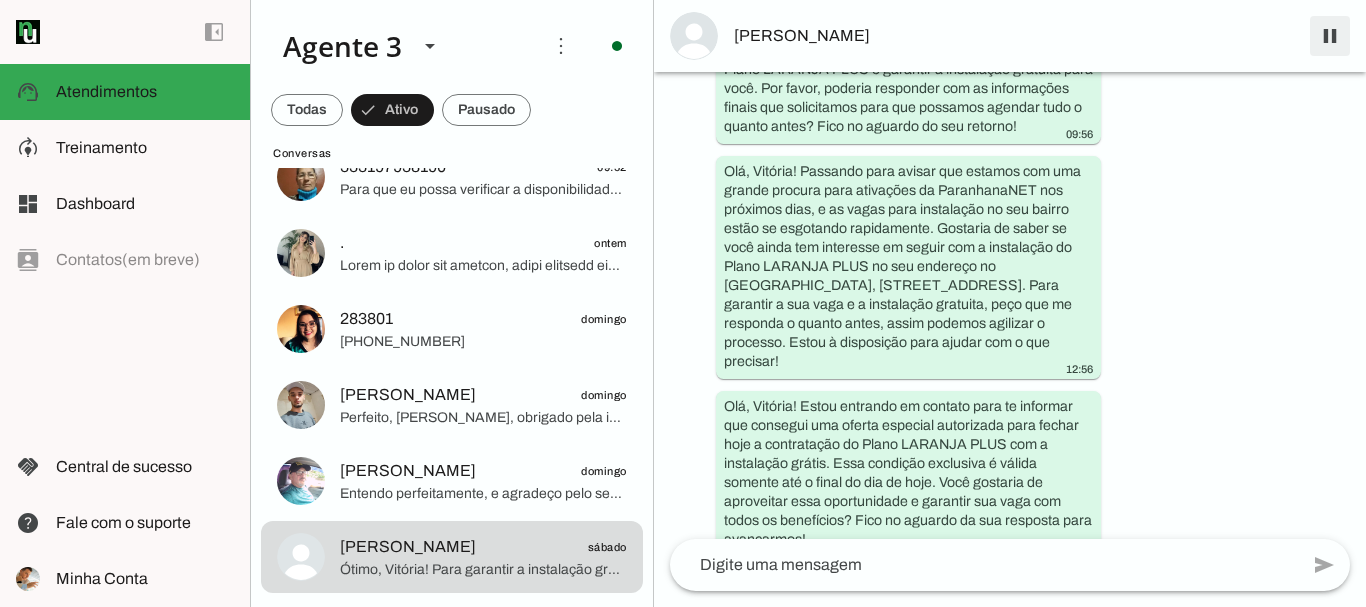 click at bounding box center (1330, 36) 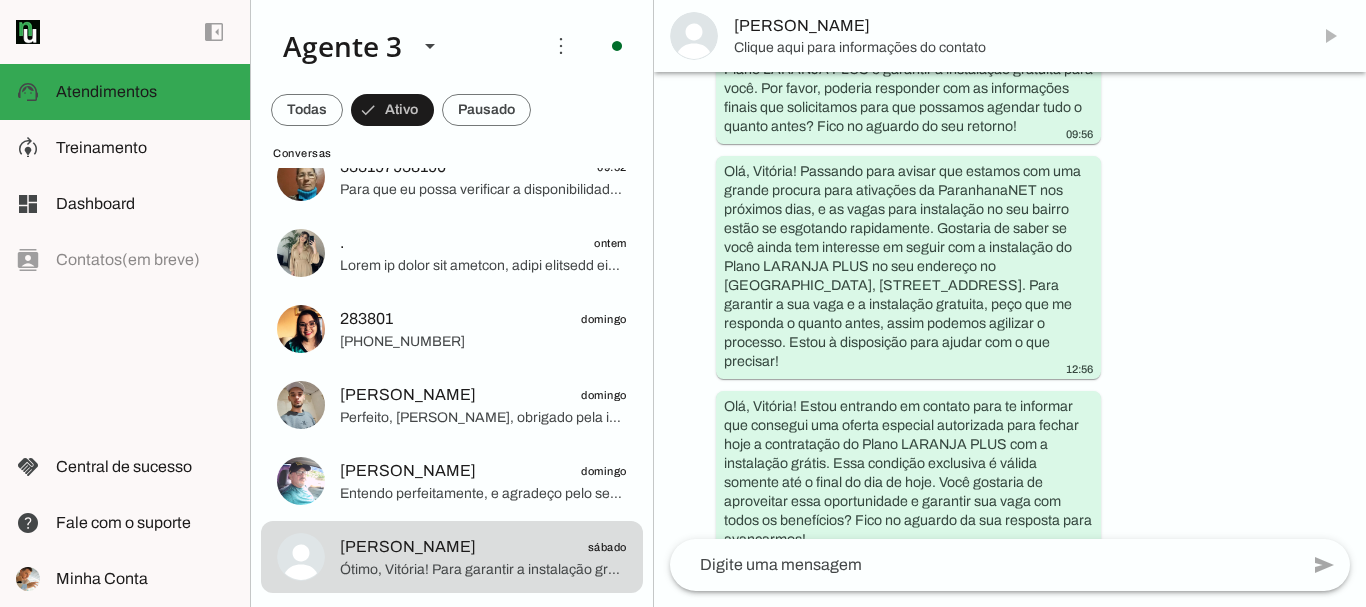 scroll, scrollTop: 0, scrollLeft: 0, axis: both 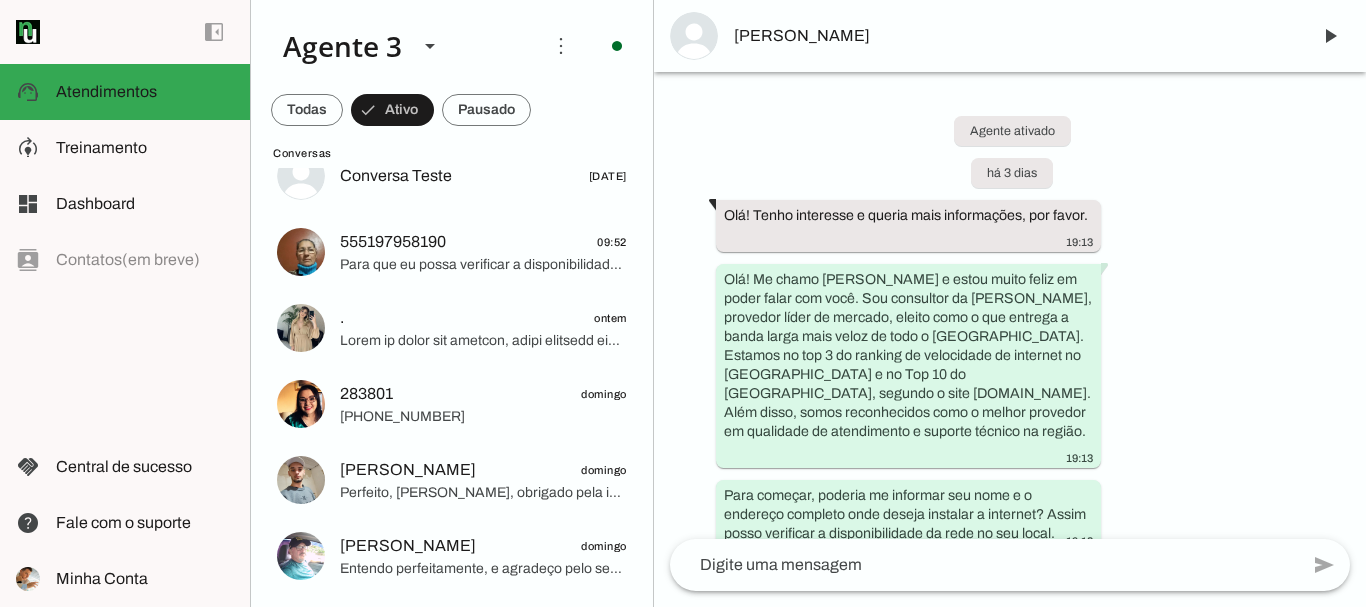 click on "Alex Sandro" at bounding box center (1014, 36) 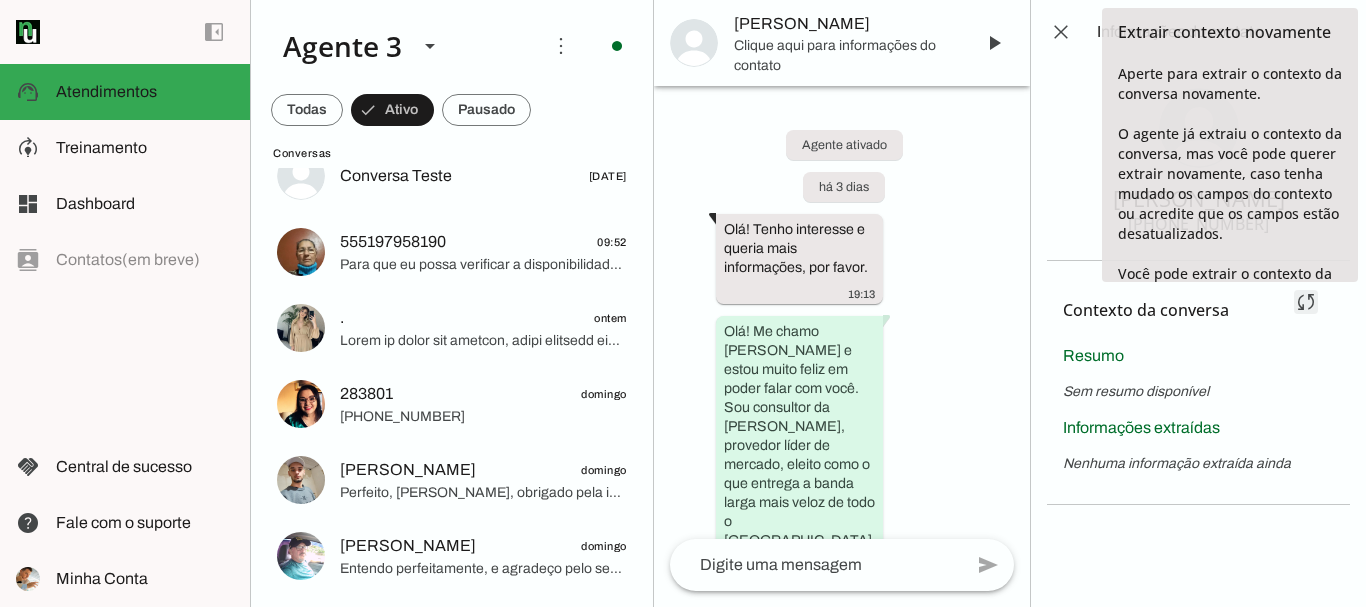 click at bounding box center [1306, 302] 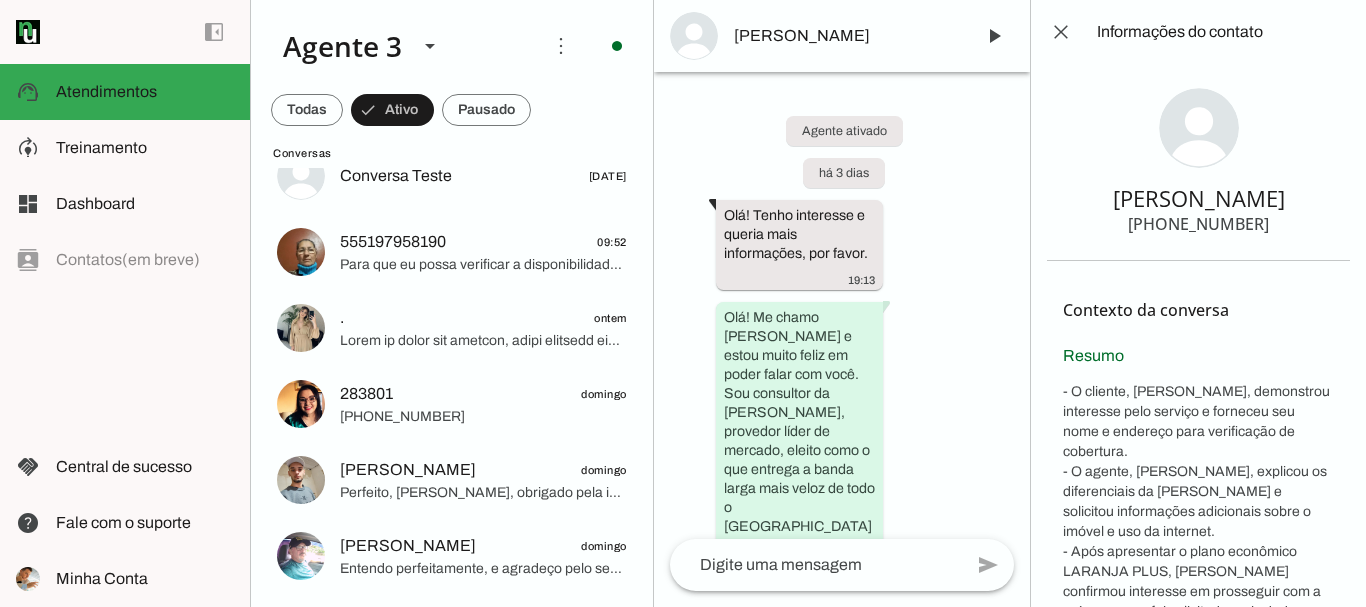 scroll, scrollTop: 0, scrollLeft: 0, axis: both 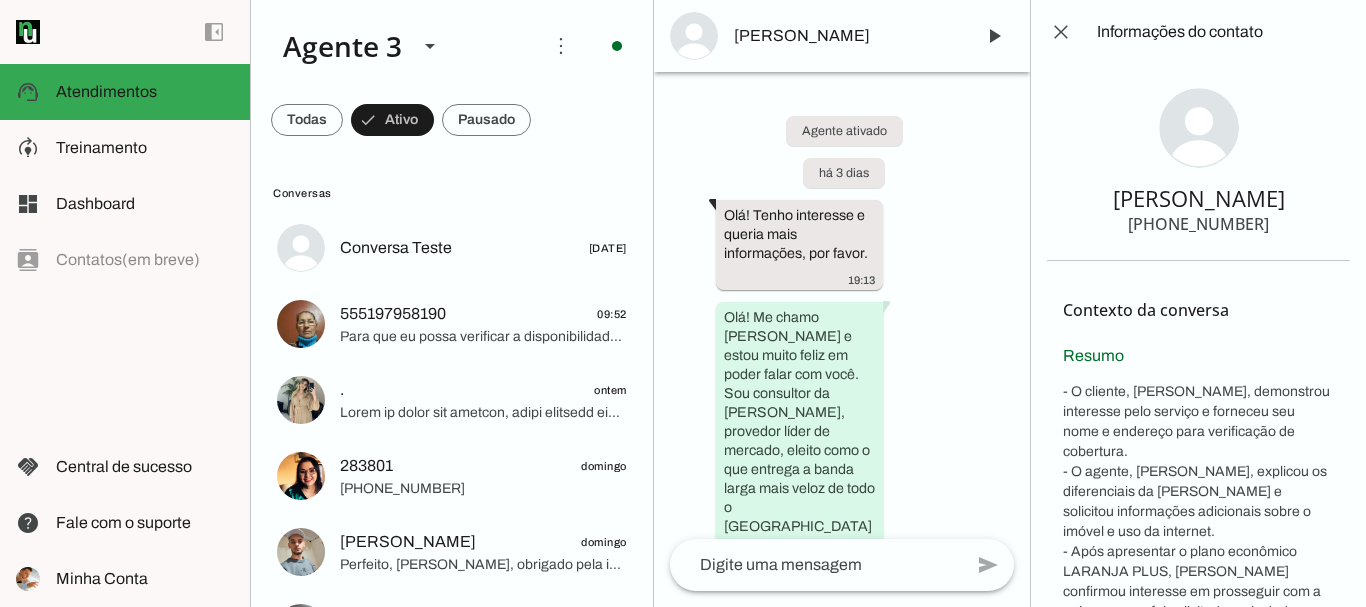 drag, startPoint x: 1129, startPoint y: 204, endPoint x: 1204, endPoint y: 205, distance: 75.00667 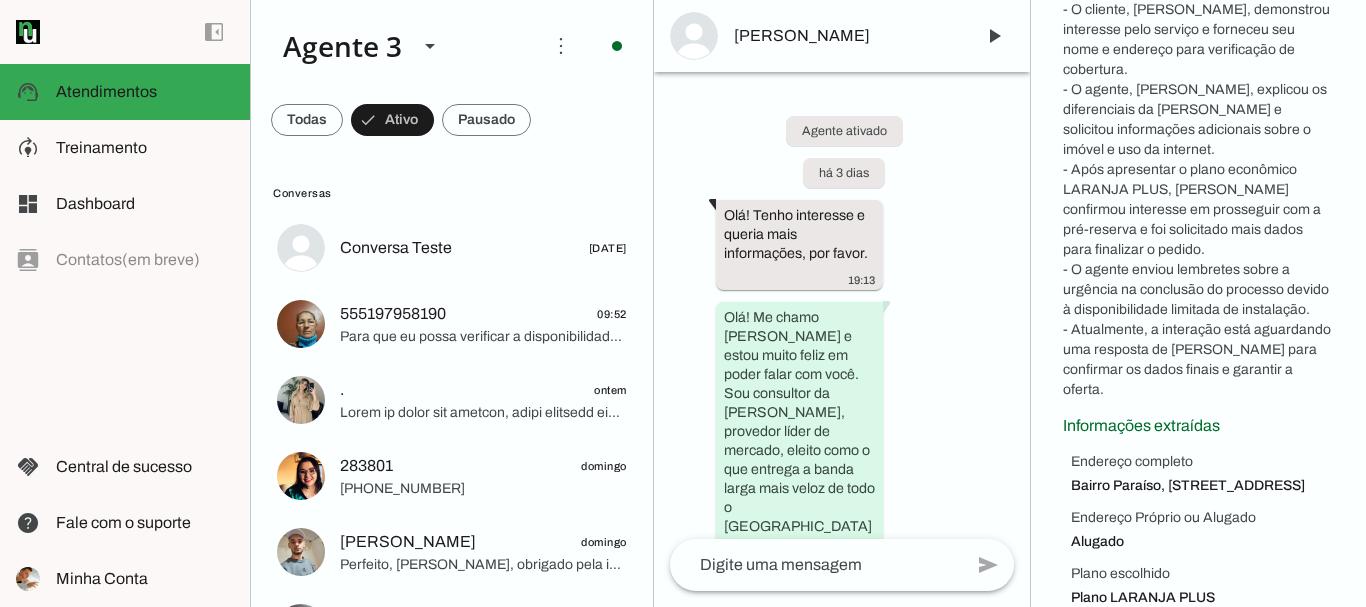scroll, scrollTop: 546, scrollLeft: 0, axis: vertical 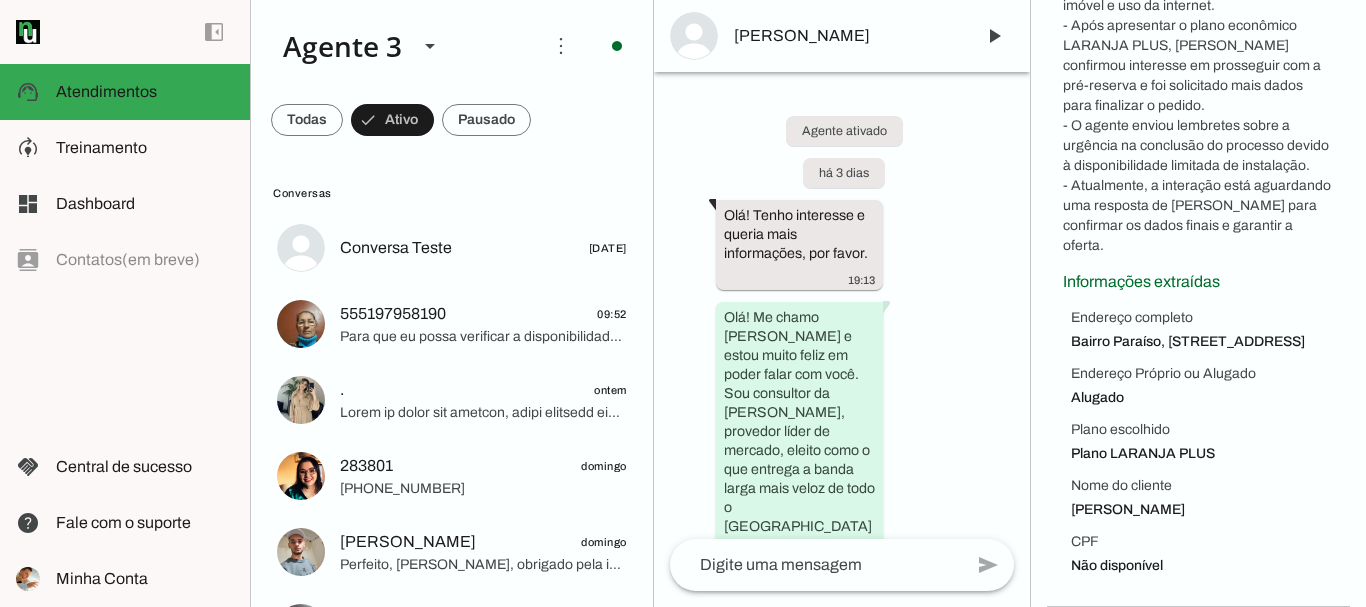 drag, startPoint x: 1060, startPoint y: 294, endPoint x: 1182, endPoint y: 565, distance: 297.19522 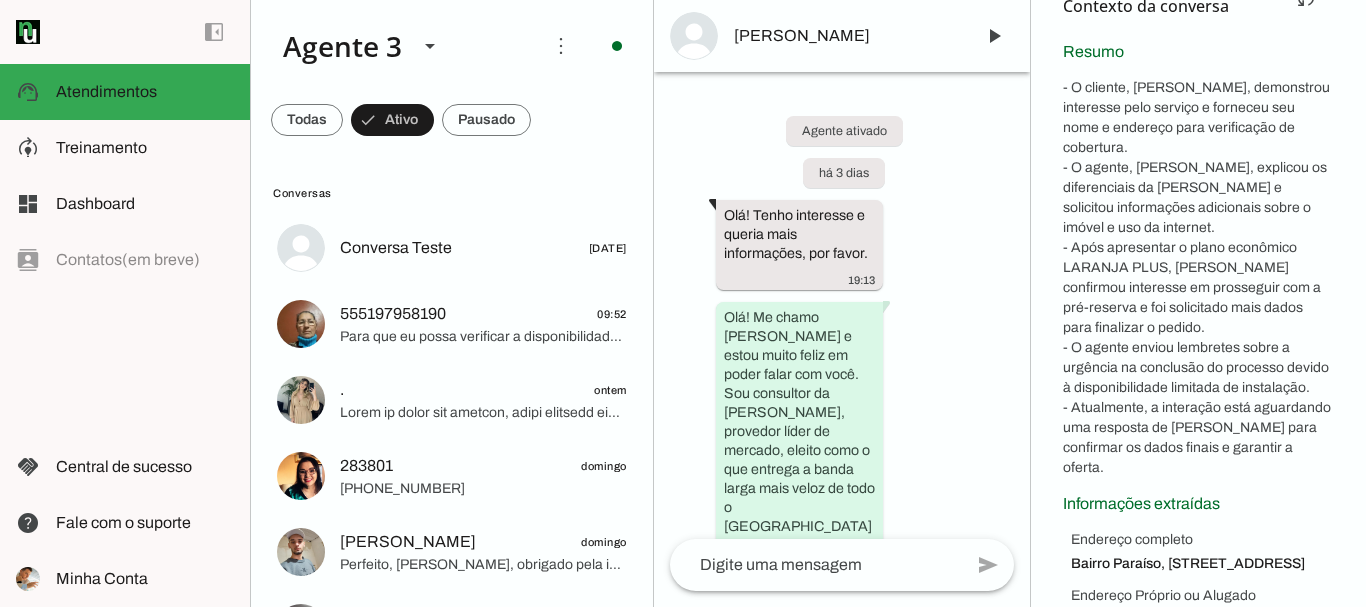 scroll, scrollTop: 246, scrollLeft: 0, axis: vertical 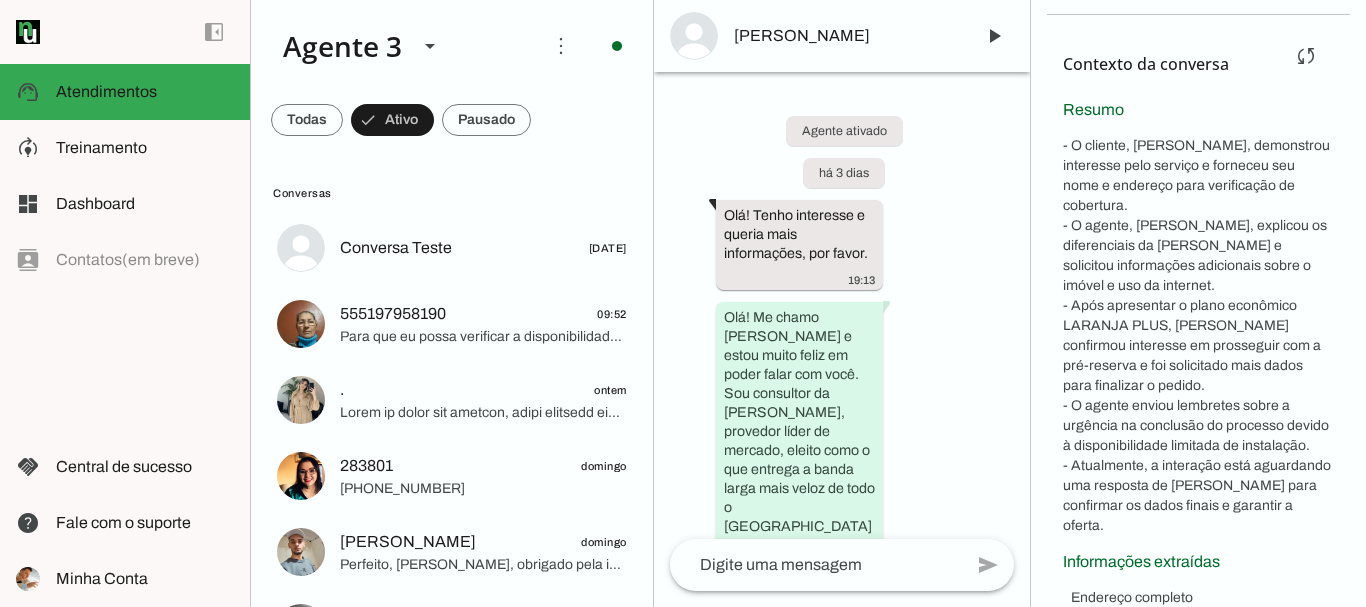 click on "- O cliente, Vitória, demonstrou interesse pelo serviço e forneceu seu nome e endereço para verificação de cobertura.
- O agente, Iago, explicou os diferenciais da ParanhanaNET e solicitou informações adicionais sobre o imóvel e uso da internet.
- Após apresentar o plano econômico LARANJA PLUS, Vitória confirmou interesse em prosseguir com a pré-reserva e foi solicitado mais dados para finalizar o pedido.
- O agente enviou lembretes sobre a urgência na conclusão do processo devido à disponibilidade limitada de instalação.
- Atualmente, a interação está aguardando uma resposta de Vitória para confirmar os dados finais e garantir a oferta." at bounding box center [1198, 336] 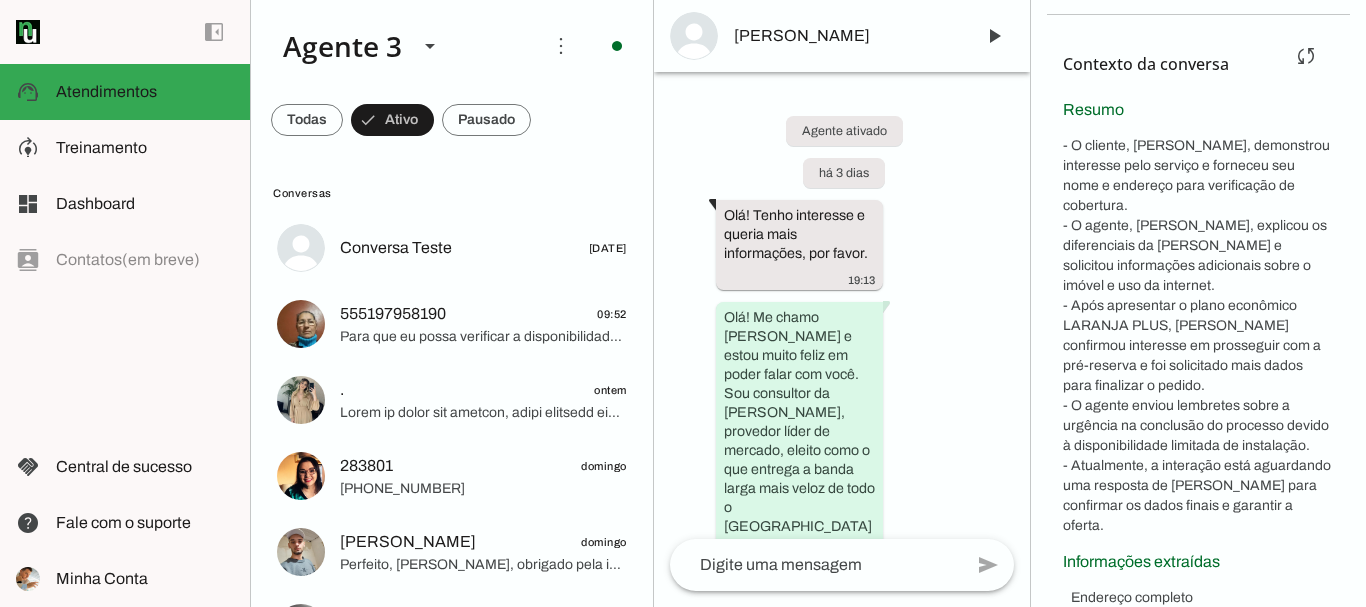drag, startPoint x: 1115, startPoint y: 524, endPoint x: 1051, endPoint y: 147, distance: 382.39377 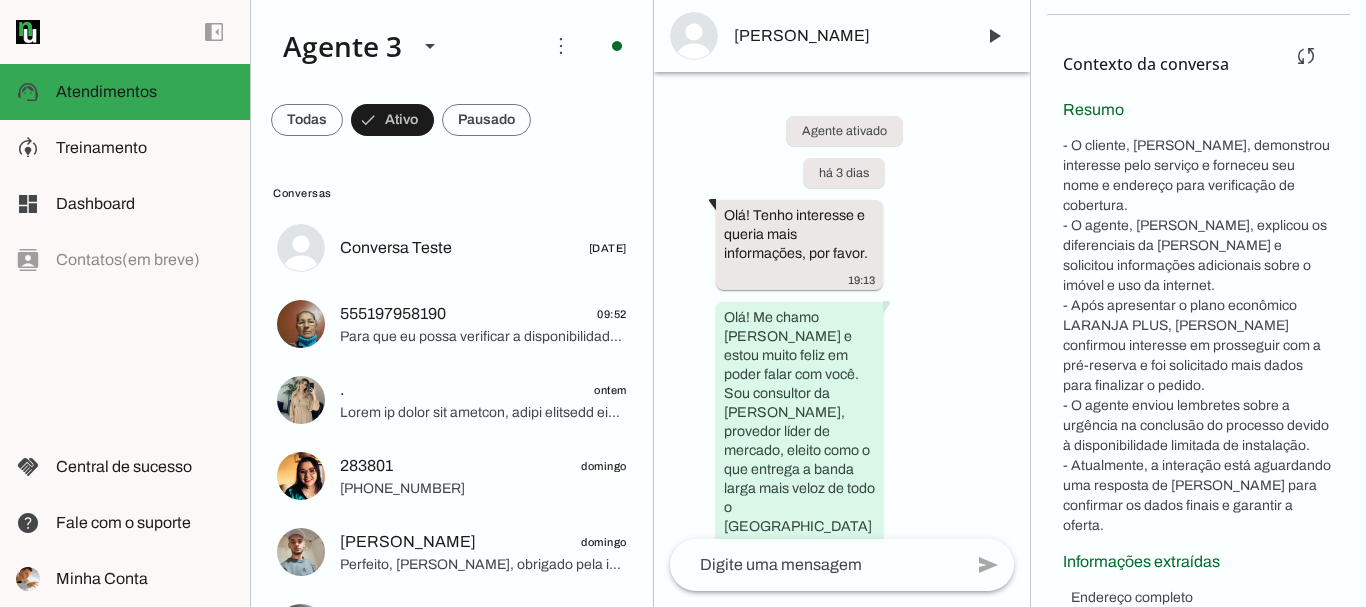 click on "- O cliente, Vitória, demonstrou interesse pelo serviço e forneceu seu nome e endereço para verificação de cobertura.
- O agente, Iago, explicou os diferenciais da ParanhanaNET e solicitou informações adicionais sobre o imóvel e uso da internet.
- Após apresentar o plano econômico LARANJA PLUS, Vitória confirmou interesse em prosseguir com a pré-reserva e foi solicitado mais dados para finalizar o pedido.
- O agente enviou lembretes sobre a urgência na conclusão do processo devido à disponibilidade limitada de instalação.
- Atualmente, a interação está aguardando uma resposta de Vitória para confirmar os dados finais e garantir a oferta." at bounding box center [1198, 336] 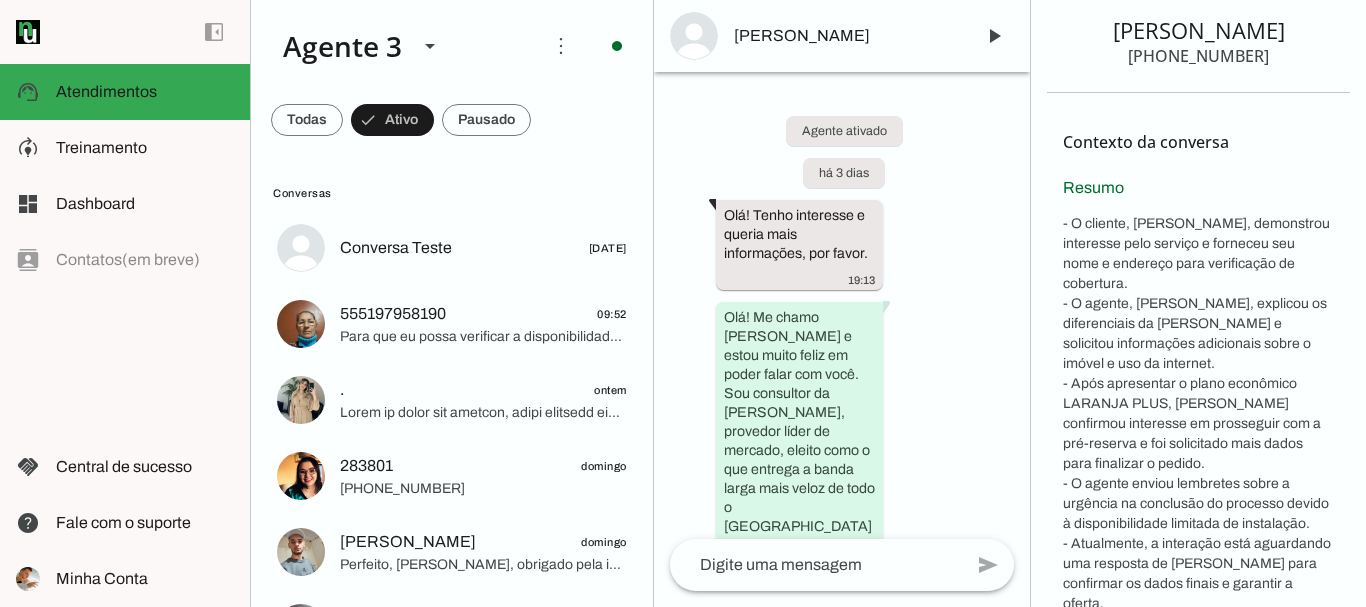 scroll, scrollTop: 0, scrollLeft: 0, axis: both 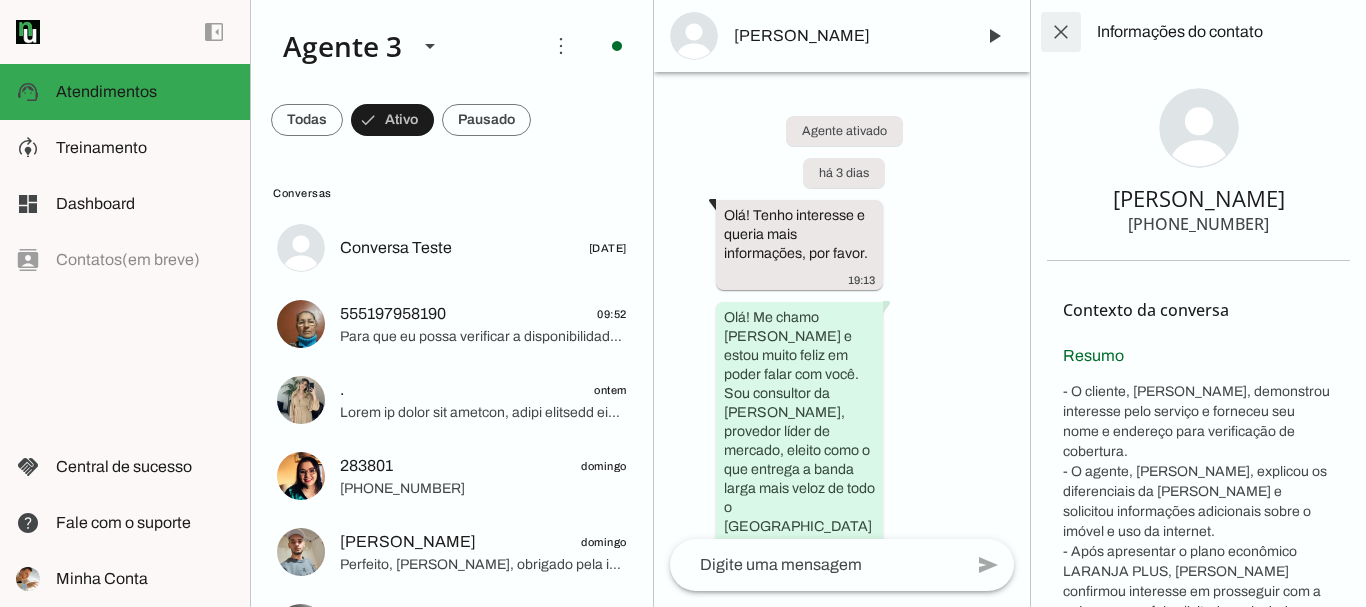 click at bounding box center [1061, 32] 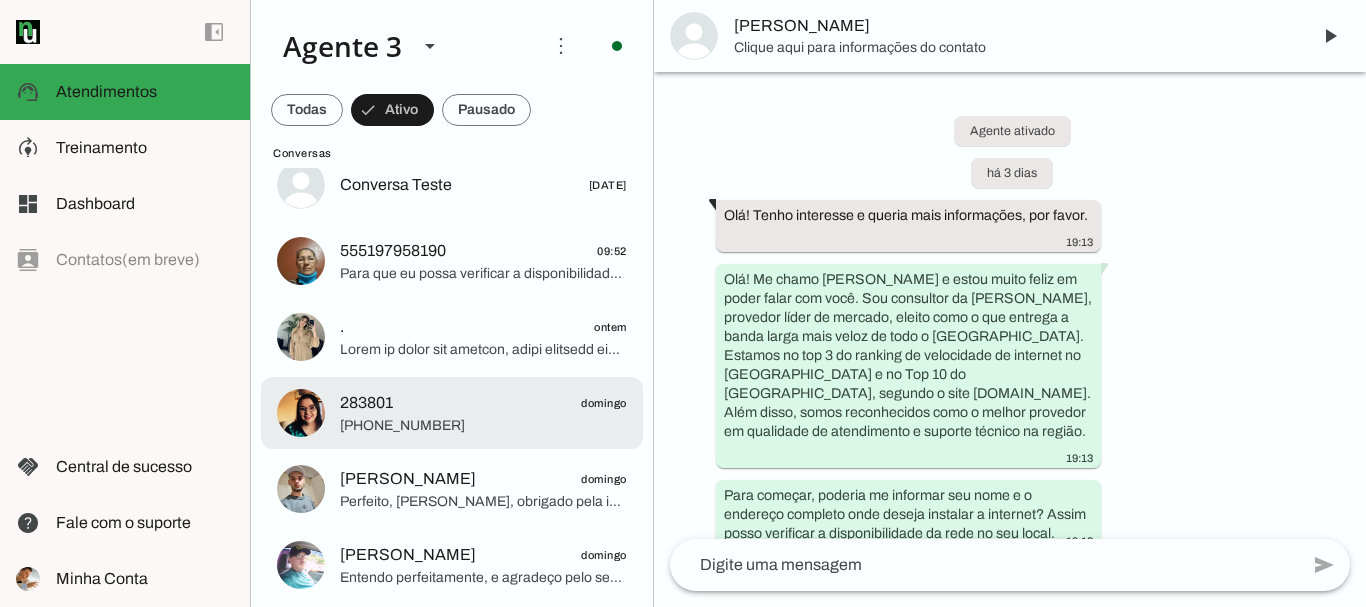 scroll, scrollTop: 72, scrollLeft: 0, axis: vertical 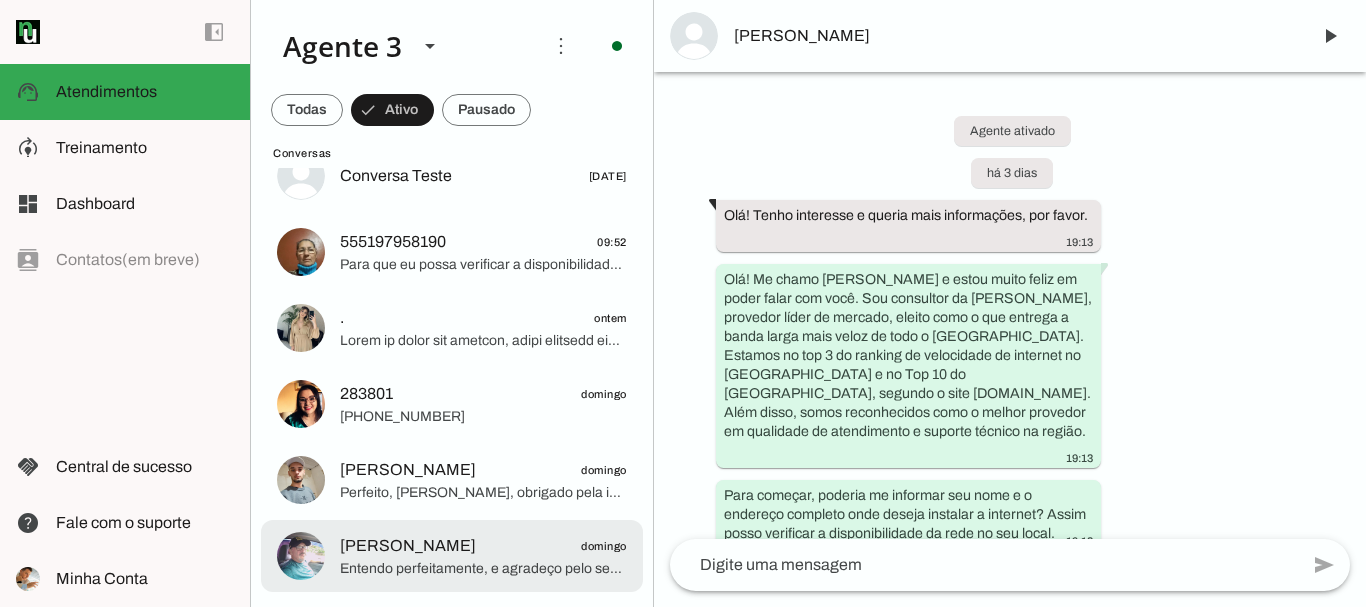 click on "[PERSON_NAME]" 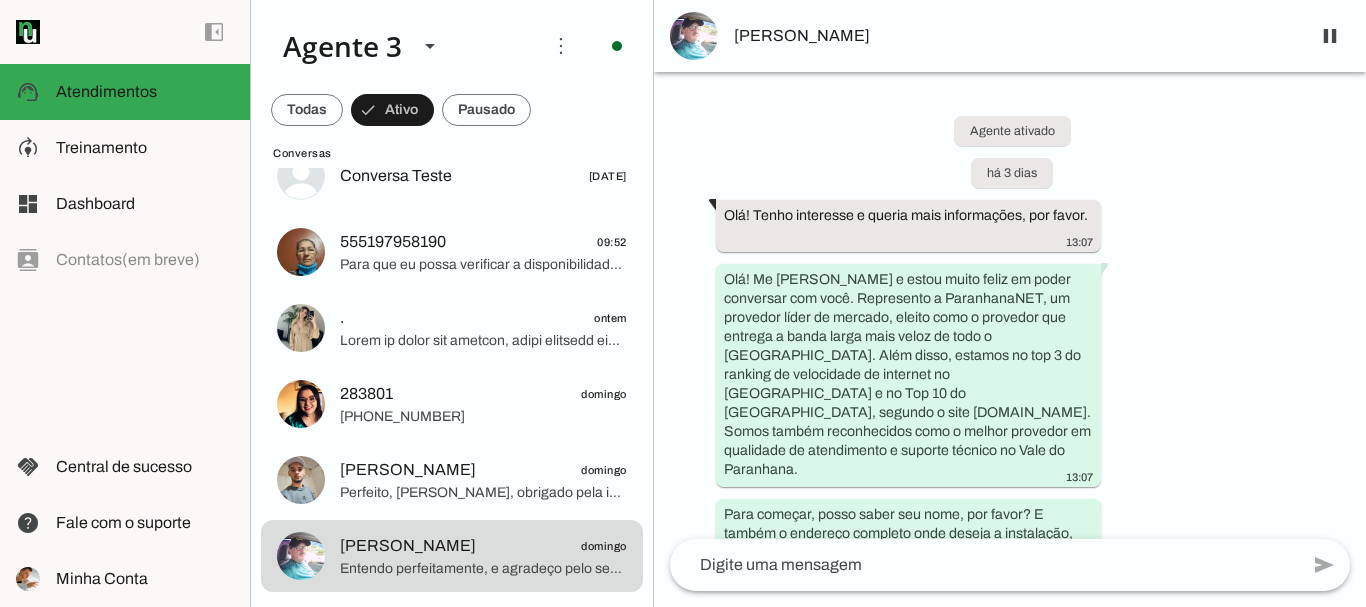 scroll, scrollTop: 2584, scrollLeft: 0, axis: vertical 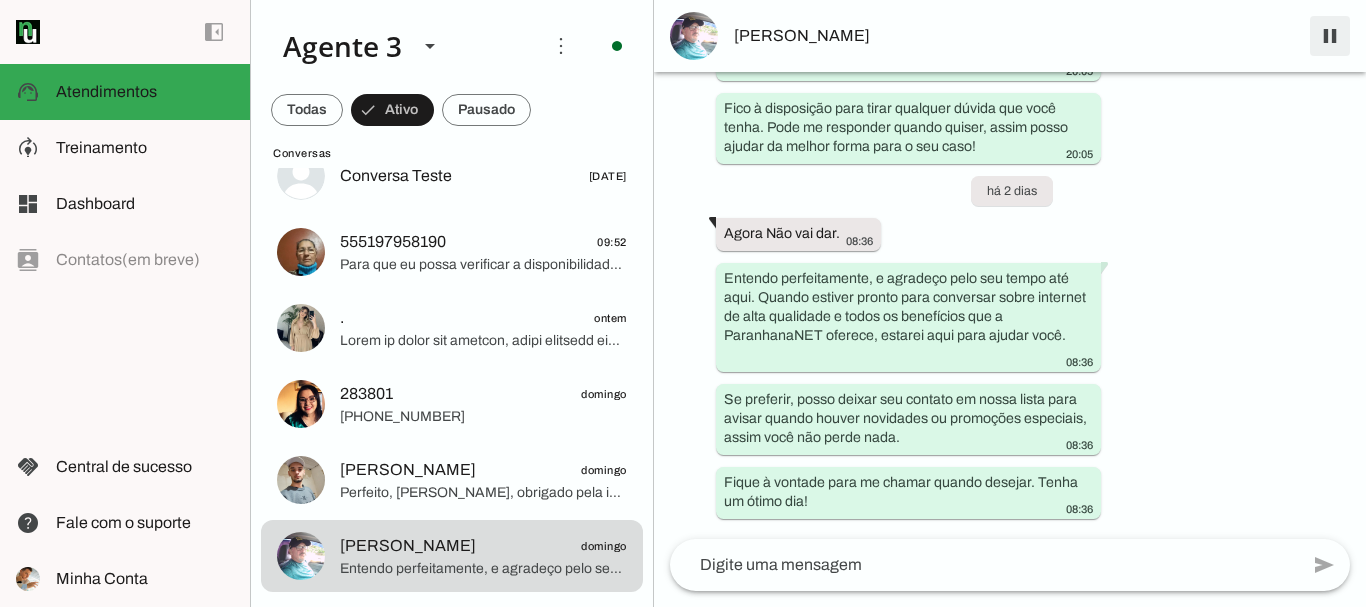 click at bounding box center (1330, 36) 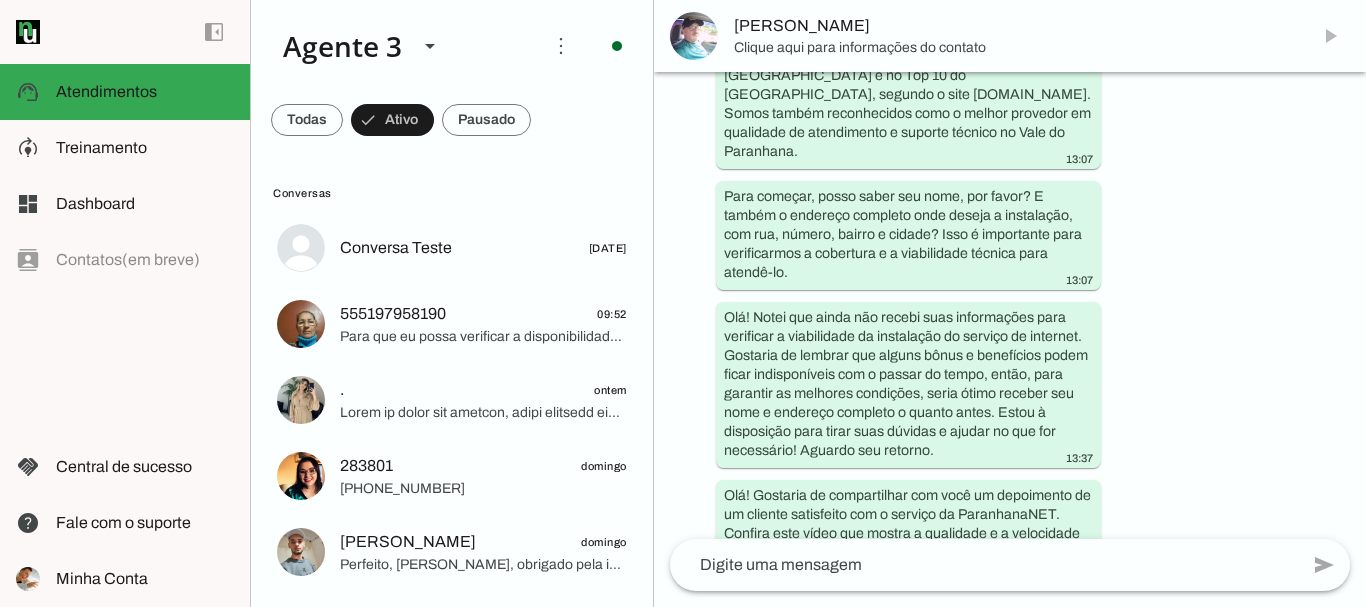 scroll, scrollTop: 0, scrollLeft: 0, axis: both 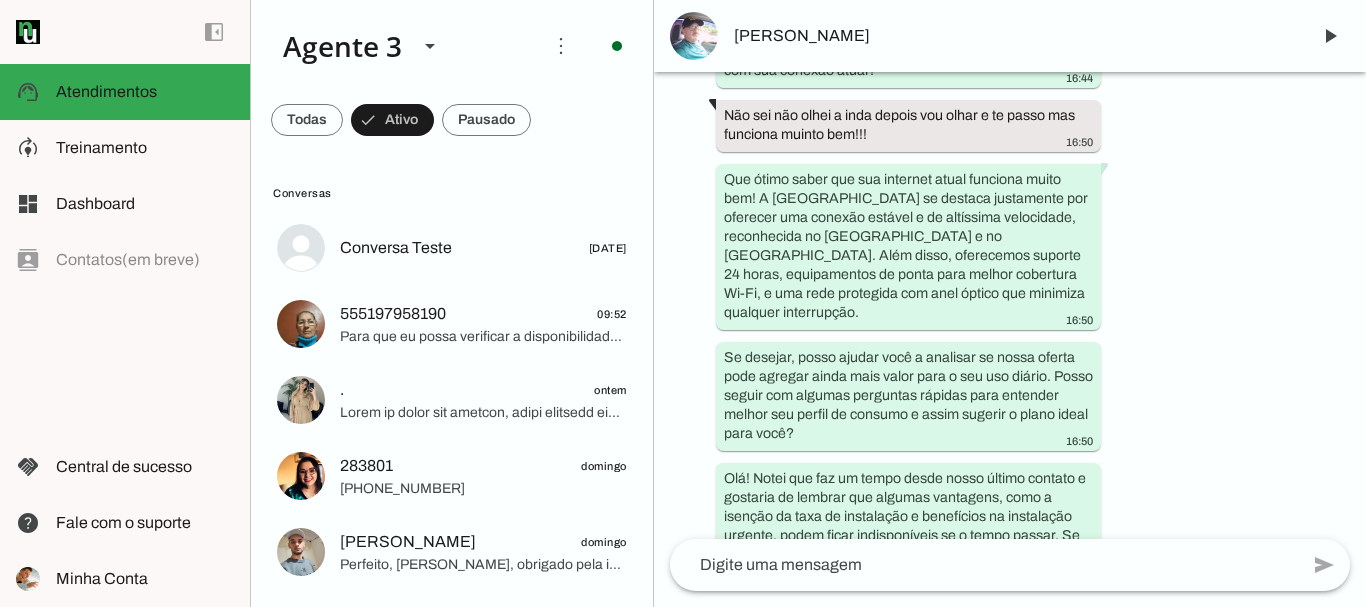 click on "[PERSON_NAME]" at bounding box center (1014, 36) 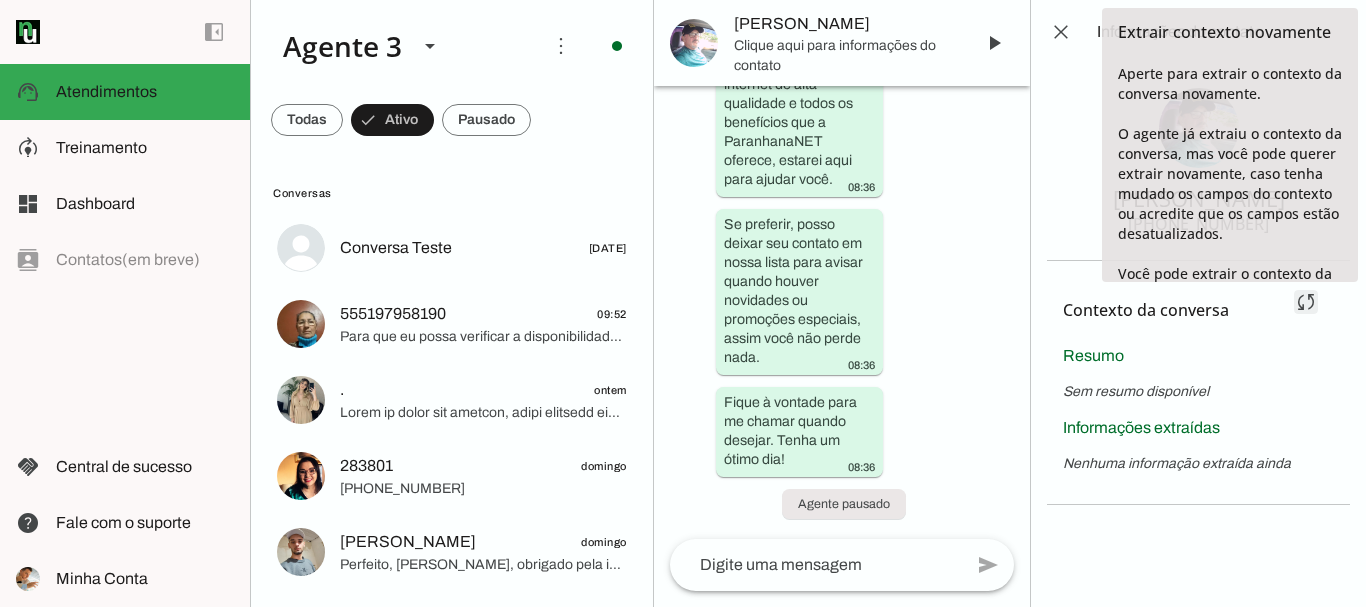 scroll, scrollTop: 6084, scrollLeft: 0, axis: vertical 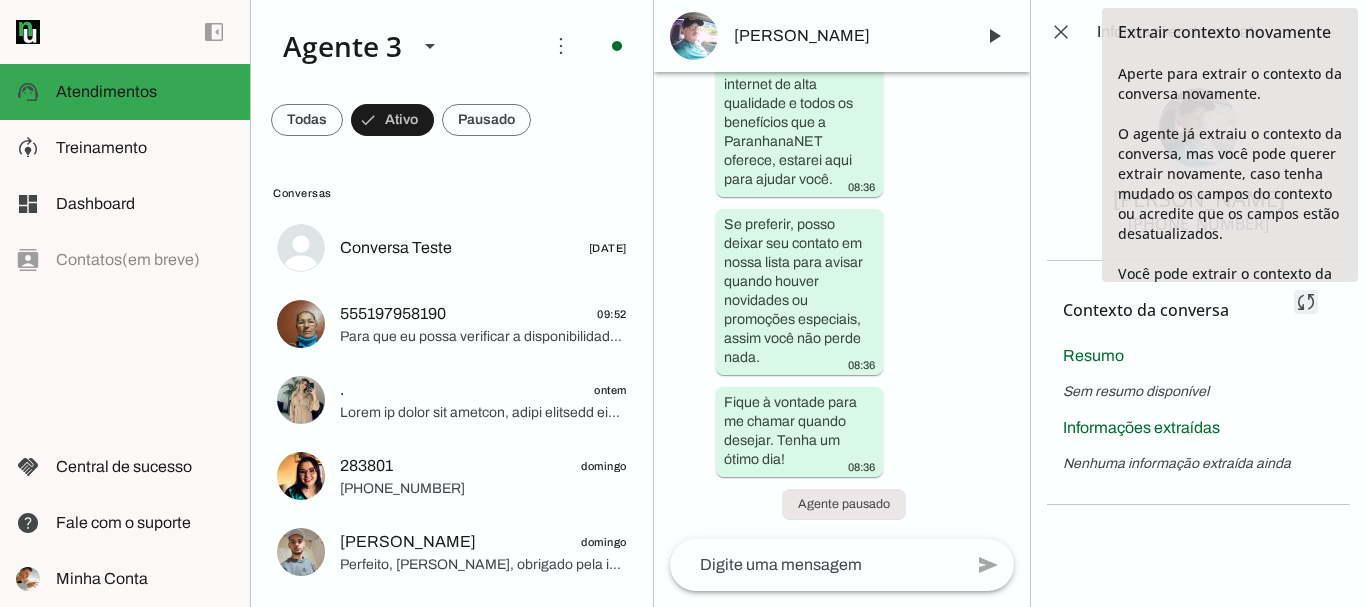 click at bounding box center [1306, 302] 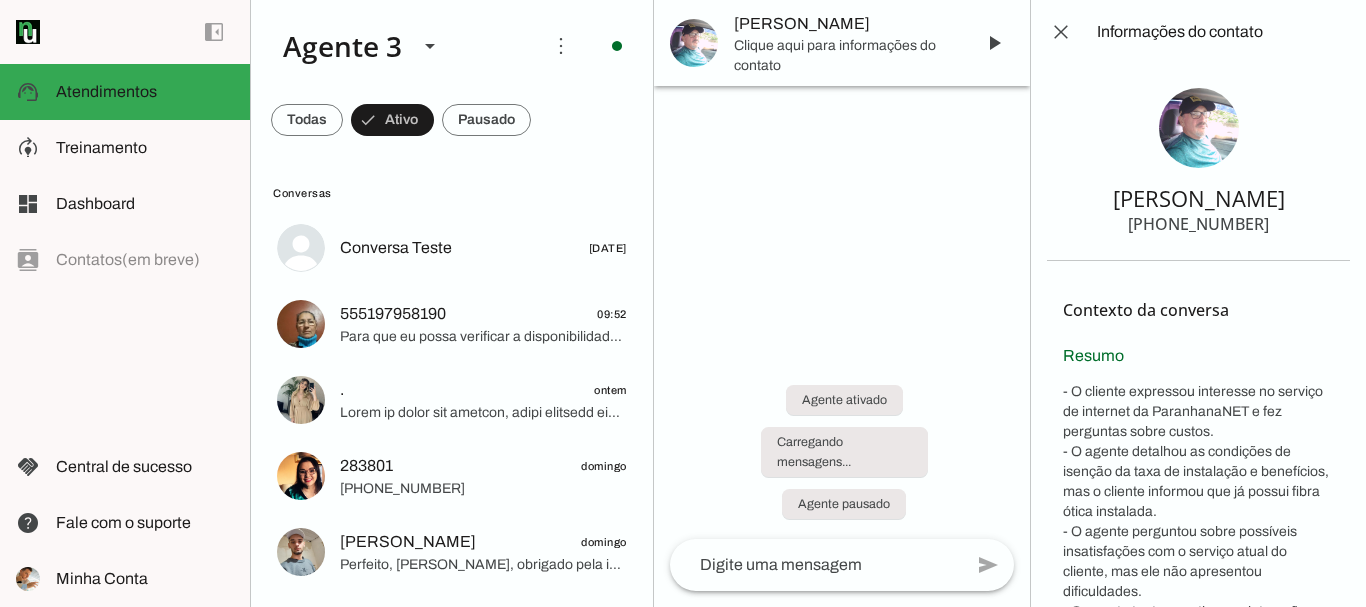 scroll, scrollTop: 0, scrollLeft: 0, axis: both 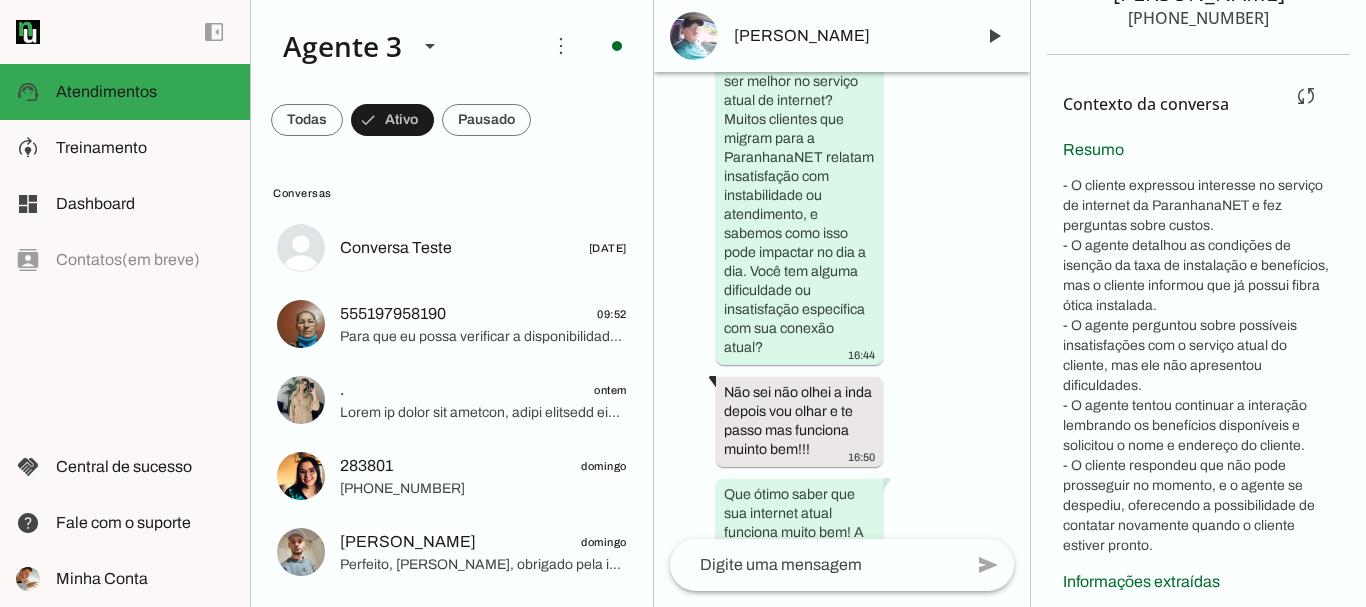 drag, startPoint x: 1053, startPoint y: 179, endPoint x: 1206, endPoint y: 371, distance: 245.5056 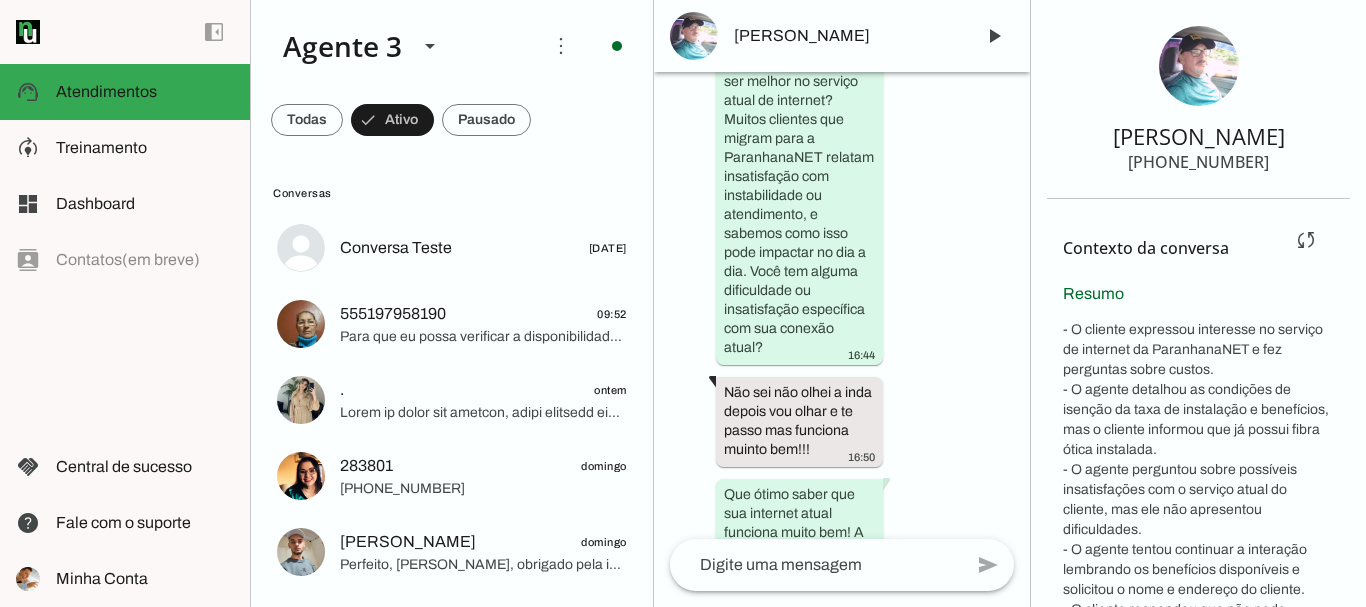 scroll, scrollTop: 0, scrollLeft: 0, axis: both 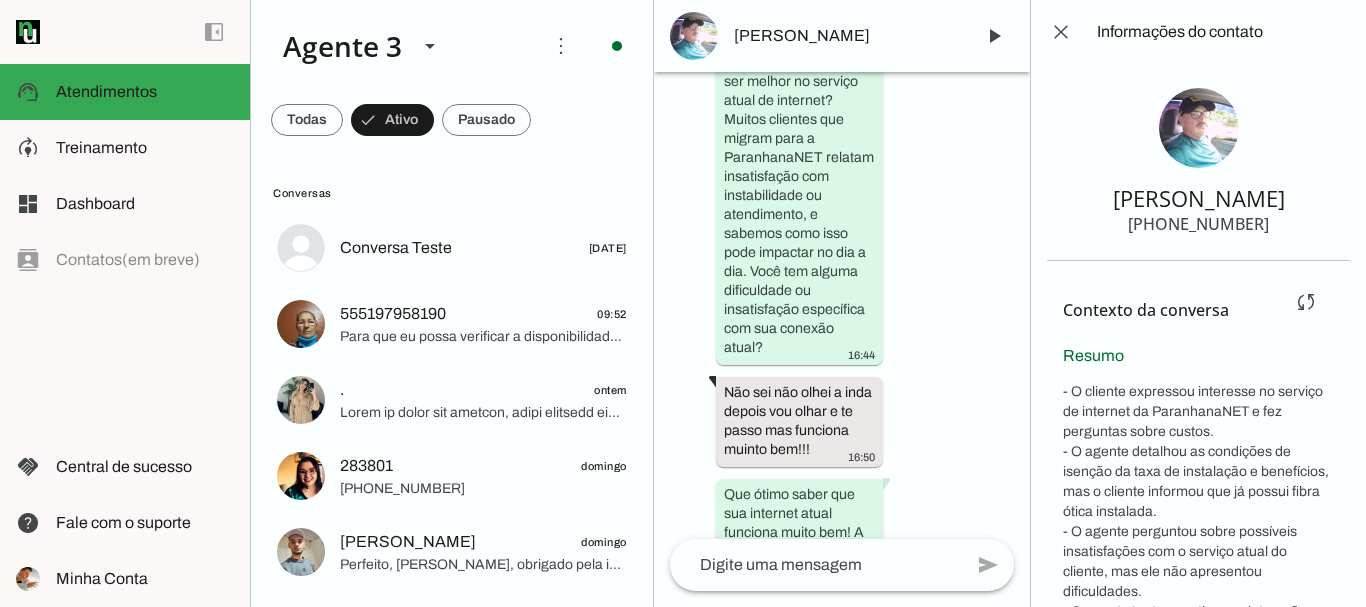 click on "[PERSON_NAME]" at bounding box center (1199, 198) 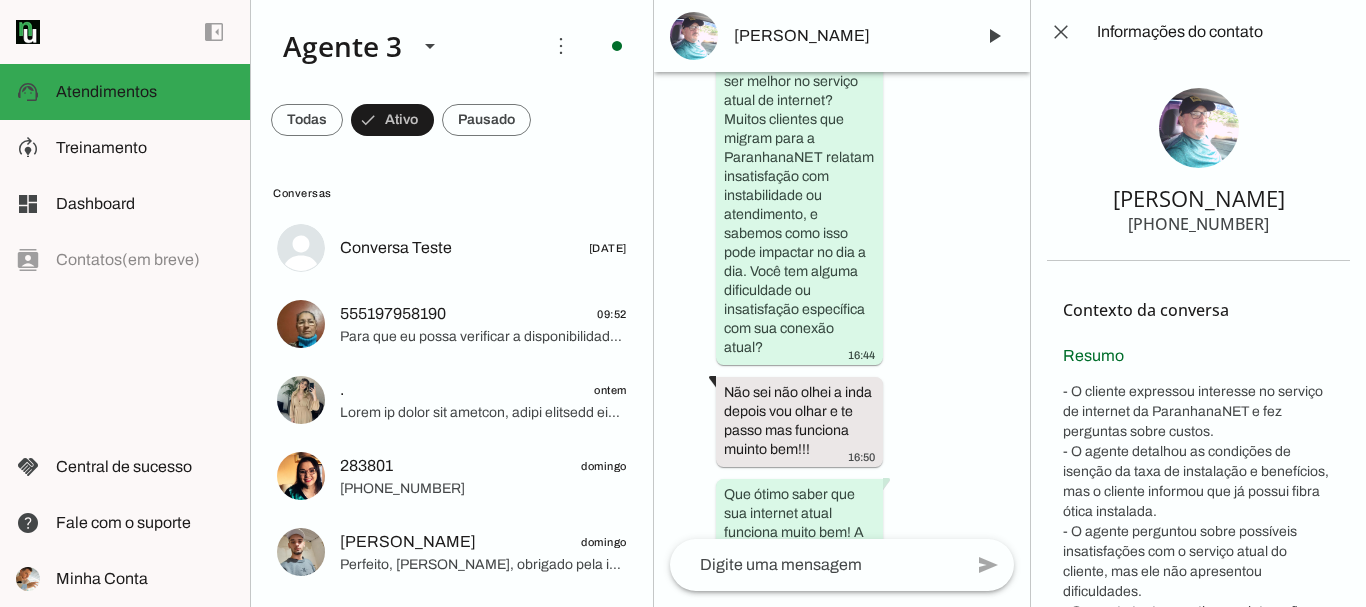 drag, startPoint x: 1063, startPoint y: 193, endPoint x: 1263, endPoint y: 230, distance: 203.3937 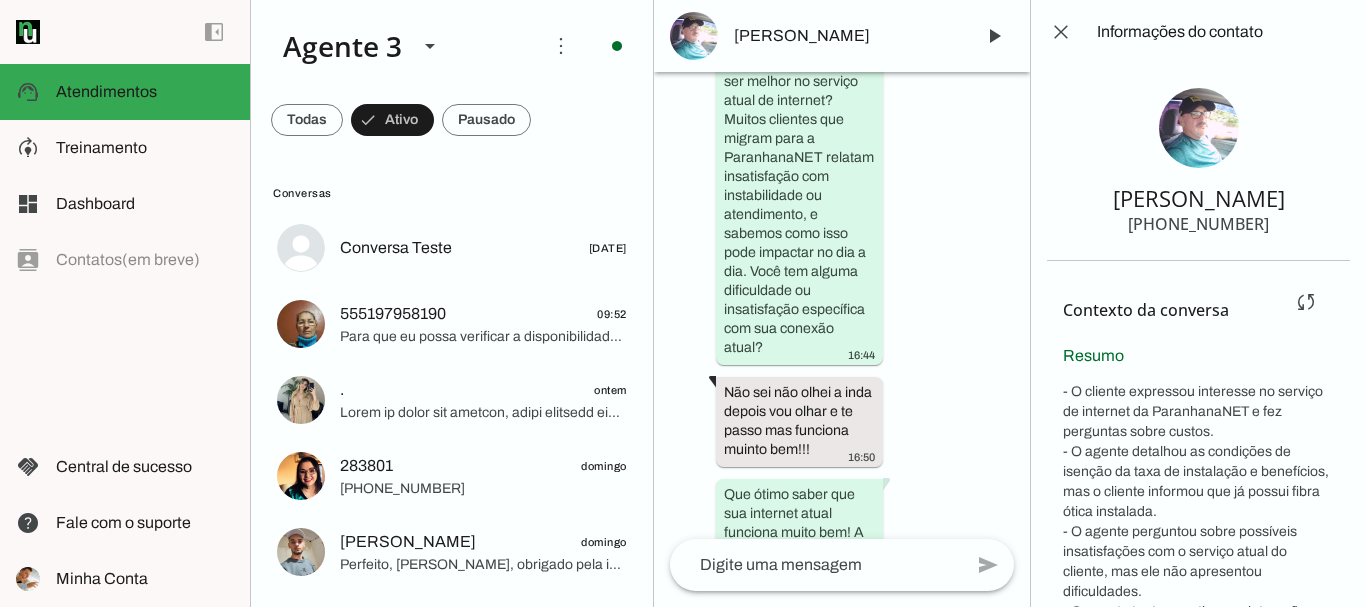 click on "- O cliente expressou interesse no serviço de internet da ParanhanaNET e fez perguntas sobre custos.
- O agente detalhou as condições de isenção da taxa de instalação e benefícios, mas o cliente informou que já possui fibra ótica instalada.
- O agente perguntou sobre possíveis insatisfações com o serviço atual do cliente, mas ele não apresentou dificuldades.
- O agente tentou continuar a interação lembrando os benefícios disponíveis e solicitou o nome e endereço do cliente.
- O cliente respondeu que não pode prosseguir no momento, e o agente se despediu, oferecendo a possibilidade de contatar novamente quando o cliente estiver pronto." at bounding box center [1198, 572] 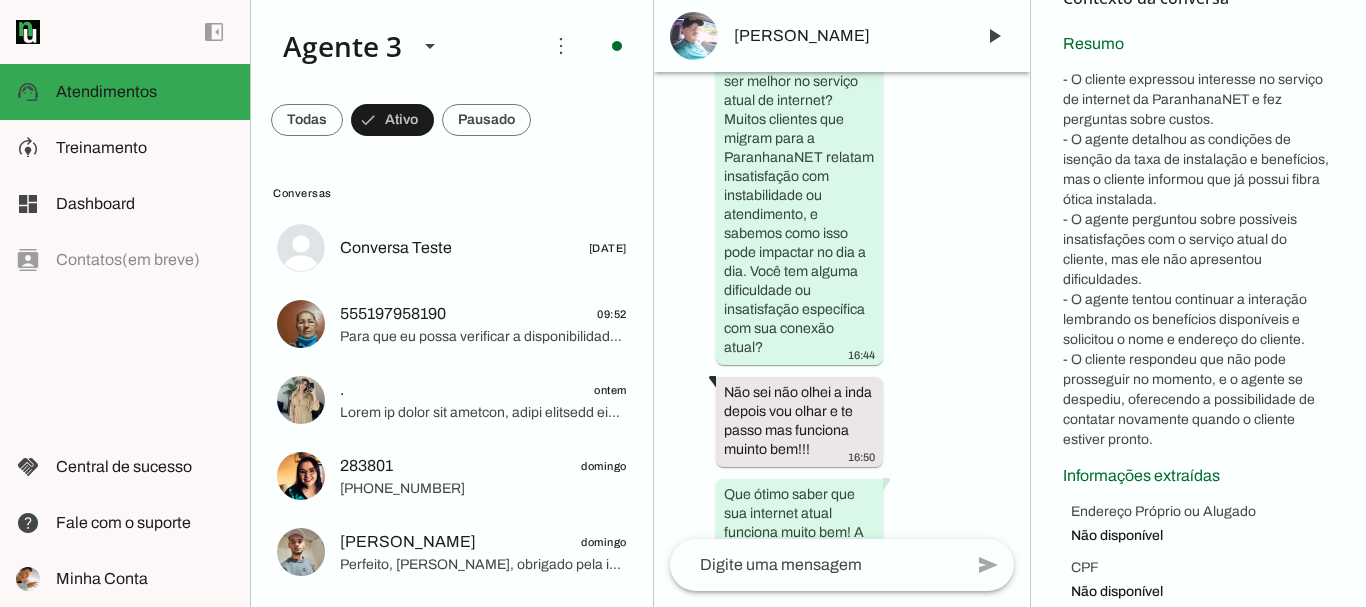 scroll, scrollTop: 300, scrollLeft: 0, axis: vertical 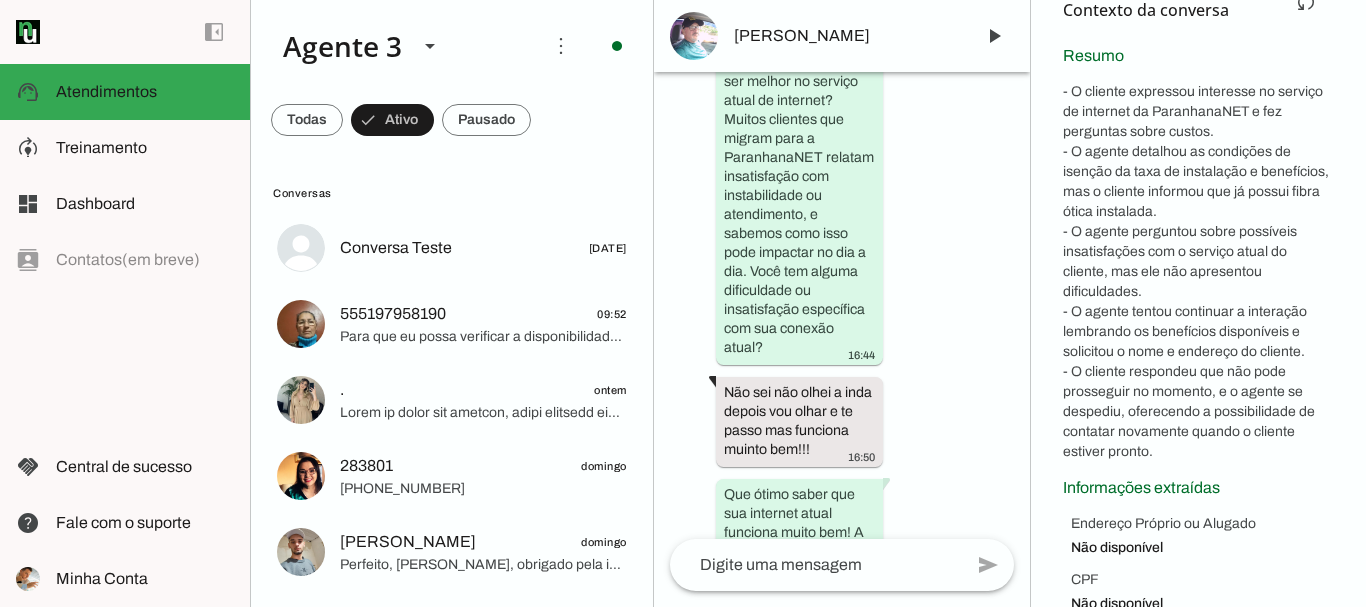 drag, startPoint x: 1064, startPoint y: 86, endPoint x: 1196, endPoint y: 445, distance: 382.49835 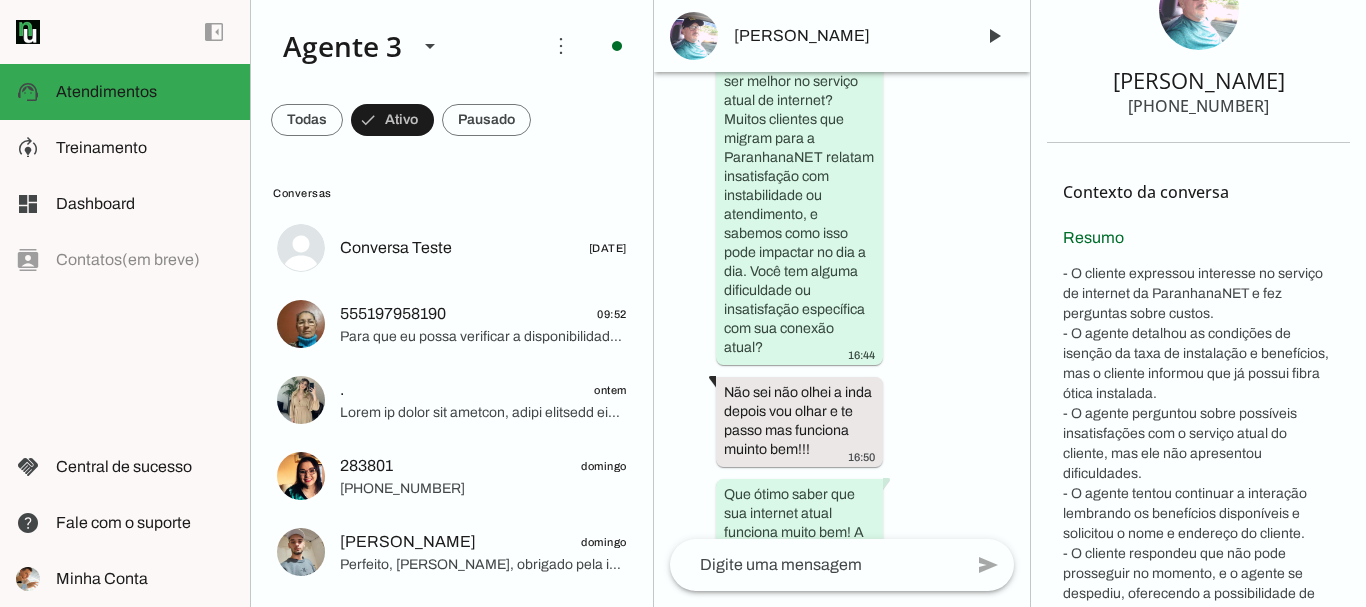 scroll, scrollTop: 0, scrollLeft: 0, axis: both 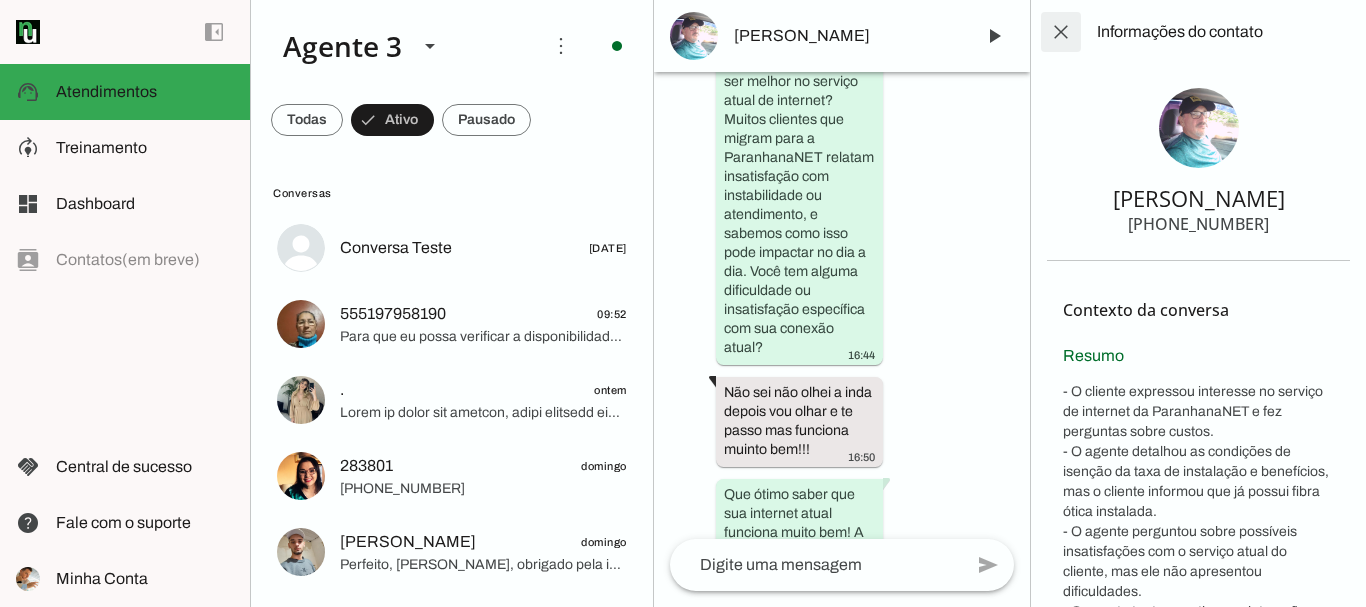 click at bounding box center [1061, 32] 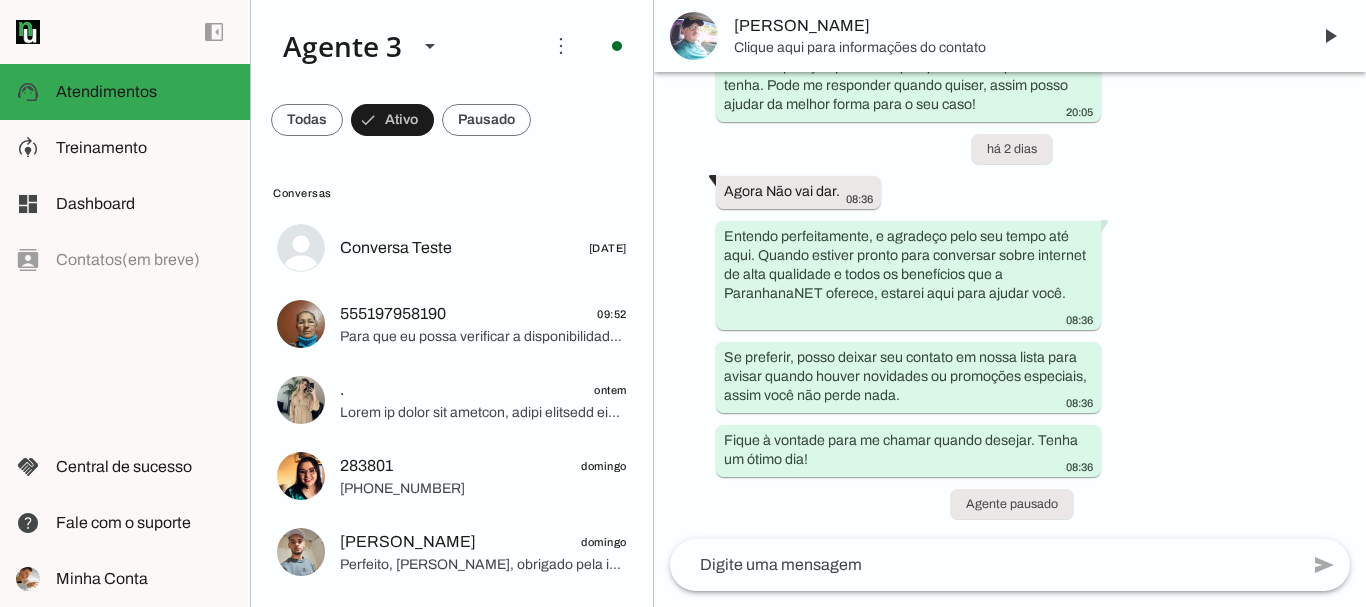 scroll, scrollTop: 0, scrollLeft: 0, axis: both 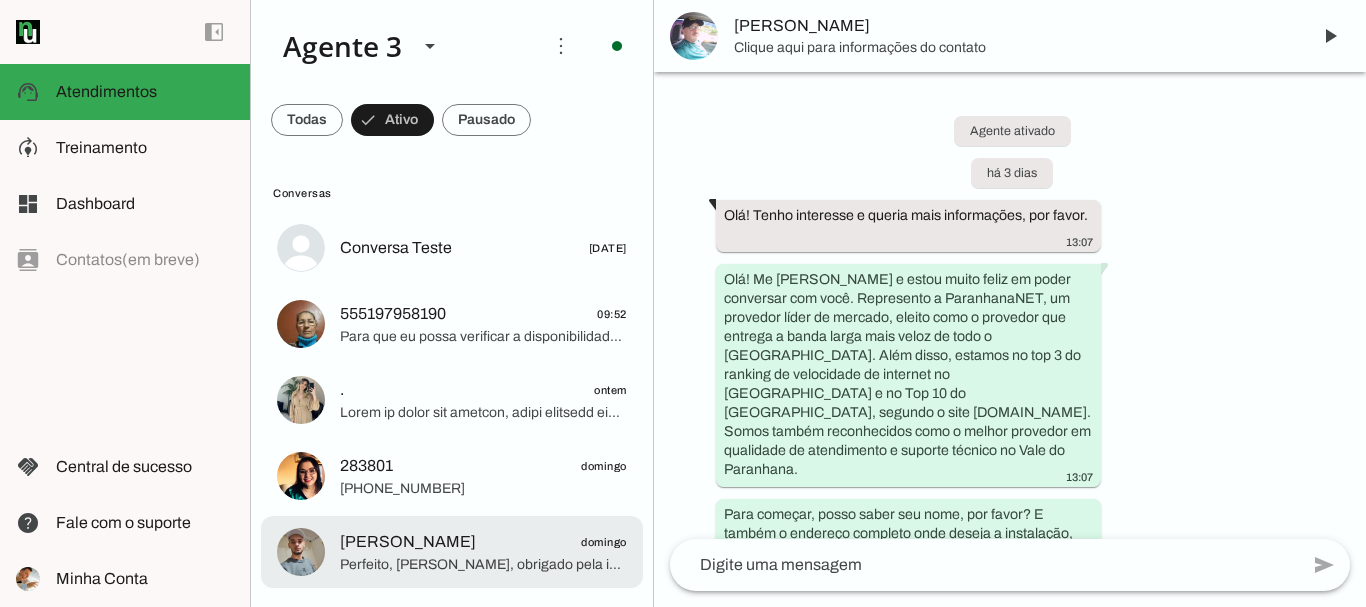 click on "Perfeito, [PERSON_NAME], obrigado pela informação. Agora que temos todos os dados, o próximo passo é registrar seu pedido com seu nome completo e CPF para garantir a isenção da taxa de instalação de R$ 700, válida para até 150 metros de cabo de fibra óptica no endereço informado.
Para isso, preciso que você envie cópias legíveis dos seus documentos: CPF, RG e comprovante de endereço (pode ser conta de energia elétrica). Também, por favor, envie uma foto sua segurando um documento com foto, para validar seu cadastro.
Você poderia me informar dois dias e horários em que tenha alguém maior de idade para receber a equipe no endereço da instalação? Lembre que a instalação não pode ser feita se houver apenas menor de idade no local.
Assim, podemos encaminhar o pedido para aprovação financeira e agendar a instalação o quanto antes, aproveitando que ainda temos disponibilidade para sua região." 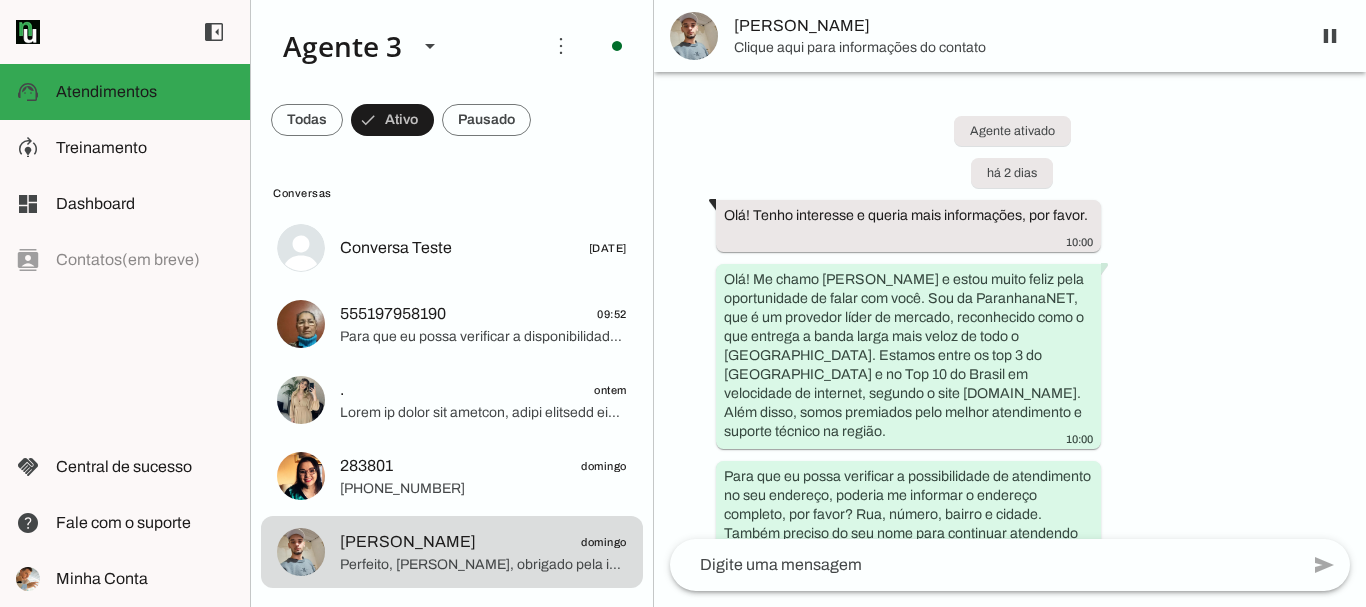 scroll, scrollTop: 5298, scrollLeft: 0, axis: vertical 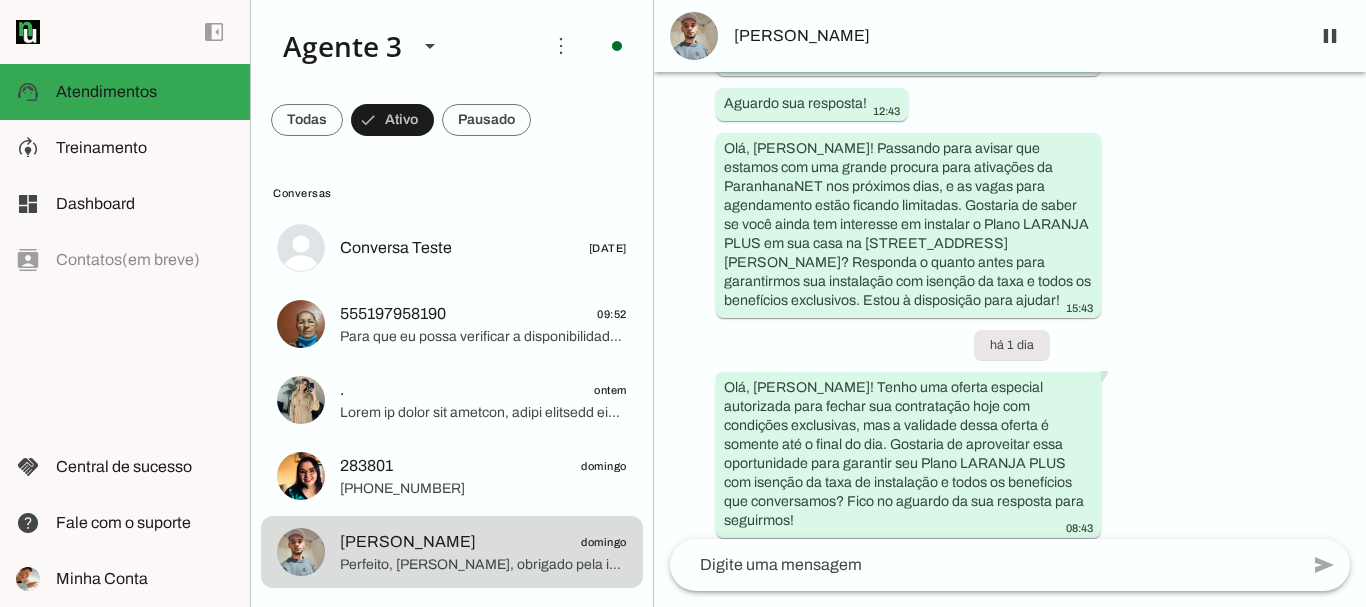 click on "[PERSON_NAME]" at bounding box center [1014, 36] 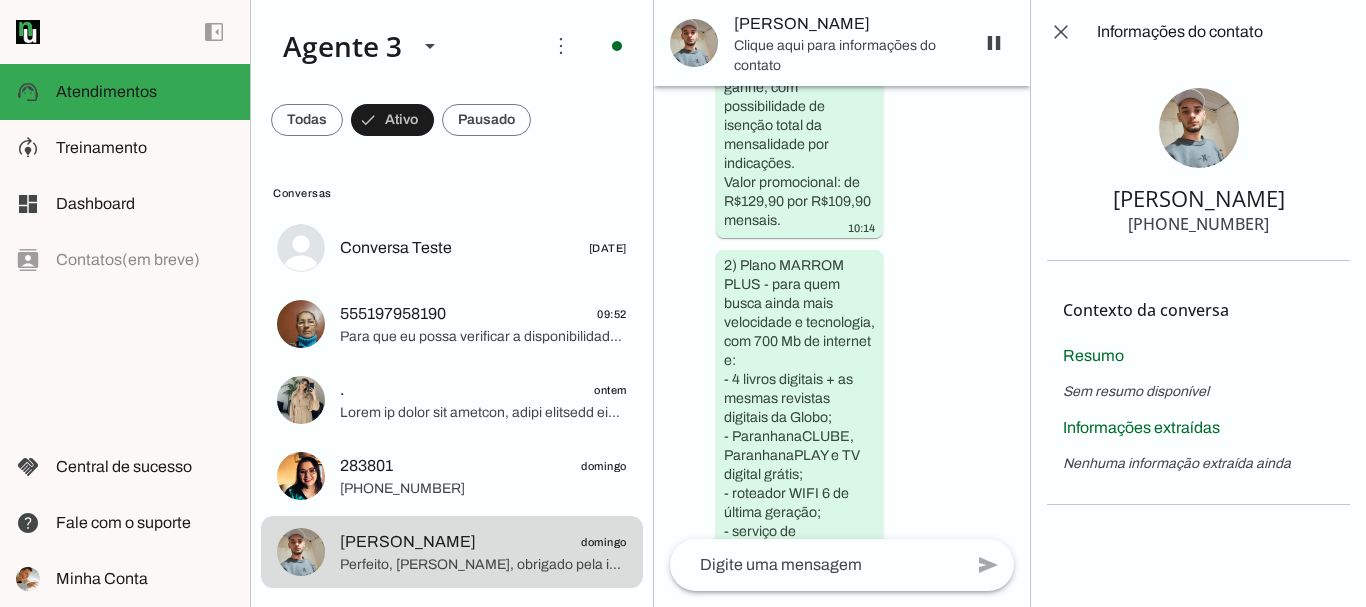 scroll, scrollTop: 11853, scrollLeft: 0, axis: vertical 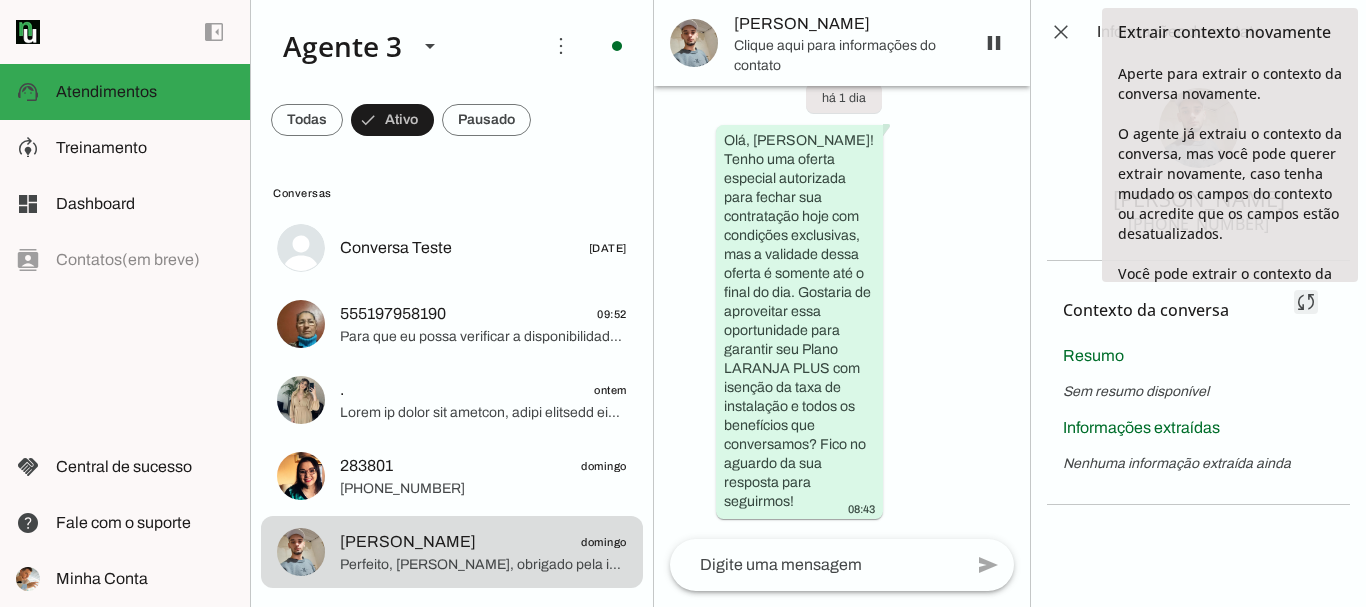 click at bounding box center [1306, 302] 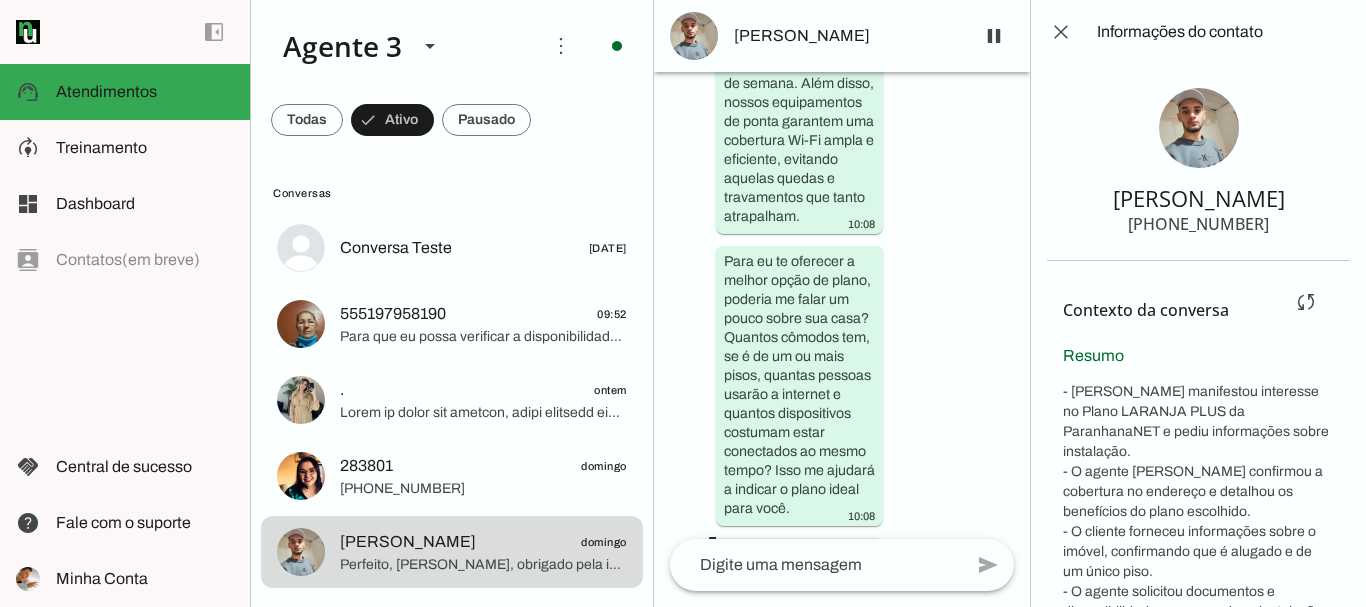 scroll, scrollTop: 3485, scrollLeft: 0, axis: vertical 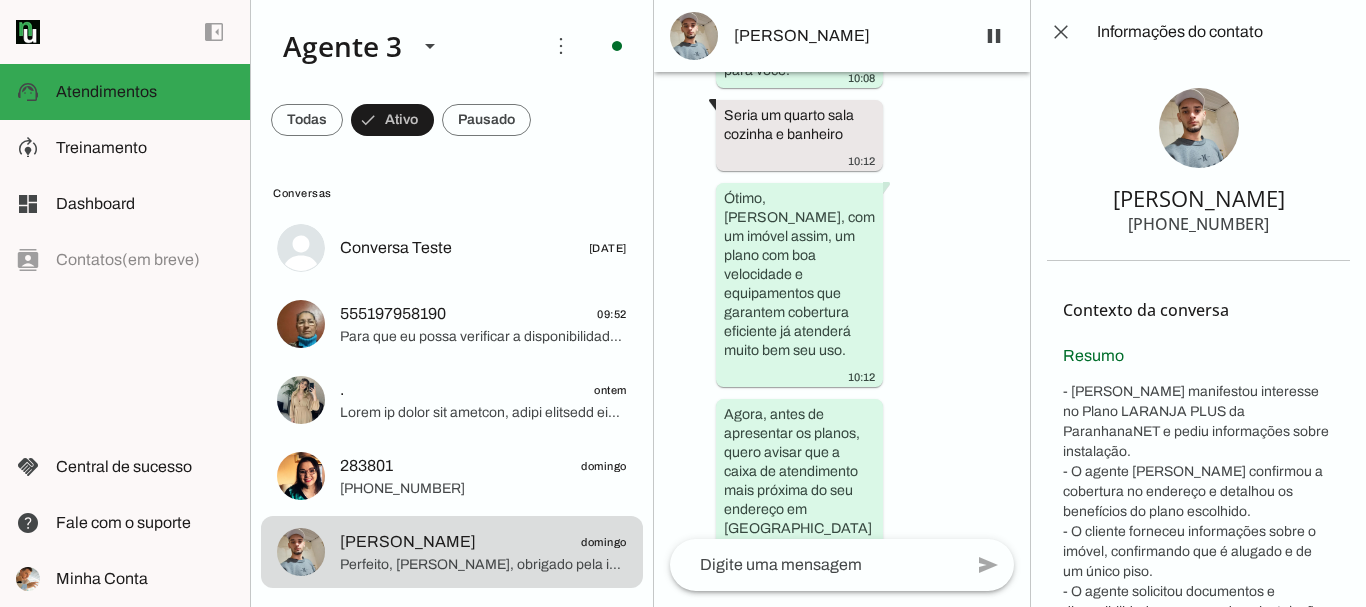 drag, startPoint x: 1134, startPoint y: 198, endPoint x: 1266, endPoint y: 225, distance: 134.73306 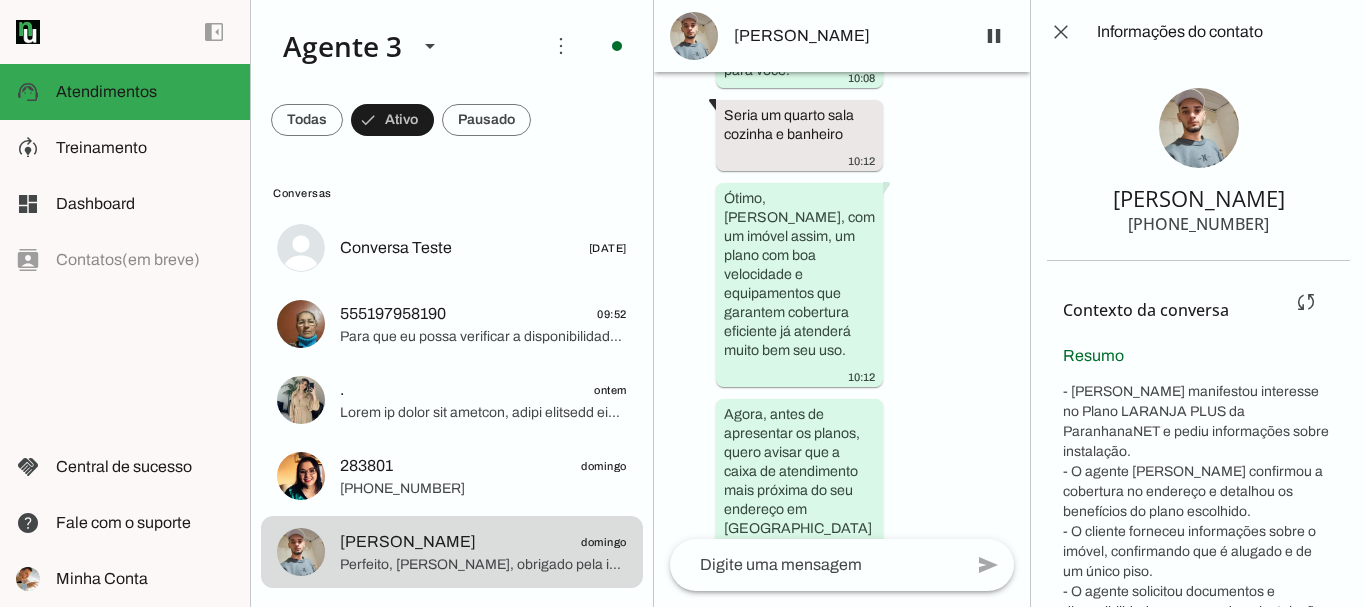 click on "Contexto da conversa
Extrair contexto novamente
Aperte para extrair o contexto da conversa novamente.
O agente já extraiu o contexto da conversa, mas você pode querer
extrair novamente, caso tenha mudado os campos do contexto ou acredite
que os campos estão desatualizados.
Você pode extrair o contexto da conversa manualmente a cada 5
minutos." at bounding box center [1170, 310] 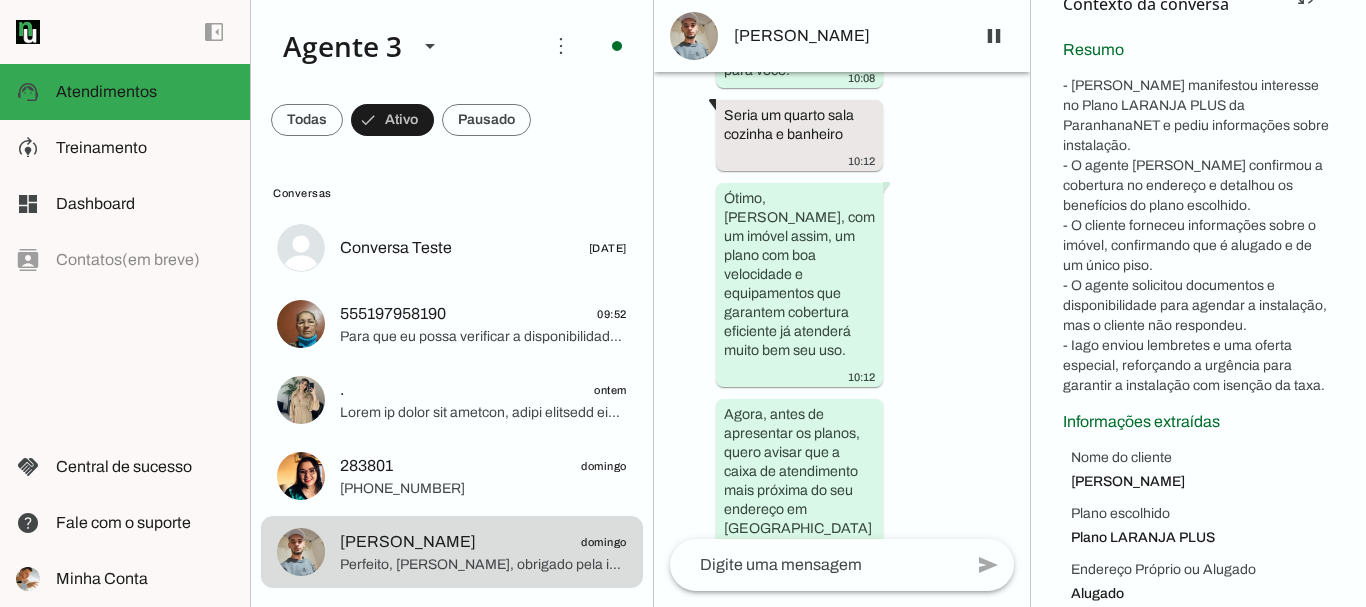 scroll, scrollTop: 486, scrollLeft: 0, axis: vertical 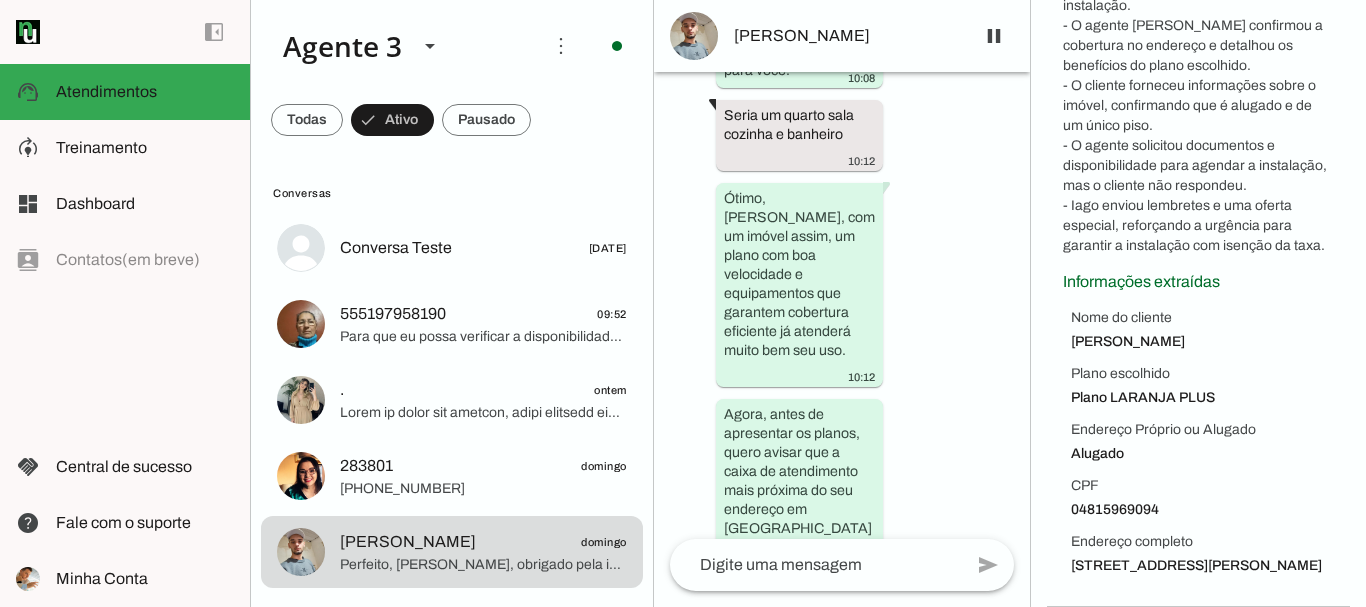 drag, startPoint x: 1074, startPoint y: 298, endPoint x: 1220, endPoint y: 567, distance: 306.067 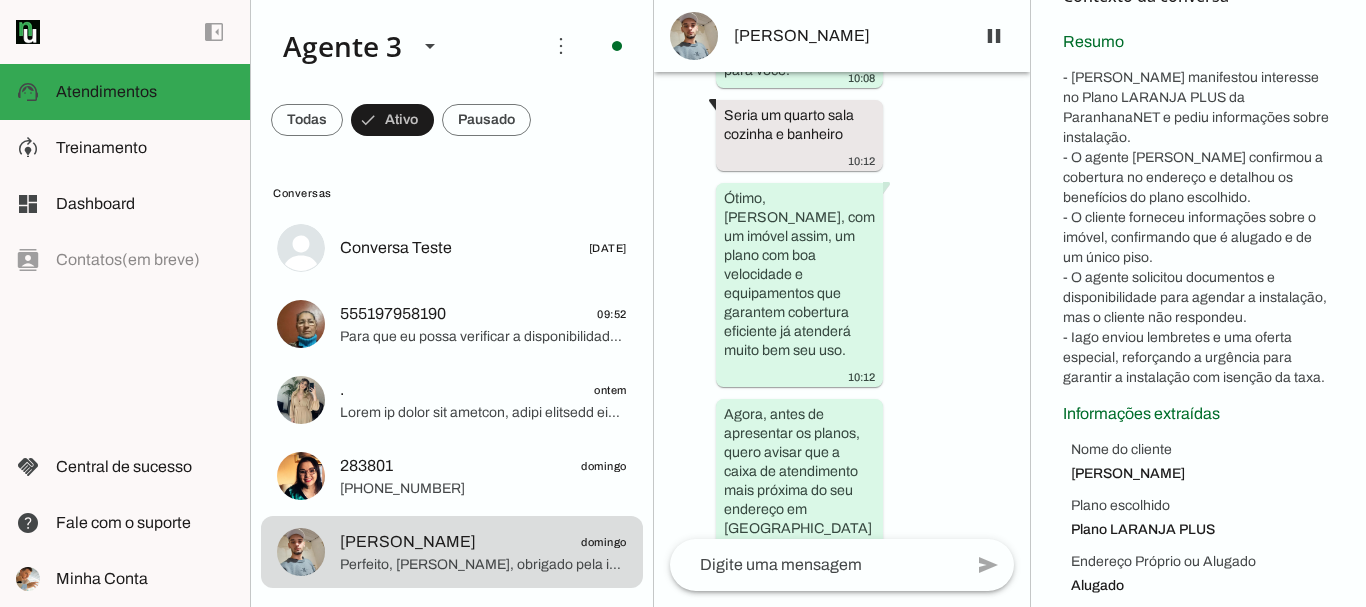 scroll, scrollTop: 186, scrollLeft: 0, axis: vertical 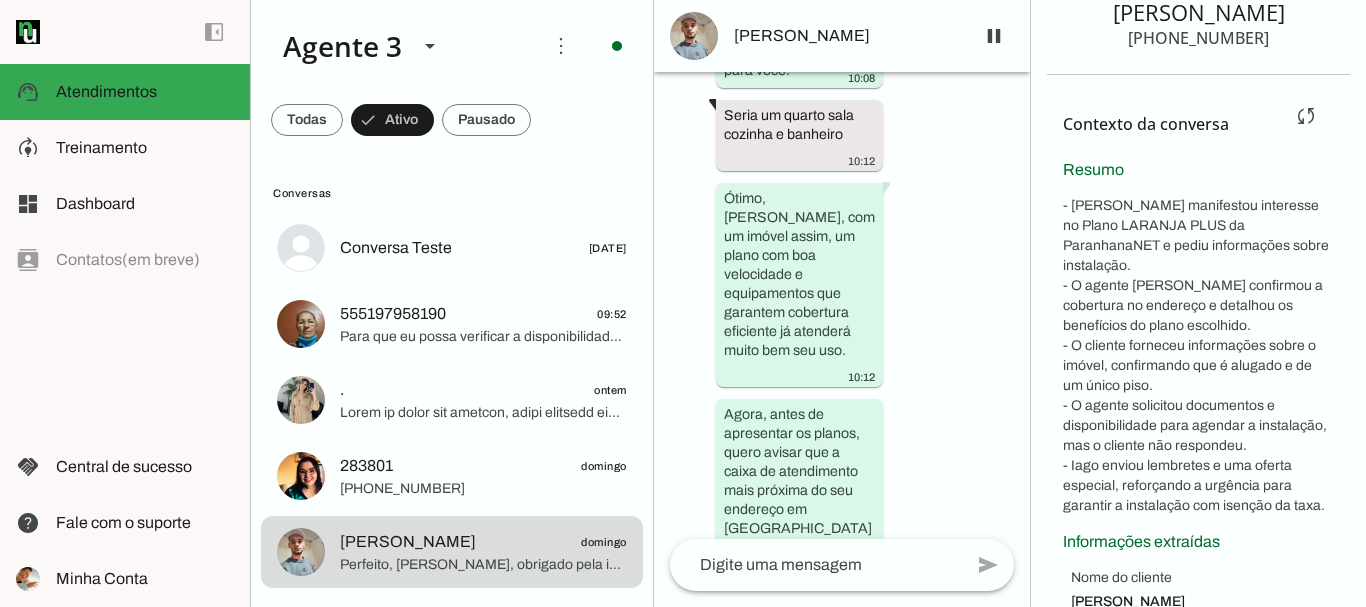 drag, startPoint x: 1066, startPoint y: 201, endPoint x: 1166, endPoint y: 480, distance: 296.37982 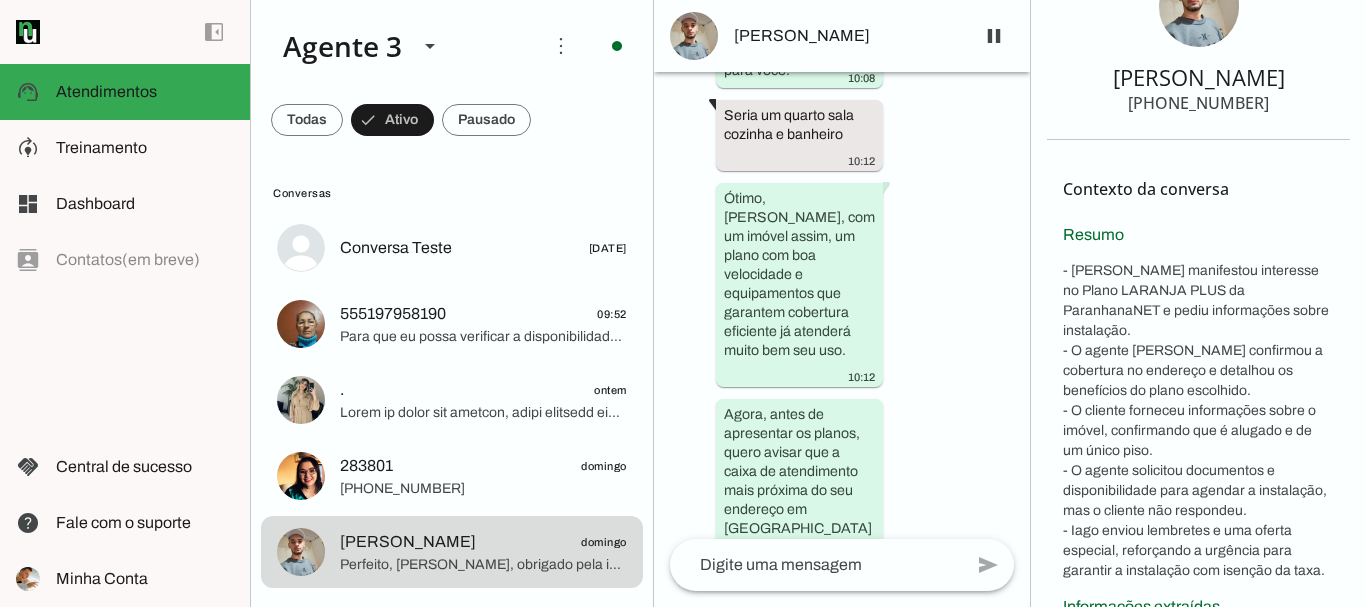 scroll, scrollTop: 0, scrollLeft: 0, axis: both 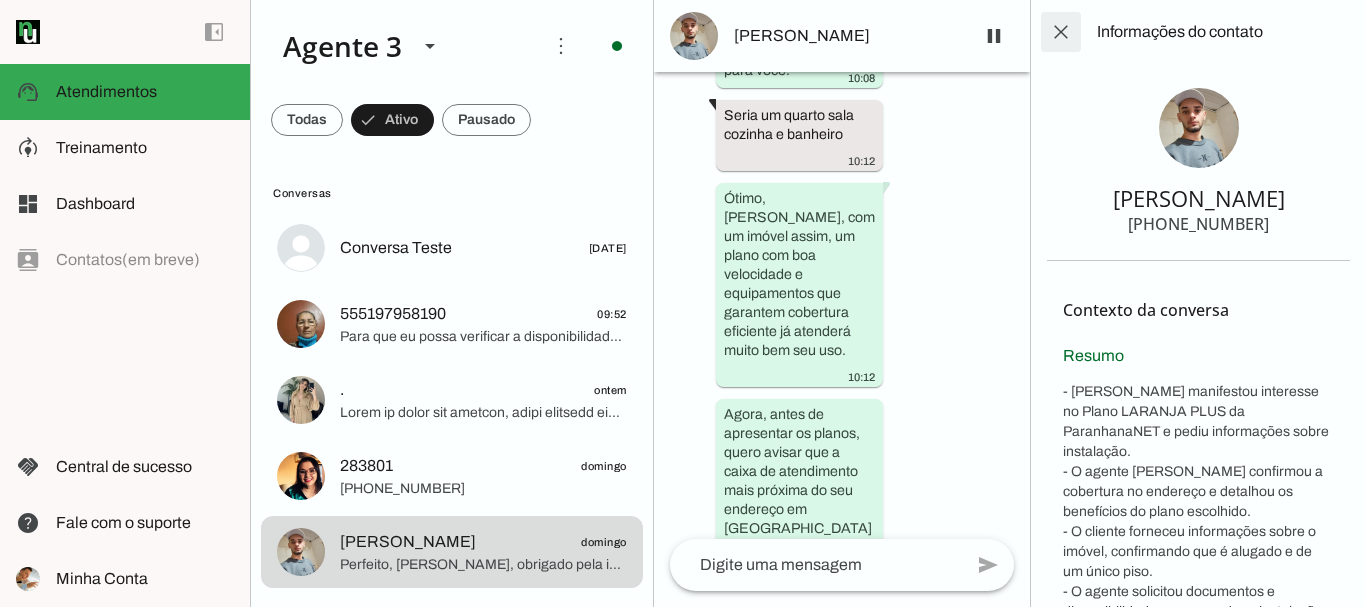 click at bounding box center [1061, 32] 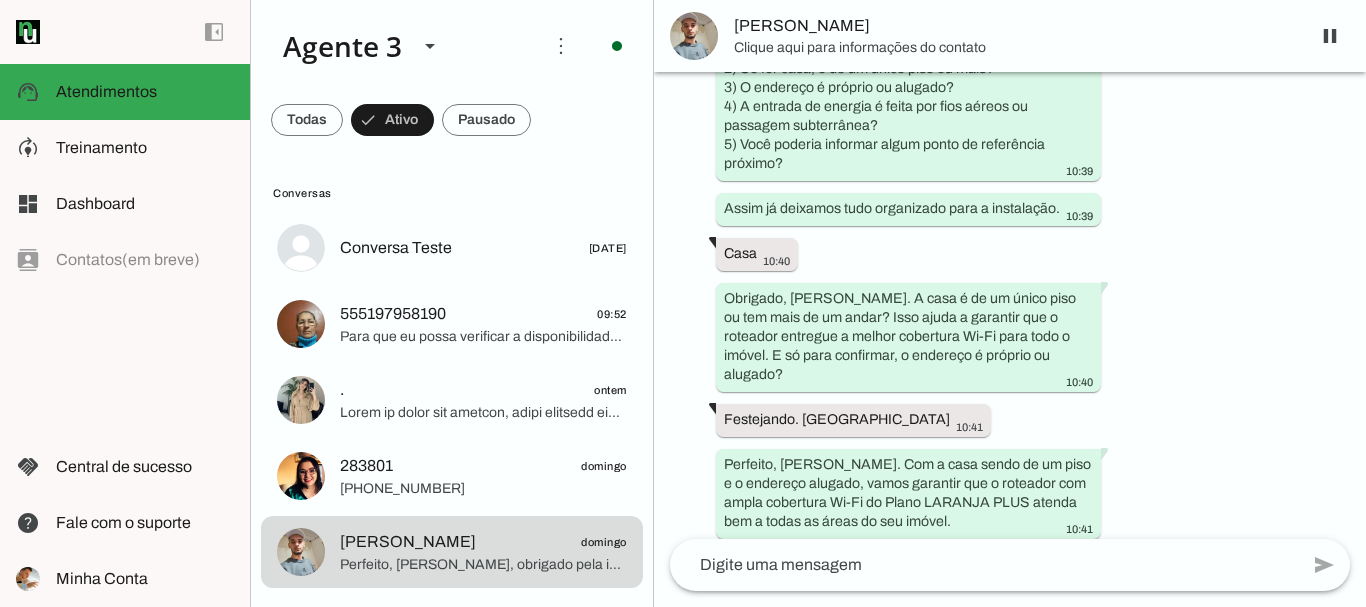 scroll, scrollTop: 0, scrollLeft: 0, axis: both 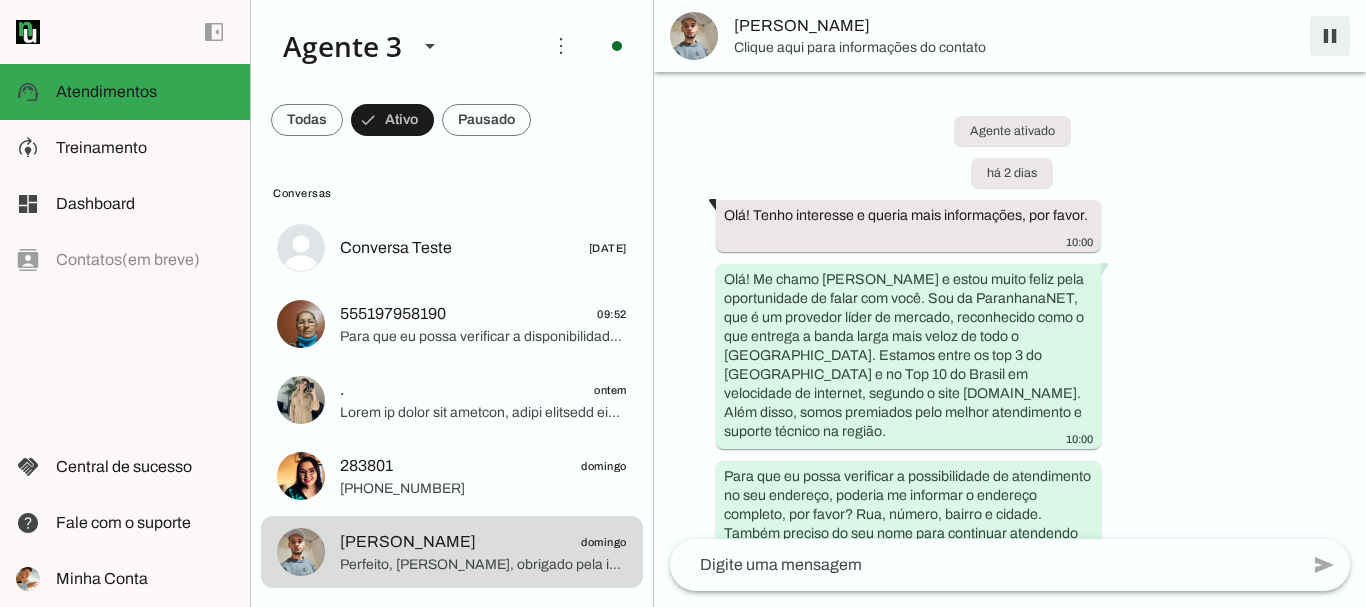 click at bounding box center (1330, 36) 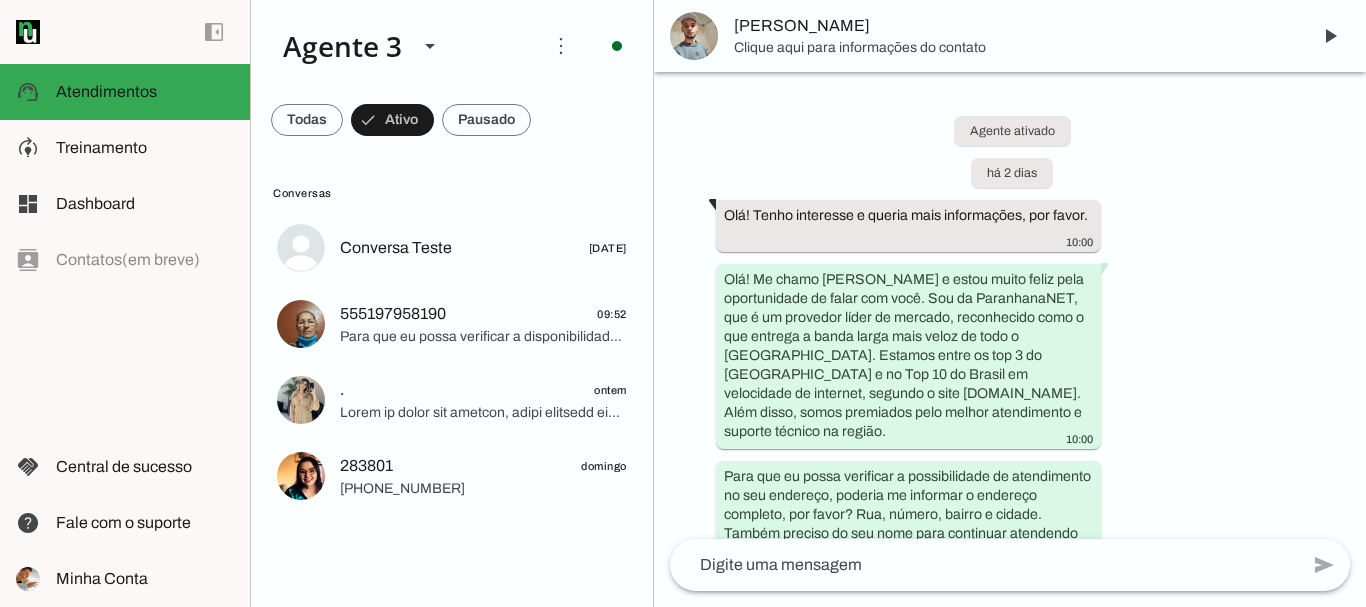 click on "Agente ativado
há 2 dias
Olá! Tenho interesse e queria mais informações, por favor. 10:00
Olá! Me chamo Iago e estou muito feliz pela oportunidade de falar com você. Sou da ParanhanaNET, que é um provedor líder de mercado, reconhecido como o que entrega a banda larga mais veloz de todo o Vale do Paranhana. Estamos entre os top 3 do Rio Grande do Sul e no Top 10 do Brasil em velocidade de internet, segundo o site minhaconexao.com.br. Além disso, somos premiados pelo melhor atendimento e suporte técnico na região. 10:00 Para que eu possa verificar a possibilidade de atendimento no seu endereço, poderia me informar o endereço completo, por favor? Rua, número, bairro e cidade. Também preciso do seu nome para continuar atendendo você. 10:00
Rua presidente médic número da casa 115. Bairro solar. Me chamo. João Vitor Martins 10:04
10:04 10:04
10:06 10:06" at bounding box center (1010, 305) 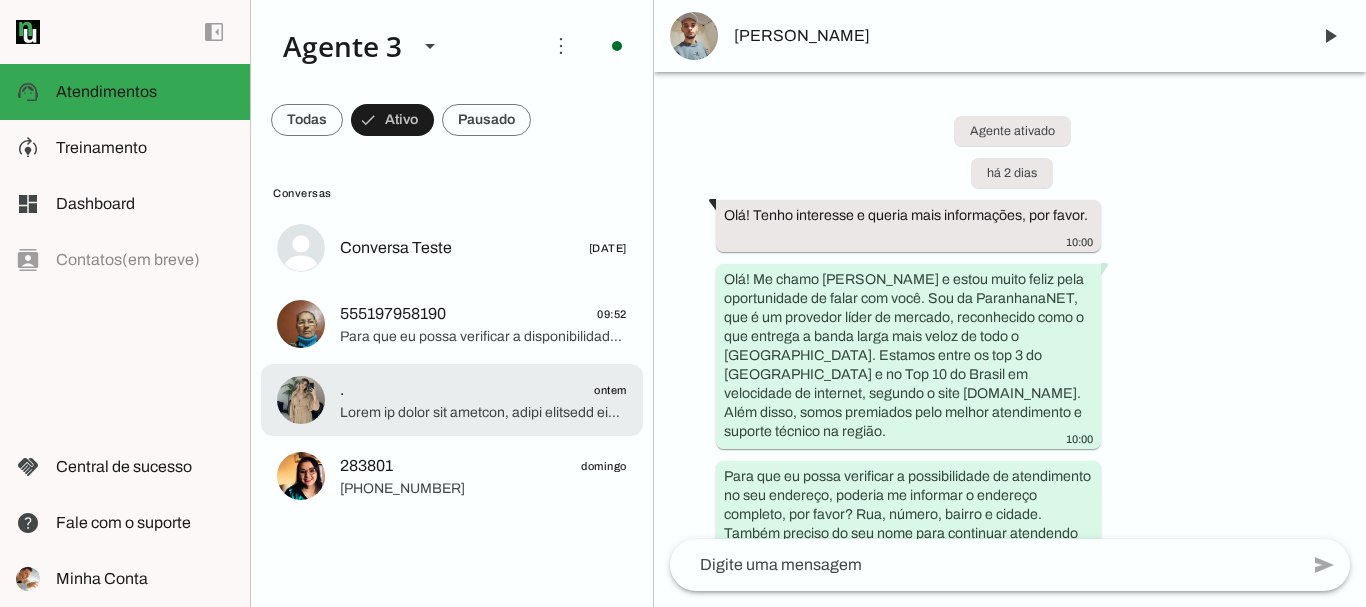click 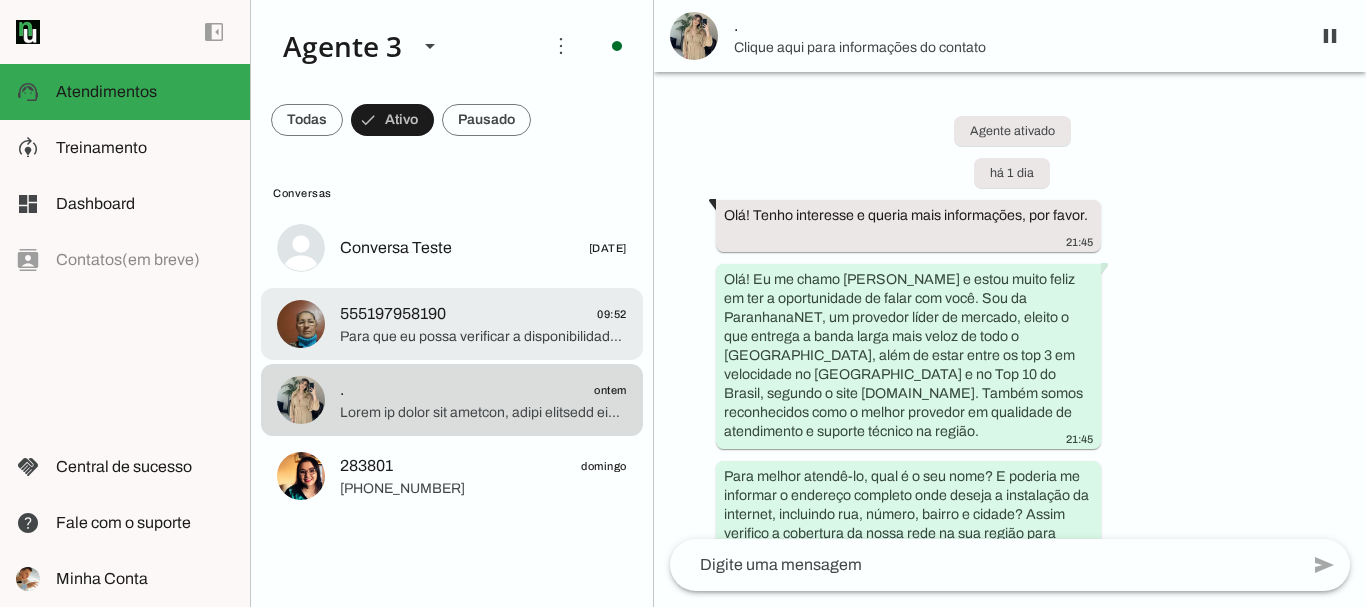 click on "Para que eu possa verificar a disponibilidade do serviço e seguir com as informações, poderia me informar seu nome, por favor? E também o endereço completo onde deseja a instalação, incluindo rua, número, bairro e cidade? Assim posso confirmar se temos rede de fibra óptica próxima ao seu local." 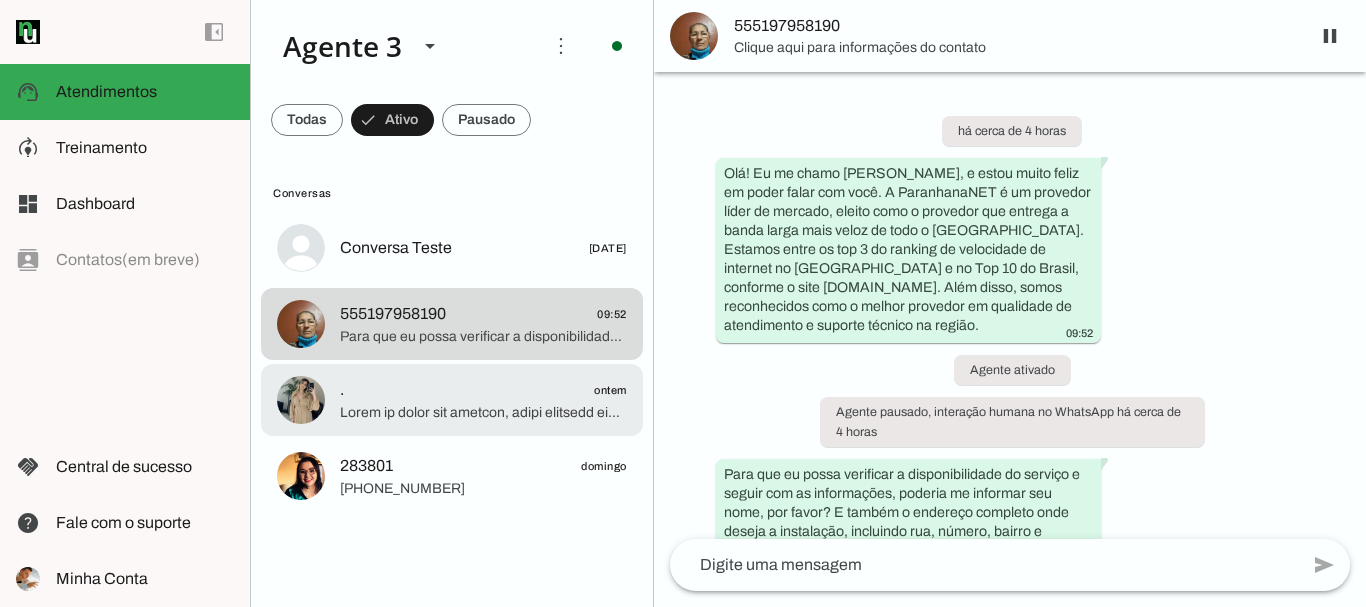 scroll, scrollTop: 110, scrollLeft: 0, axis: vertical 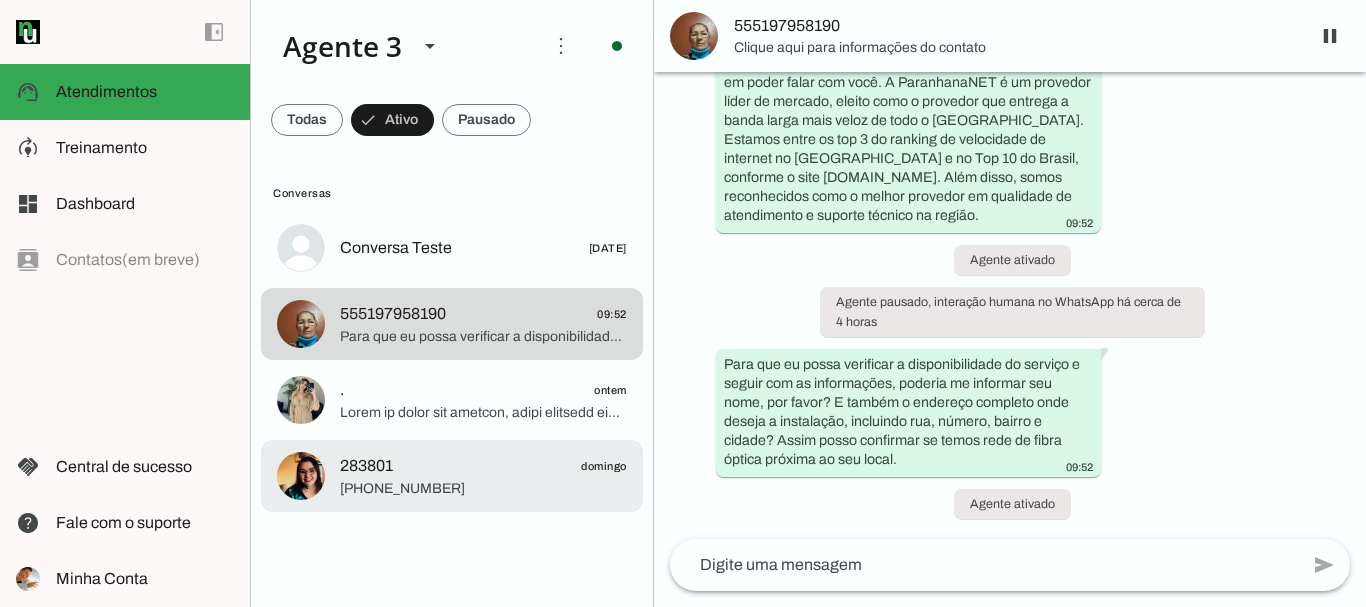 click on "283801
domingo" 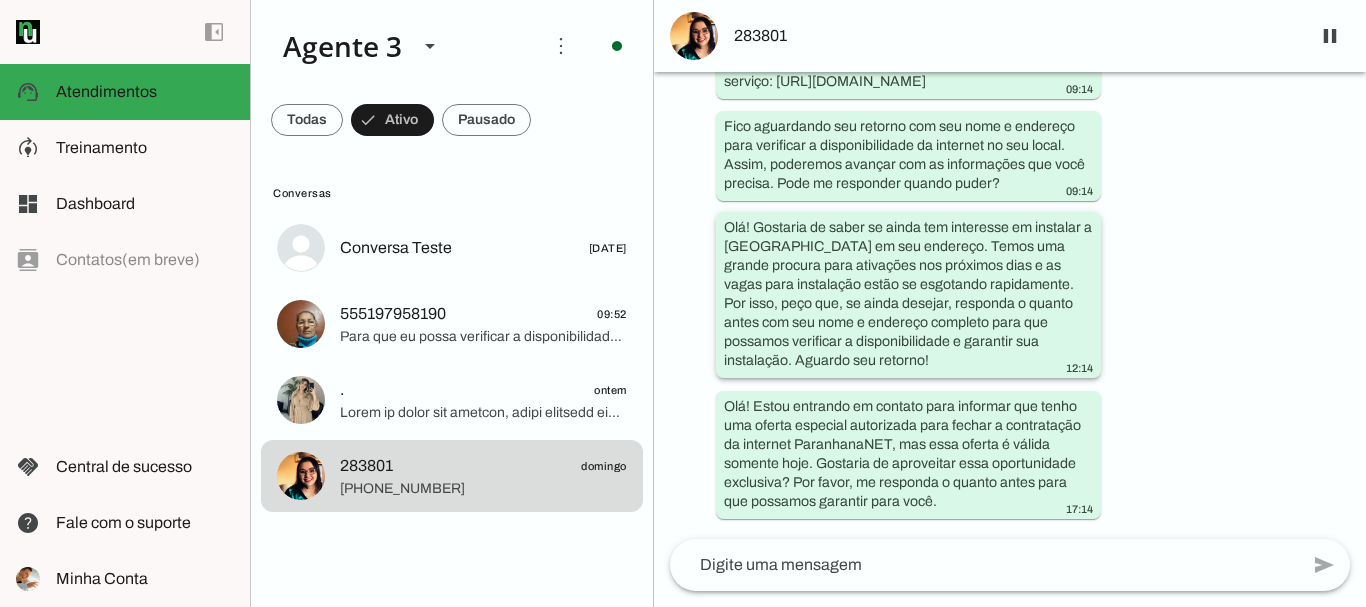 scroll, scrollTop: 1043, scrollLeft: 0, axis: vertical 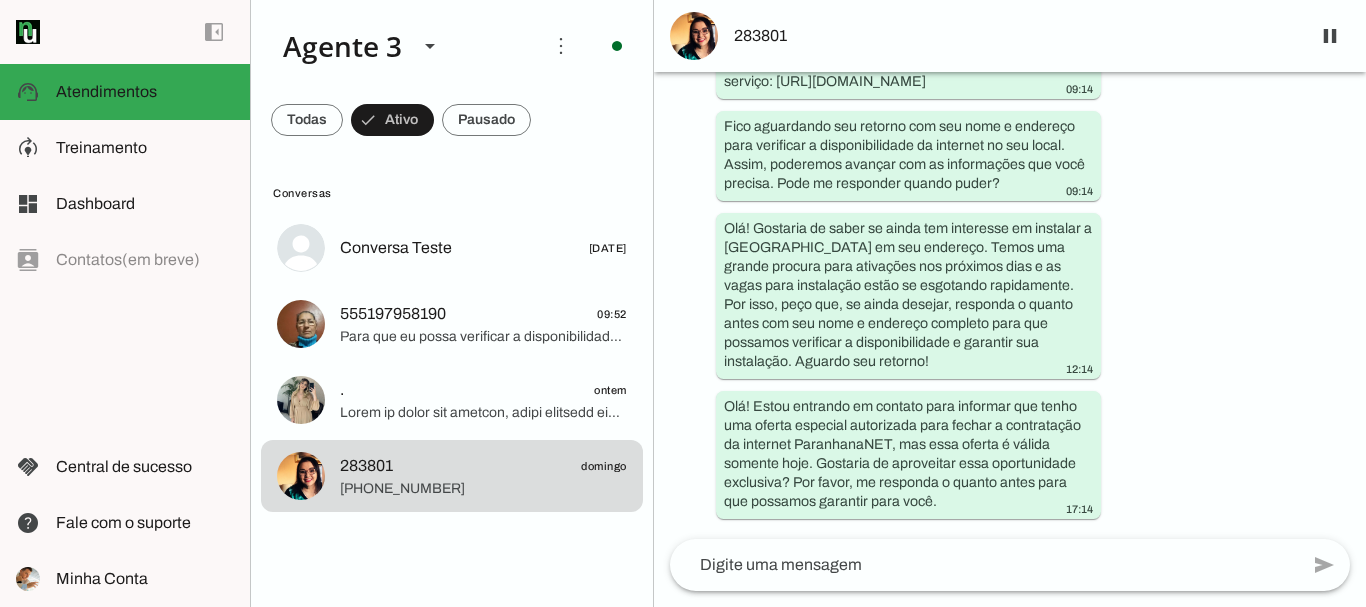click on "Agente ativado
há 2 dias
Olá! Tenho interesse e queria mais informações, por favor. 19:13
Olá! Eu me chamo Iago, e estou muito feliz em poder falar com você. A ParanhanaNET é um provedor líder de mercado, eleito como o provedor que entrega a banda larga mais veloz de todo o Vale do Paranhana. Estamos entre os top 3 do ranking de velocidade de internet no Rio Grande do Sul e no Top 10 do Brasil, conforme o site www.minhaconexao.com.br. Além disso, somos reconhecidos como o melhor provedor em qualidade de atendimento e suporte técnico na região. 19:13 Para que eu possa verificar a disponibilidade do serviço e seguir com as informações, poderia me informar seu nome, por favor? E também o endereço completo onde deseja a instalação, incluindo rua, número, bairro e cidade? Assim posso confirmar se temos rede de fibra óptica próxima ao seu local. 19:13
transcribe “ ” 19:14" at bounding box center [1010, 305] 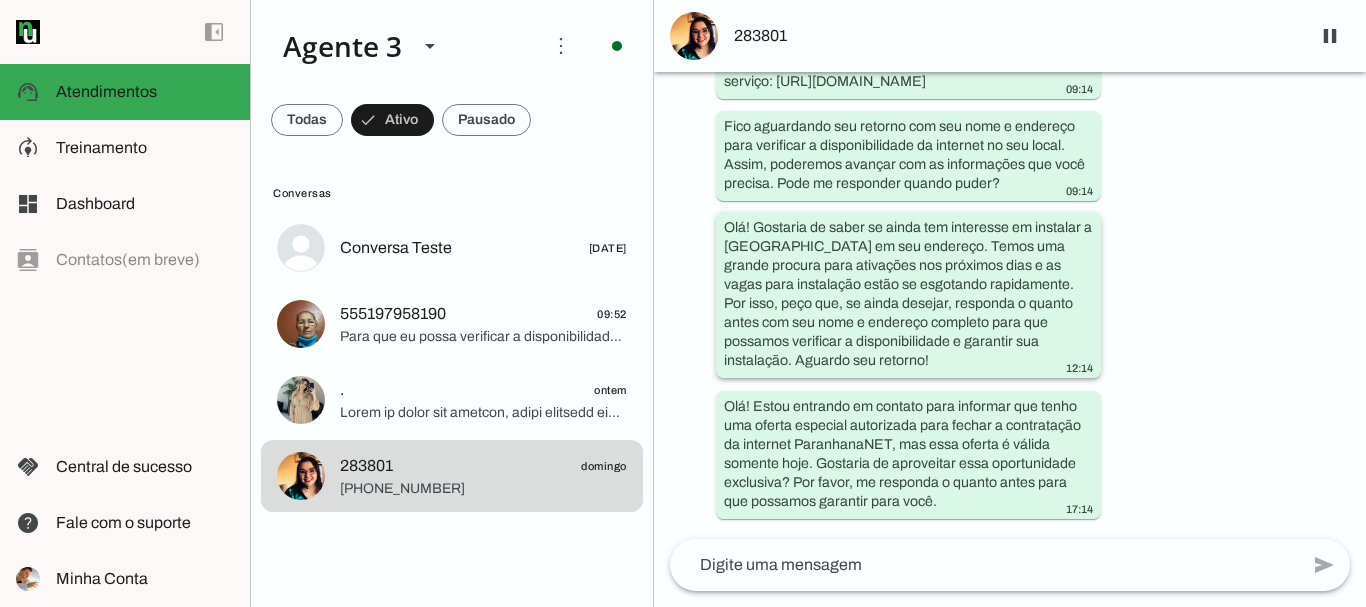 drag, startPoint x: 962, startPoint y: 235, endPoint x: 1075, endPoint y: 314, distance: 137.87675 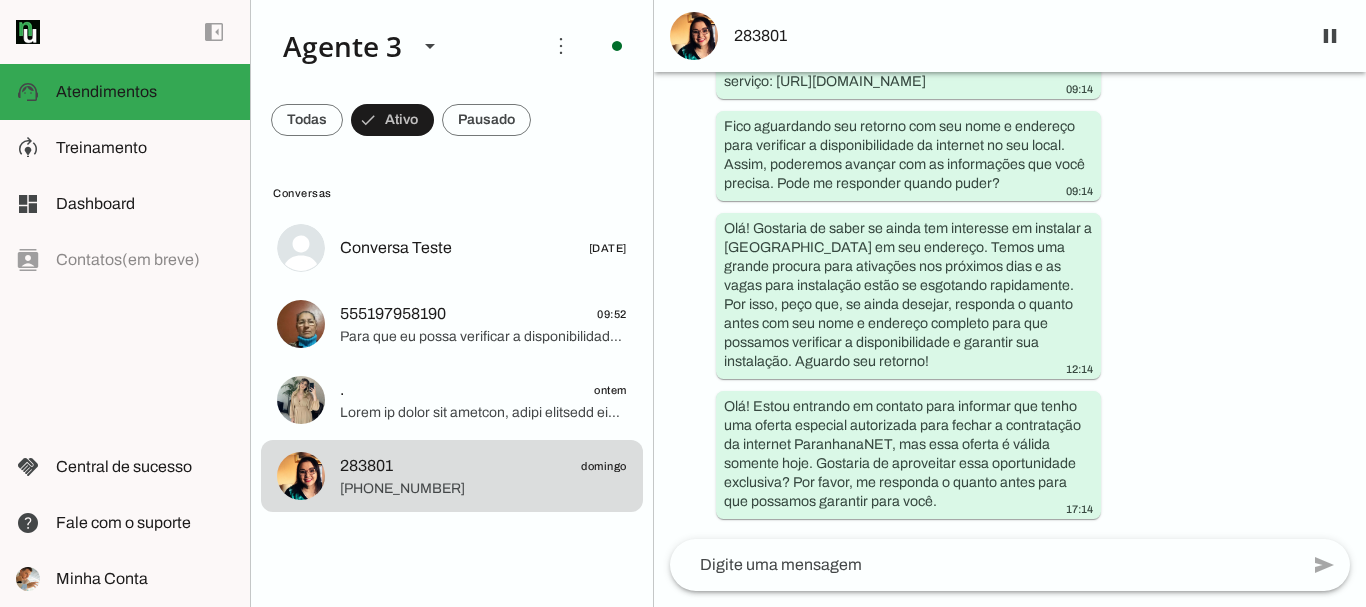 drag, startPoint x: 1080, startPoint y: 360, endPoint x: 880, endPoint y: 179, distance: 269.74246 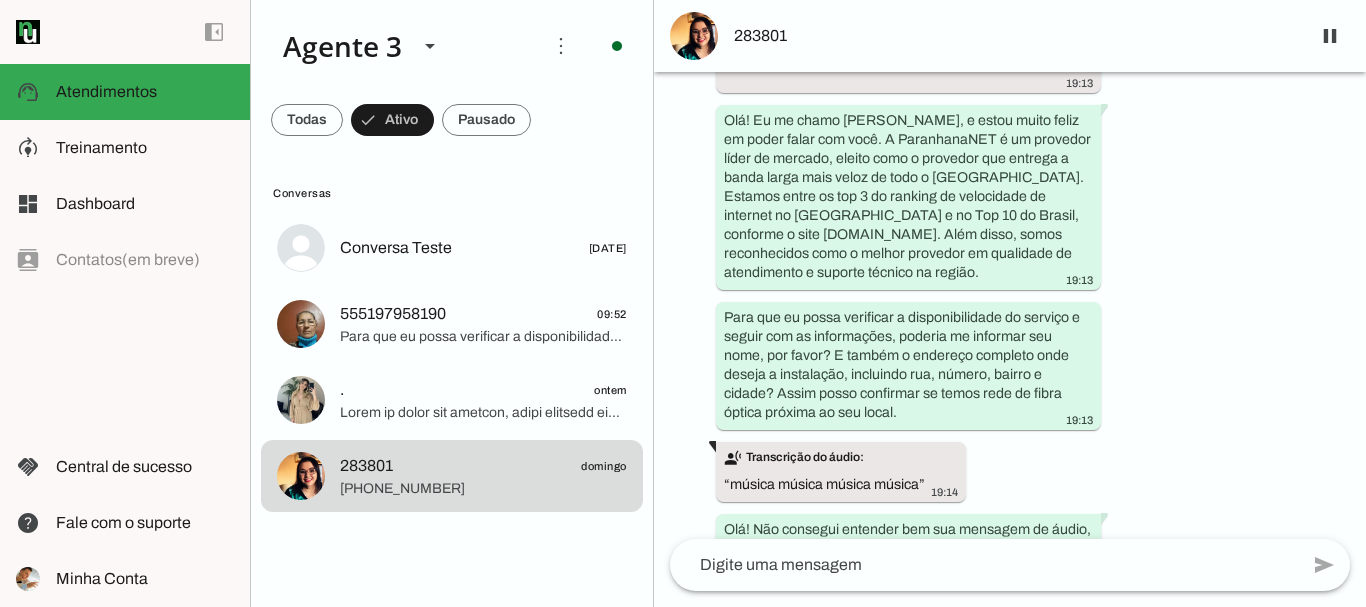 scroll, scrollTop: 0, scrollLeft: 0, axis: both 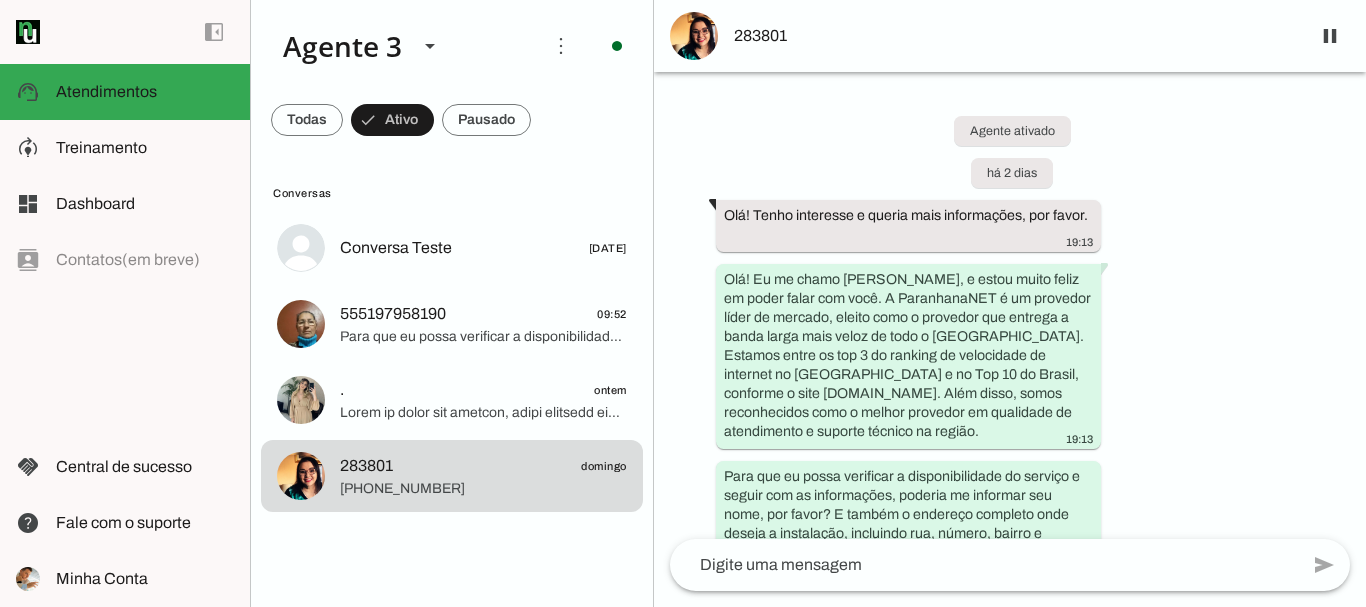 click on "Agente ativado
há 2 dias
Olá! Tenho interesse e queria mais informações, por favor. 19:13
Olá! Eu me chamo Iago, e estou muito feliz em poder falar com você. A ParanhanaNET é um provedor líder de mercado, eleito como o provedor que entrega a banda larga mais veloz de todo o Vale do Paranhana. Estamos entre os top 3 do ranking de velocidade de internet no Rio Grande do Sul e no Top 10 do Brasil, conforme o site www.minhaconexao.com.br. Além disso, somos reconhecidos como o melhor provedor em qualidade de atendimento e suporte técnico na região. 19:13 Para que eu possa verificar a disponibilidade do serviço e seguir com as informações, poderia me informar seu nome, por favor? E também o endereço completo onde deseja a instalação, incluindo rua, número, bairro e cidade? Assim posso confirmar se temos rede de fibra óptica próxima ao seu local. 19:13
transcribe “ ” 19:14" at bounding box center (1010, 305) 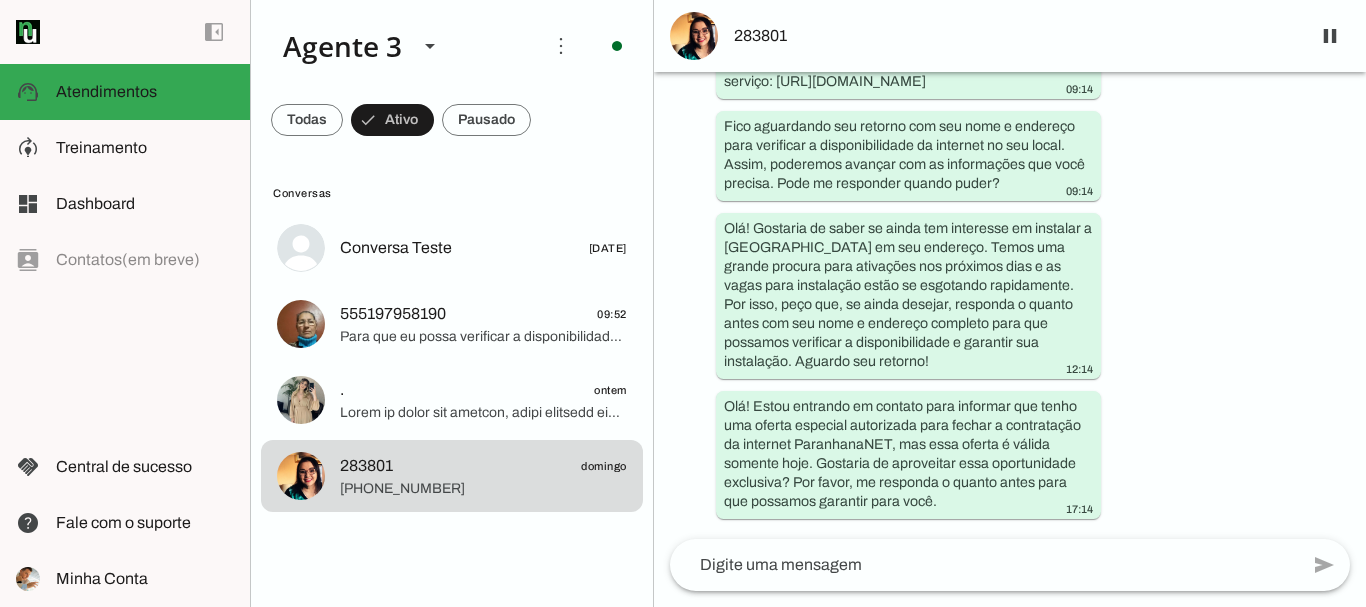 scroll, scrollTop: 1043, scrollLeft: 0, axis: vertical 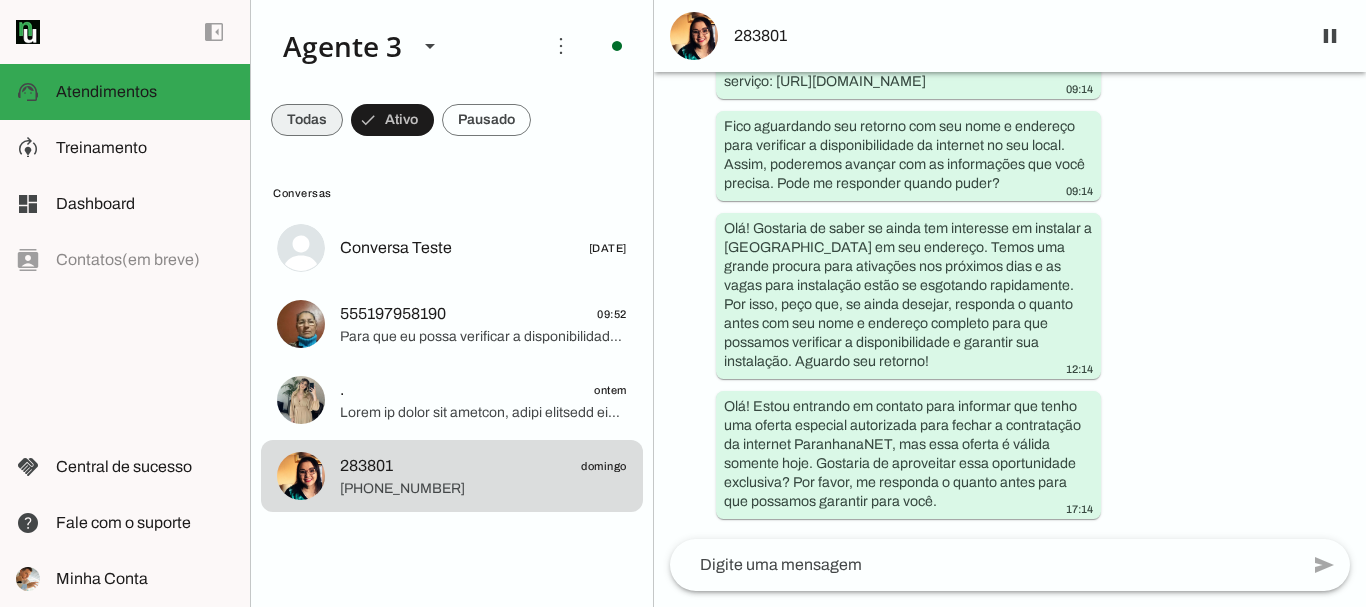 click at bounding box center (307, 120) 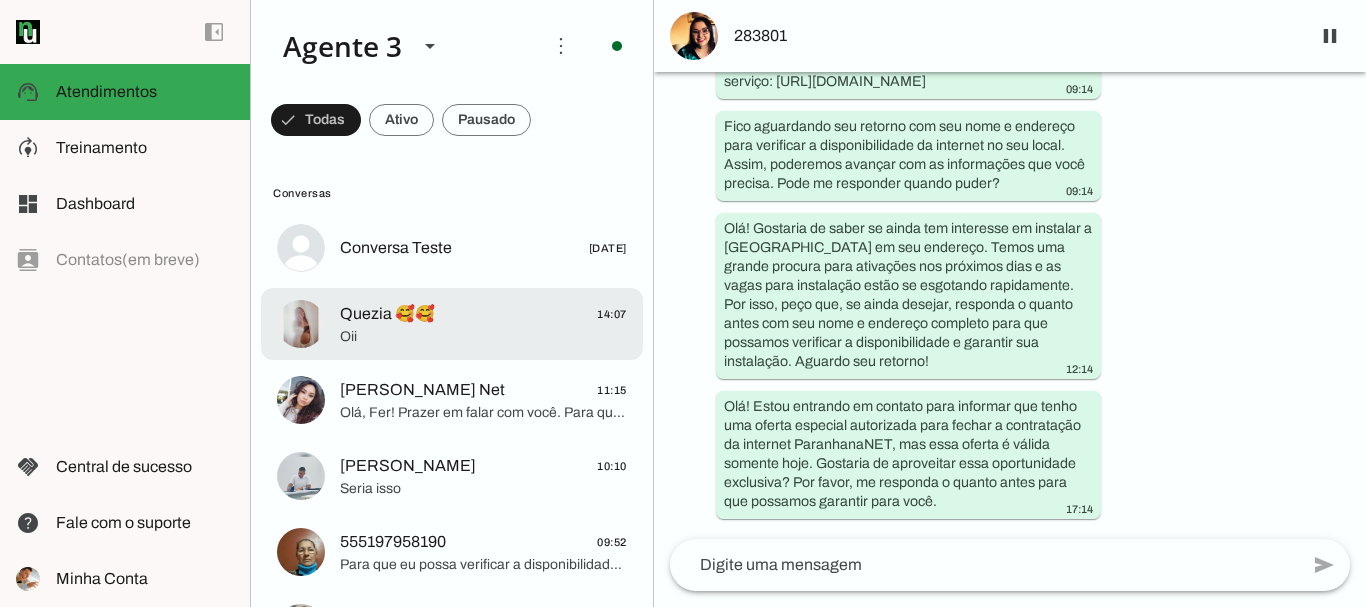 click on "Quezia 🥰🥰
14:07" 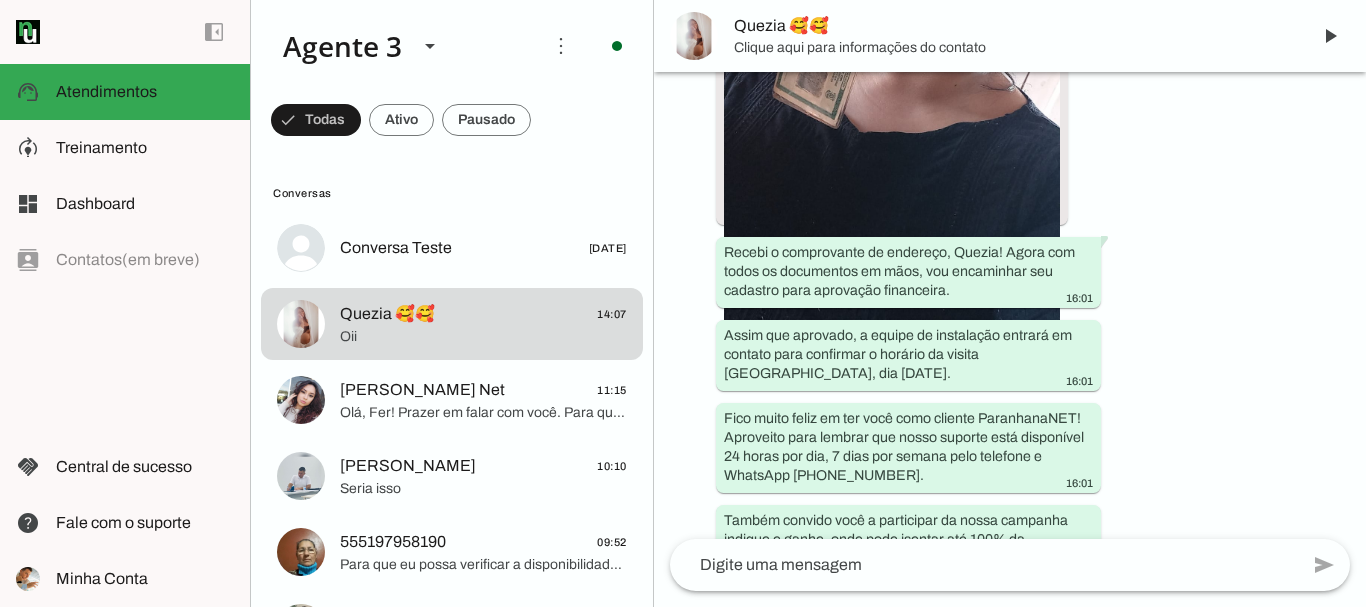 scroll, scrollTop: 9294, scrollLeft: 0, axis: vertical 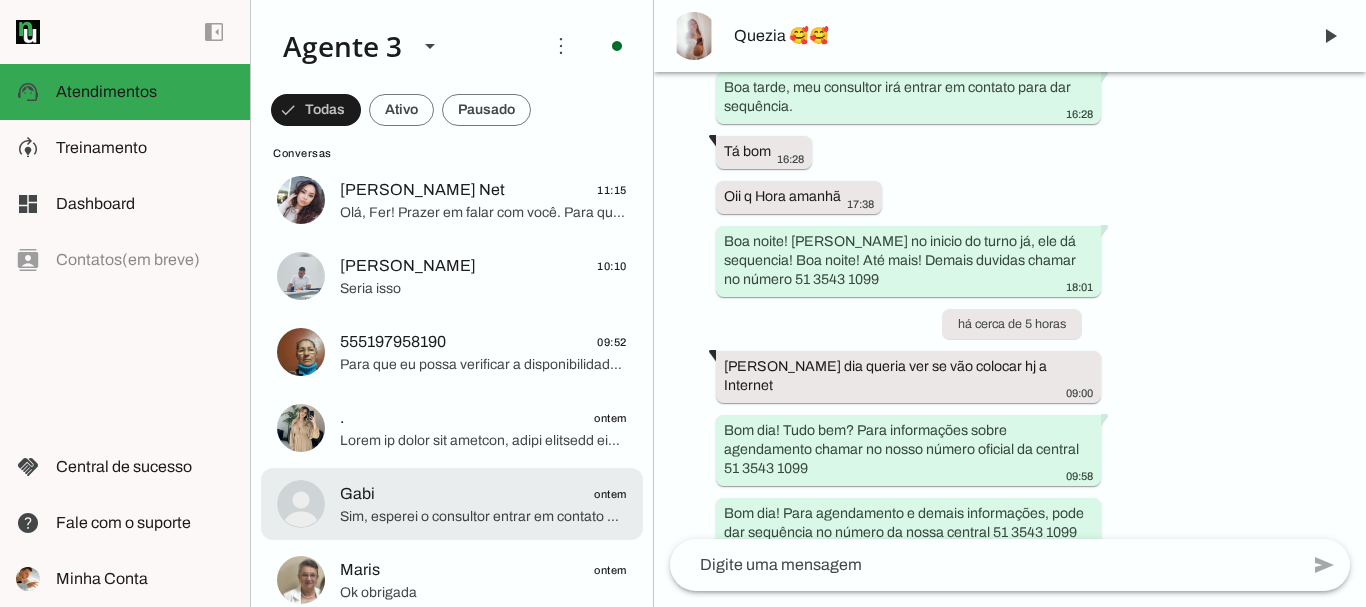 click on "Gabi
ontem" 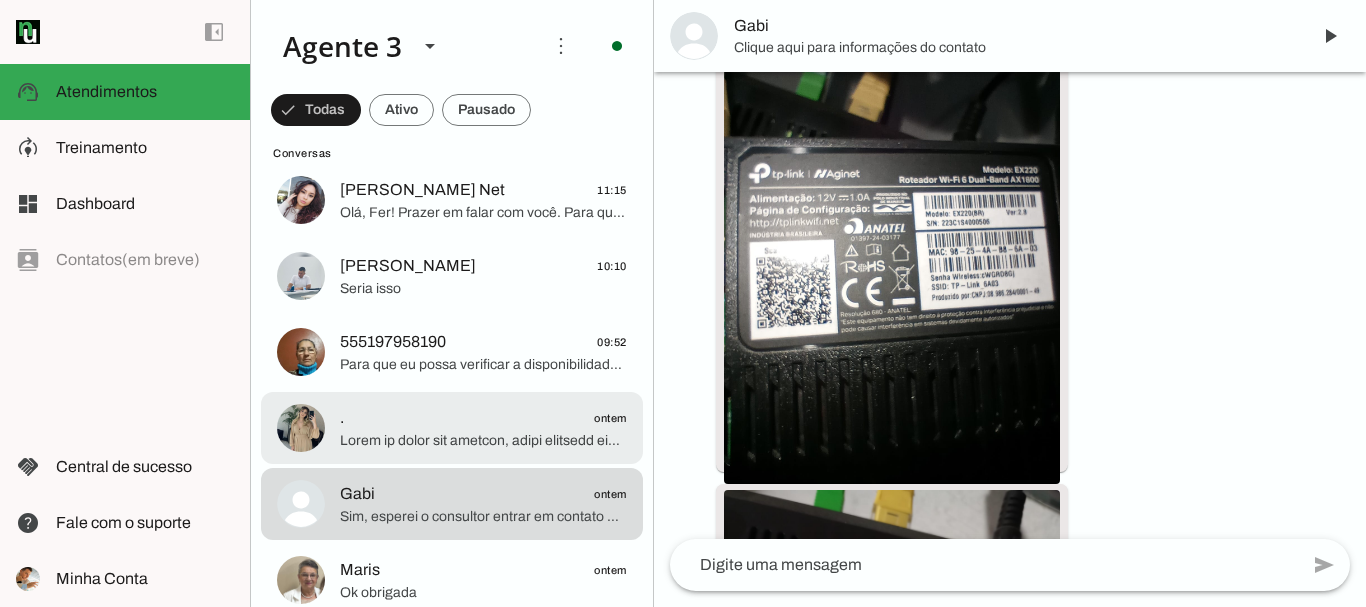 scroll, scrollTop: 8668, scrollLeft: 0, axis: vertical 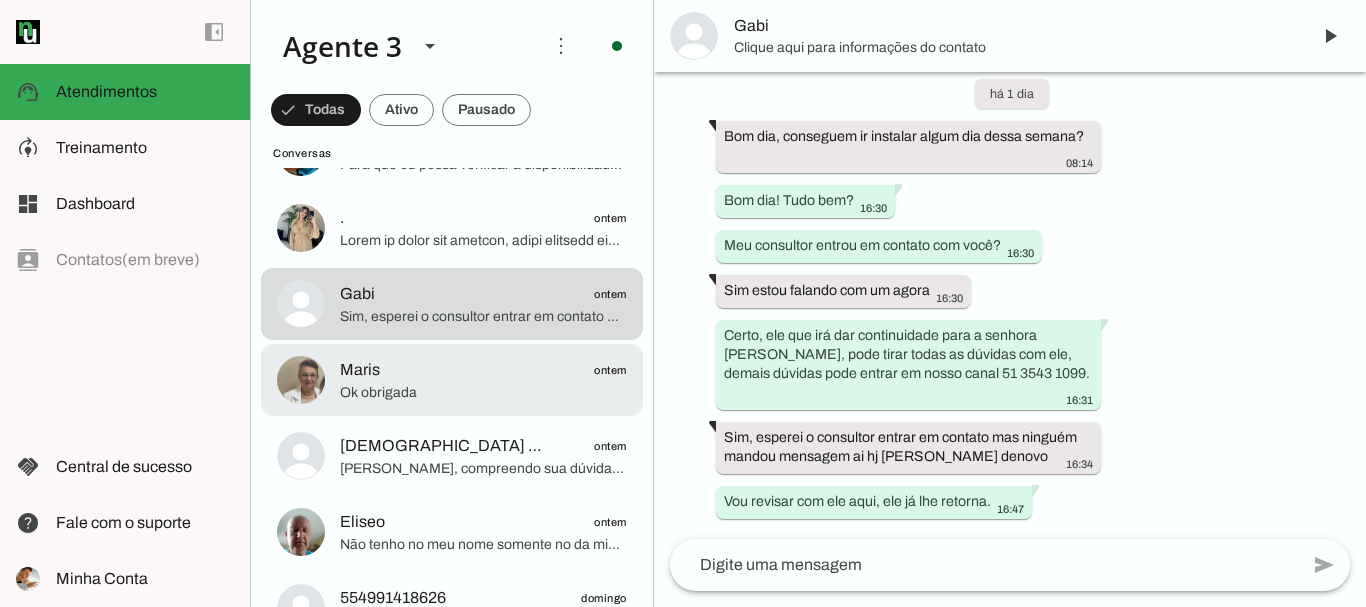 click on "Maris
ontem" 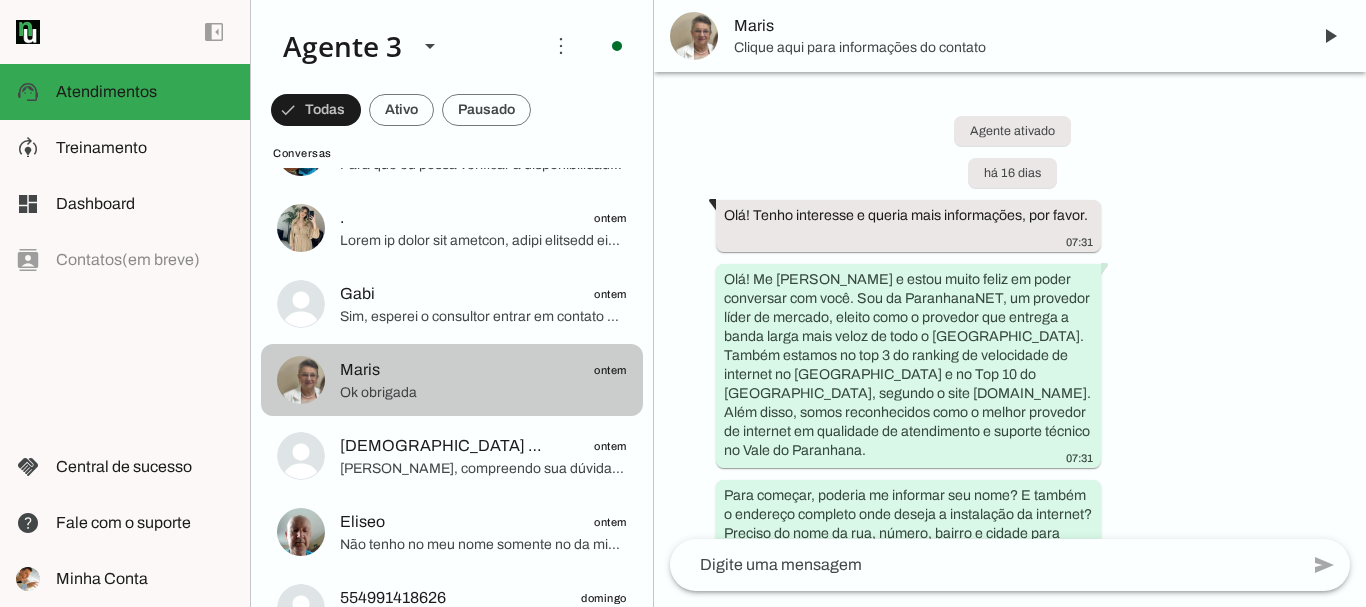 scroll, scrollTop: 1145, scrollLeft: 0, axis: vertical 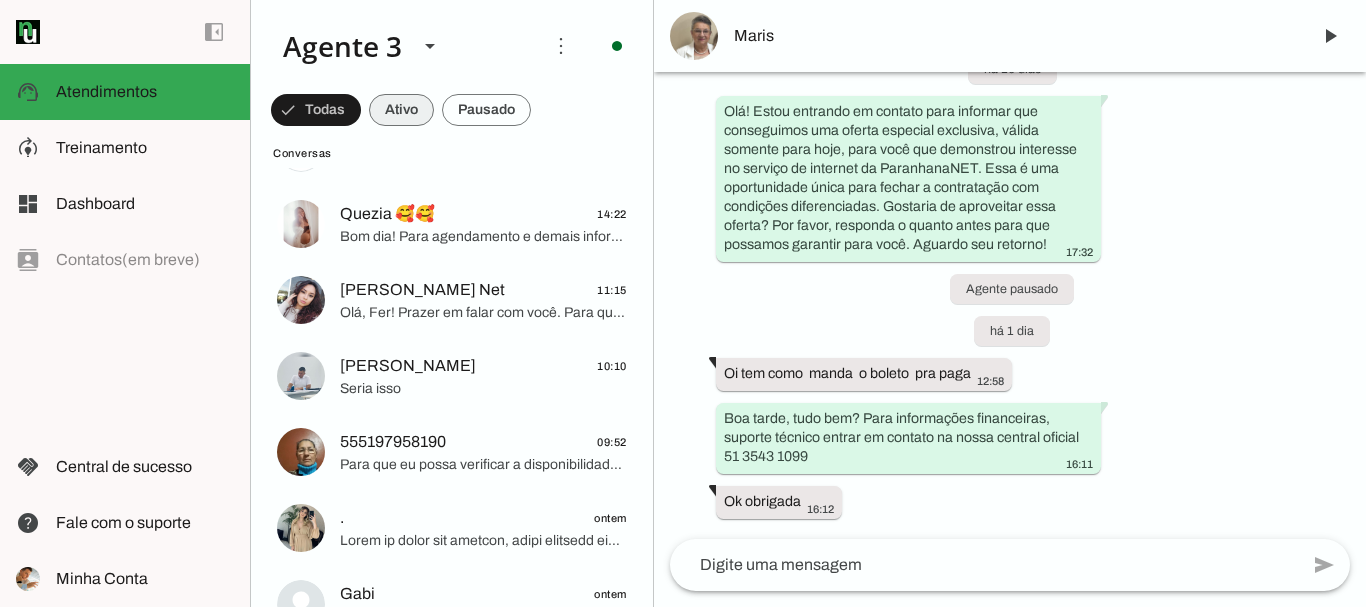click at bounding box center [316, 110] 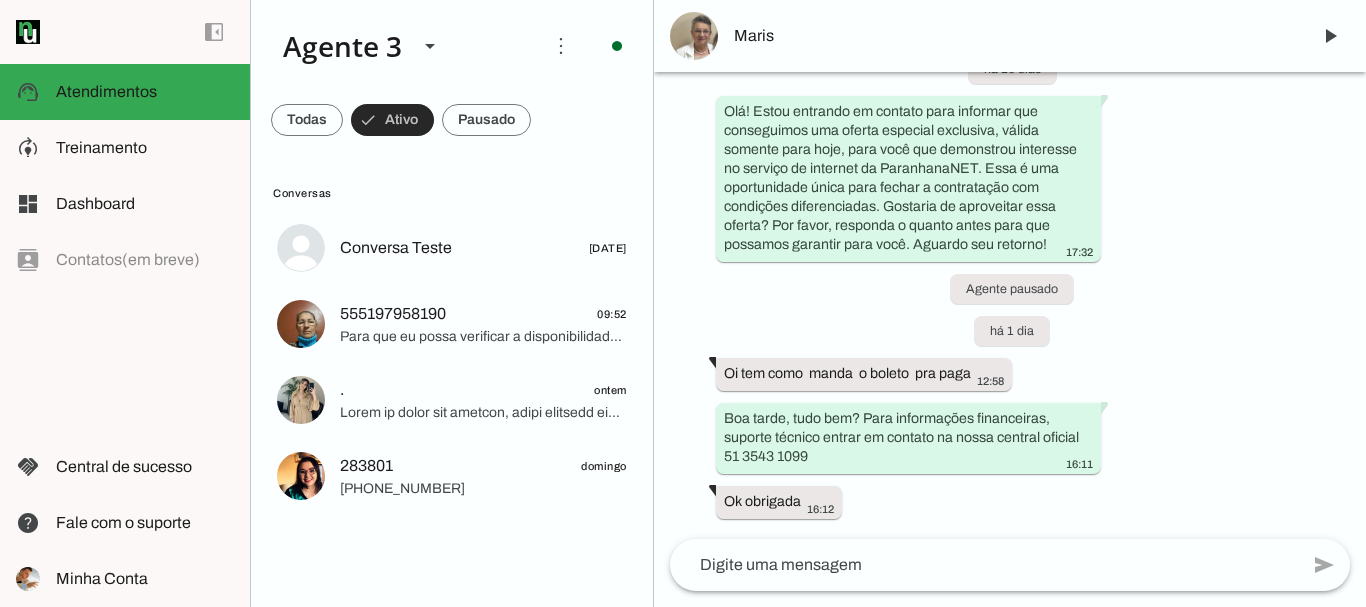 scroll, scrollTop: 0, scrollLeft: 0, axis: both 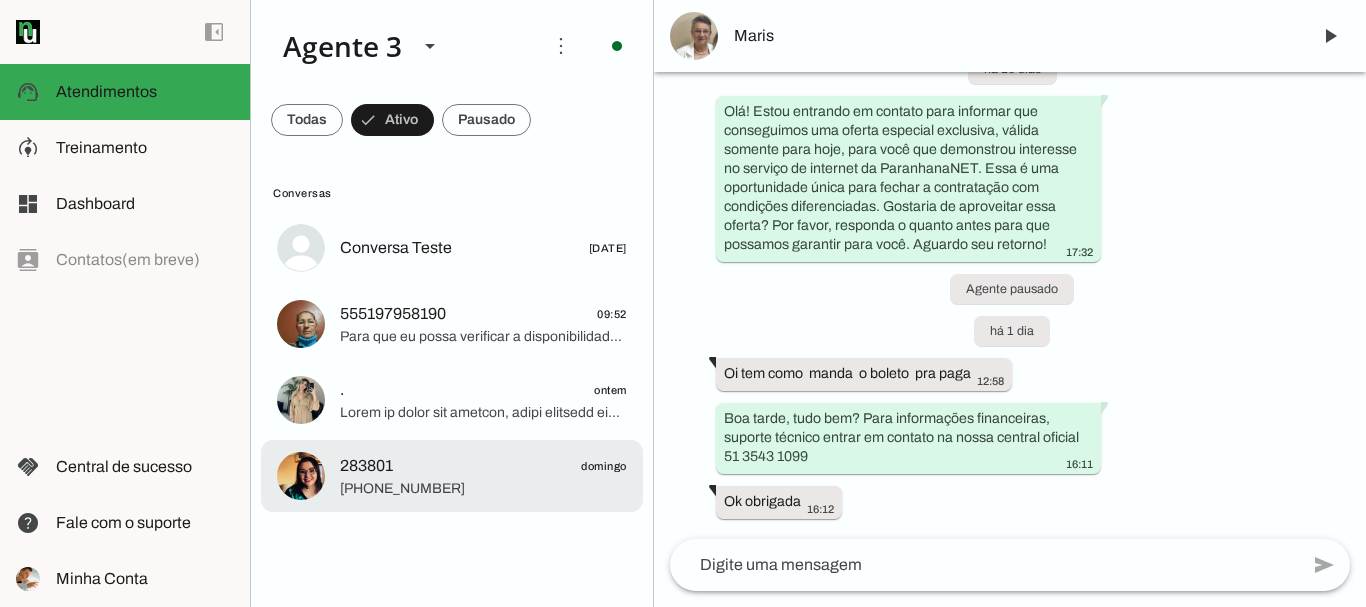 click on "283801
domingo" 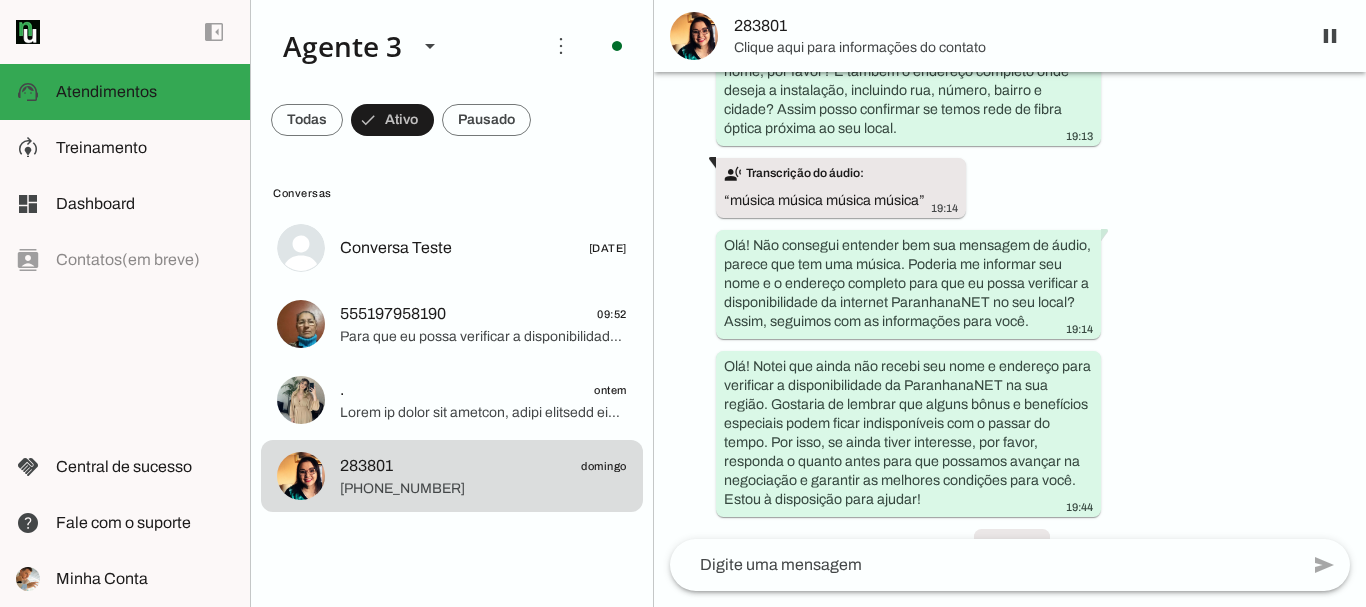 scroll, scrollTop: 0, scrollLeft: 0, axis: both 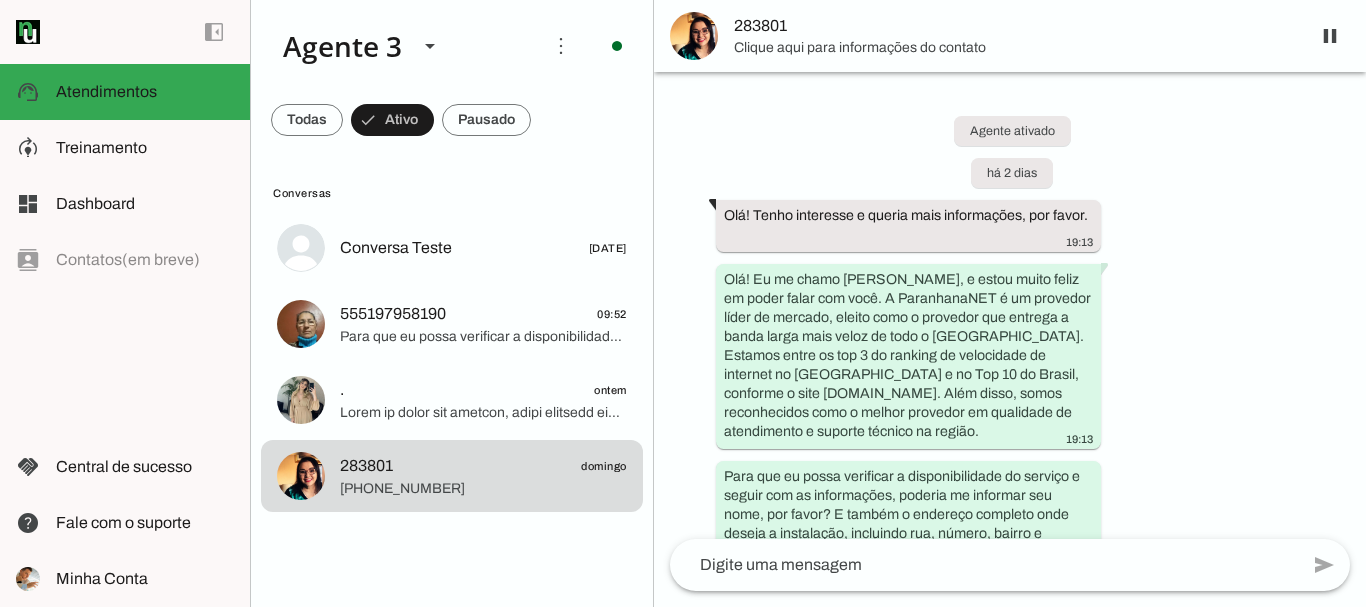 click on "283801" at bounding box center [1014, 26] 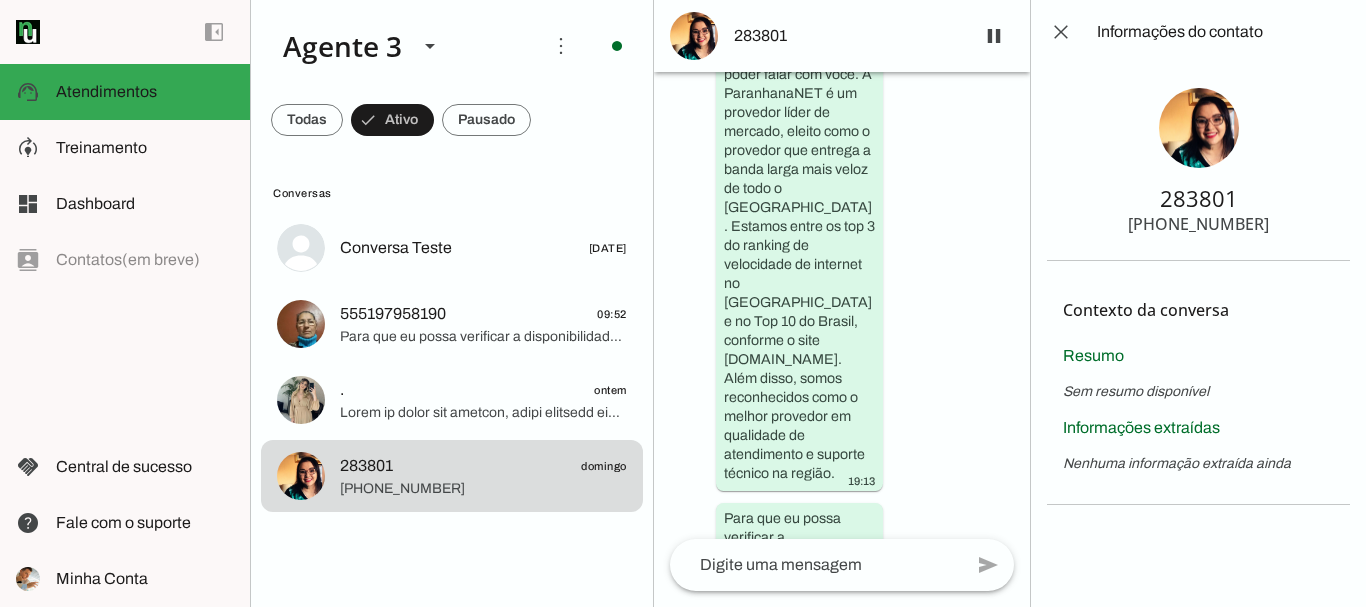scroll, scrollTop: 376, scrollLeft: 0, axis: vertical 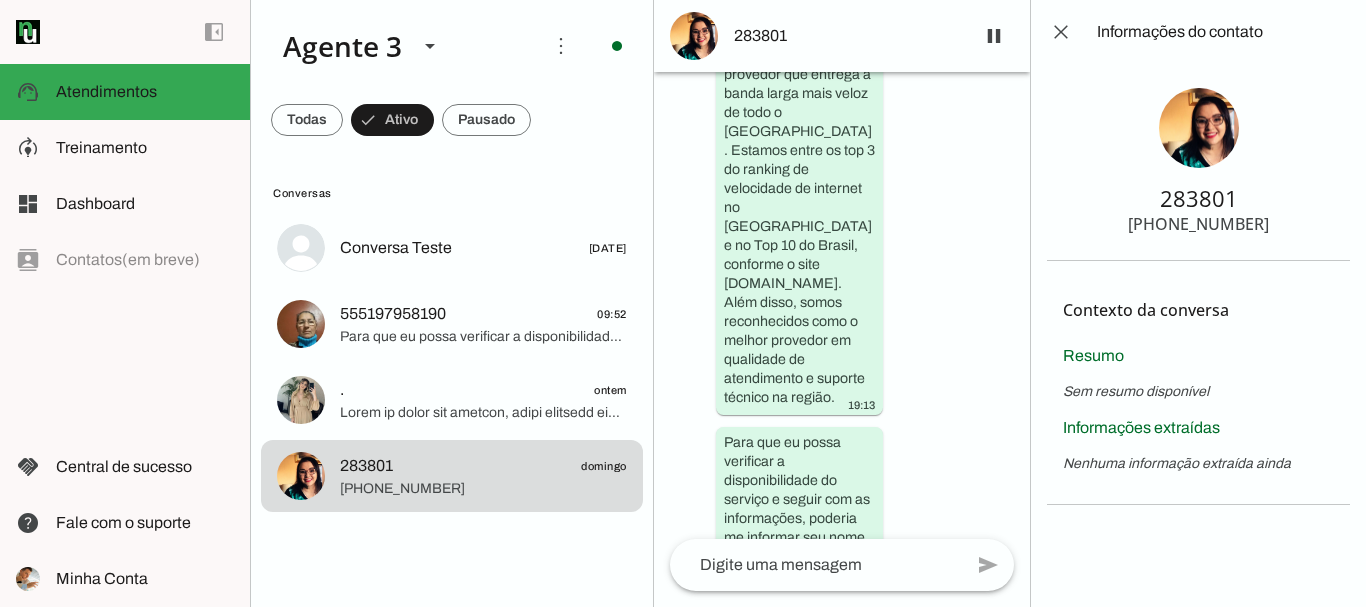click on "[PHONE_NUMBER]" at bounding box center [1198, 224] 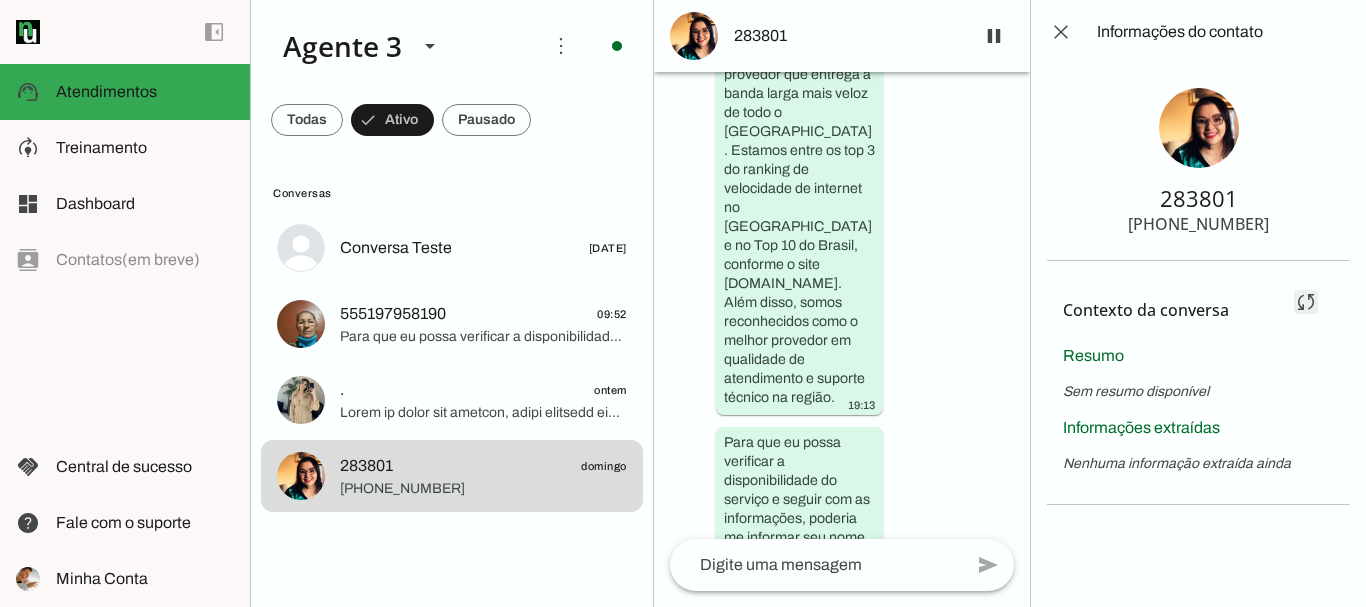 click at bounding box center (1306, 302) 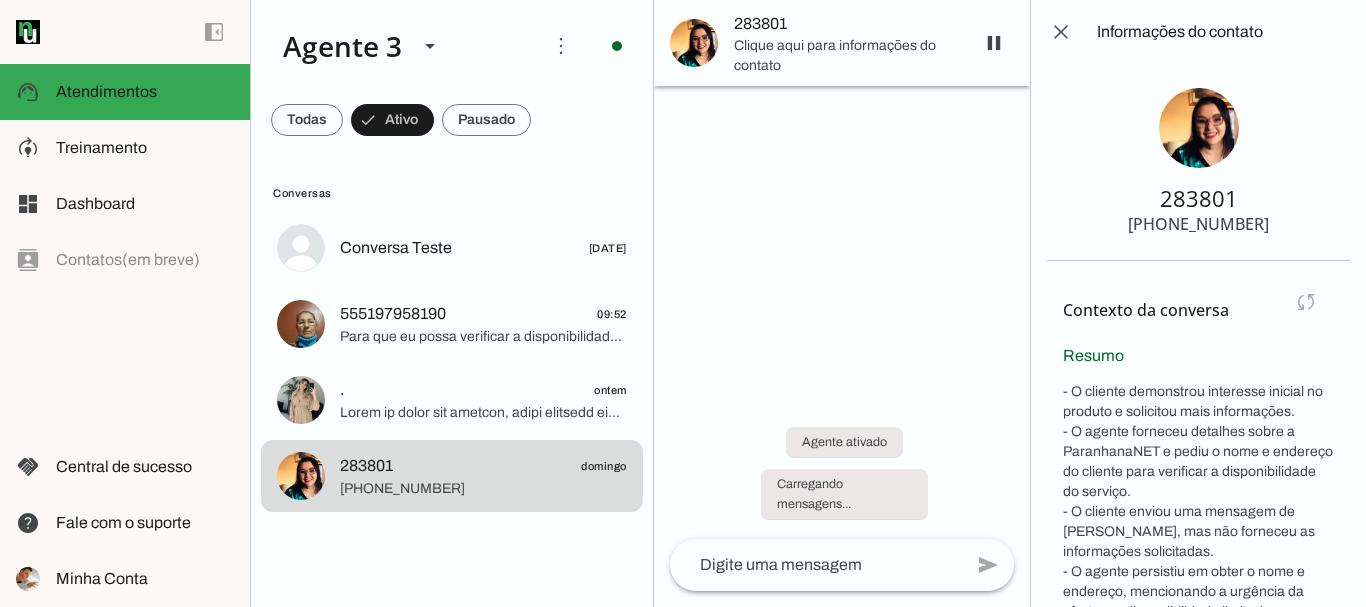 scroll, scrollTop: 0, scrollLeft: 0, axis: both 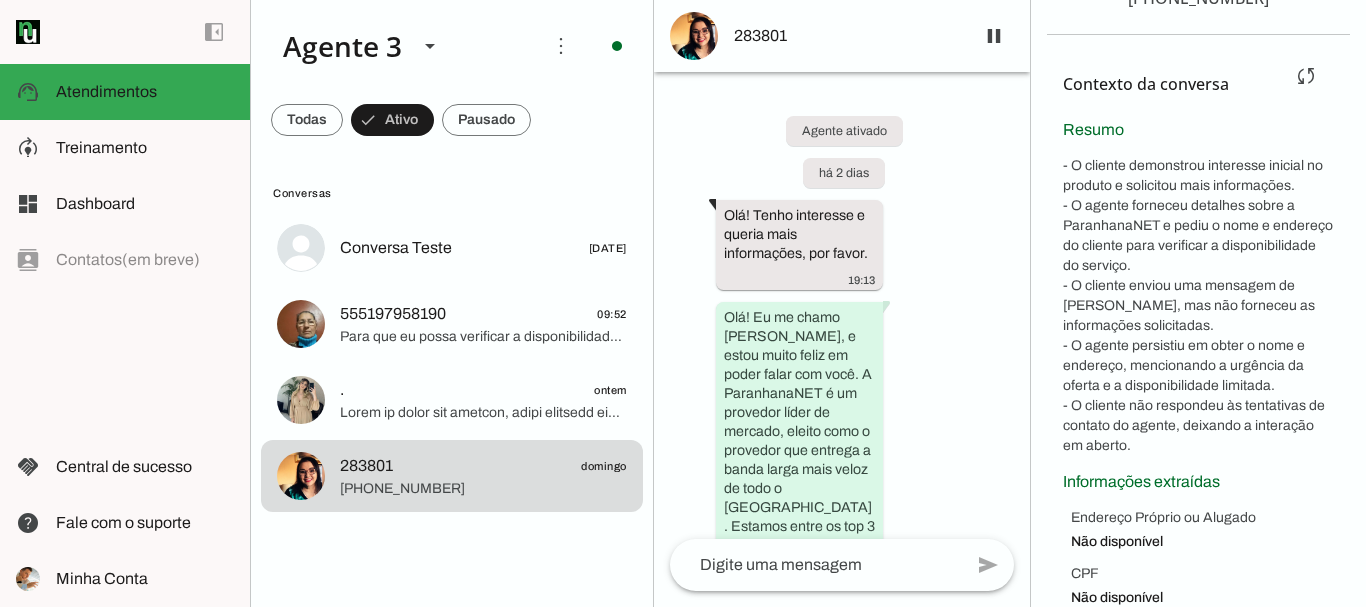 drag, startPoint x: 1056, startPoint y: 159, endPoint x: 1210, endPoint y: 452, distance: 331.00604 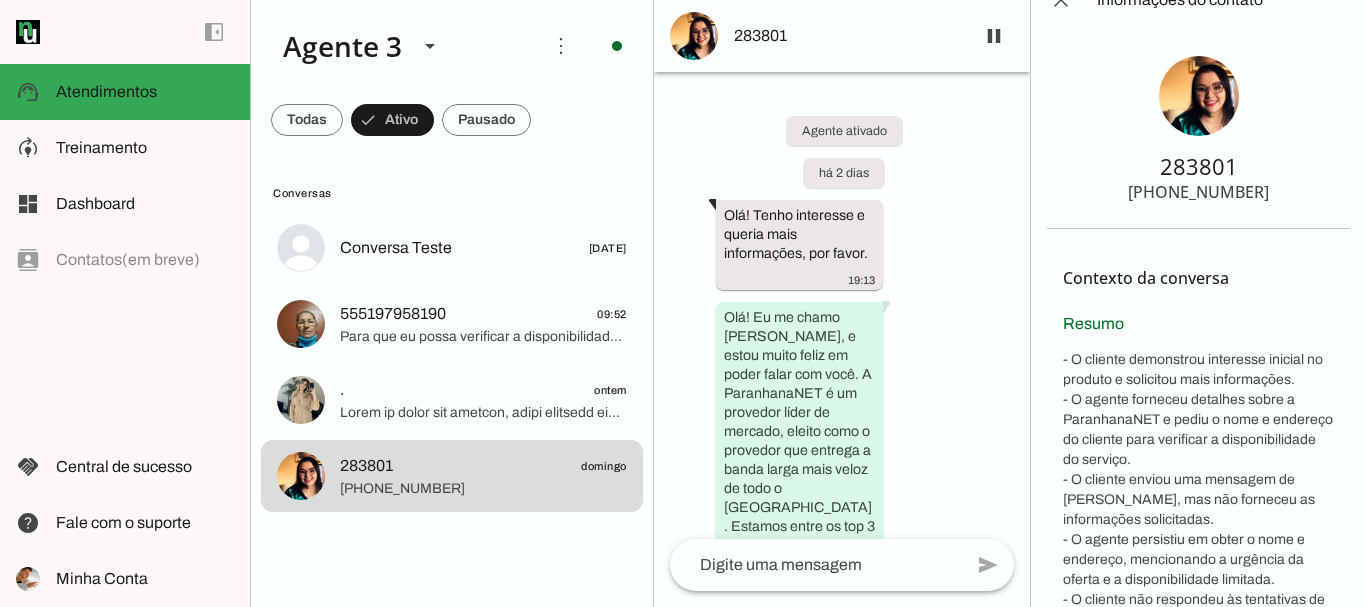 scroll, scrollTop: 0, scrollLeft: 0, axis: both 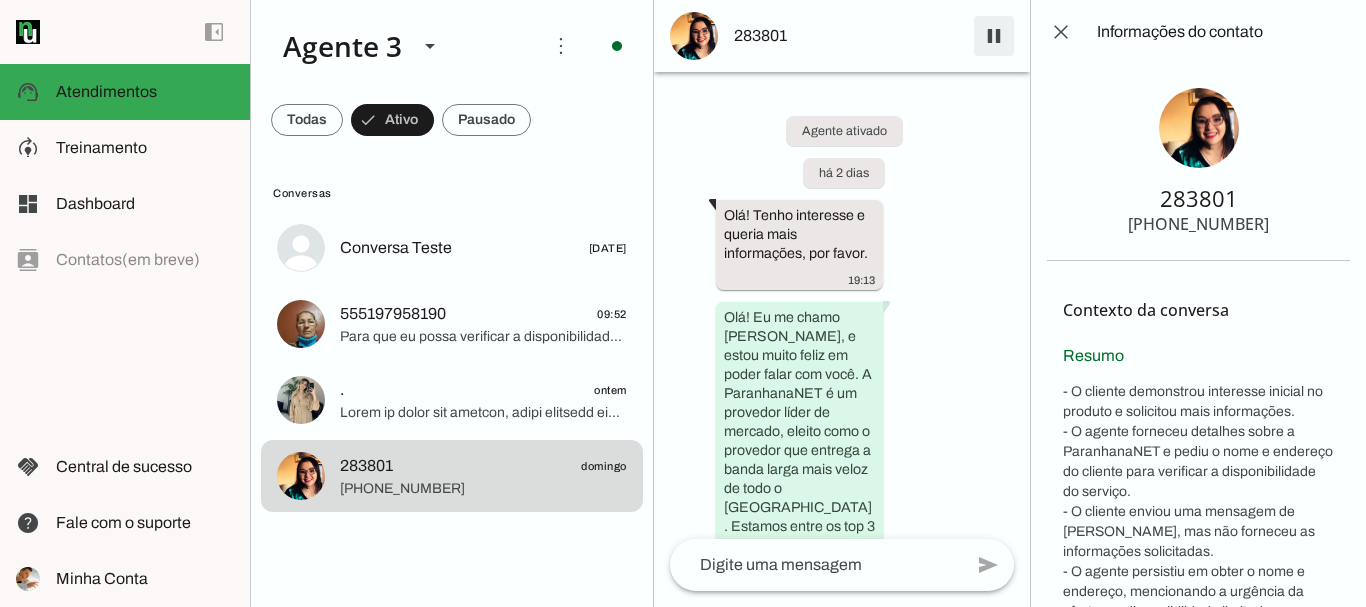 click at bounding box center (994, 36) 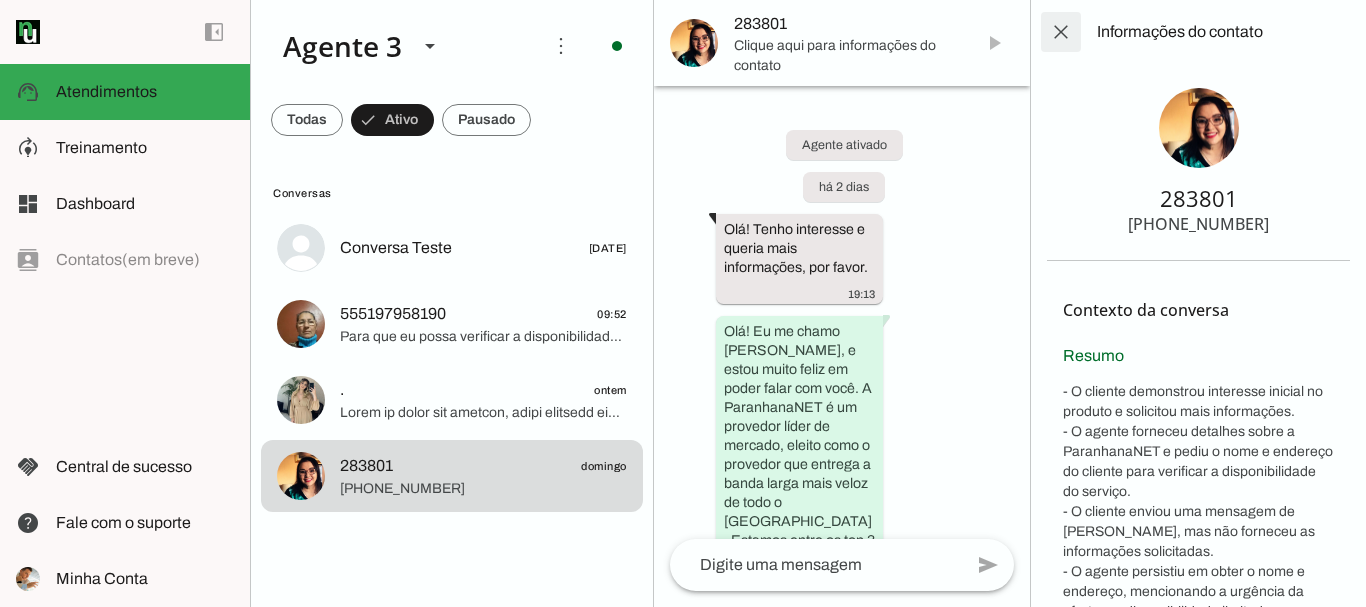 click at bounding box center (1061, 32) 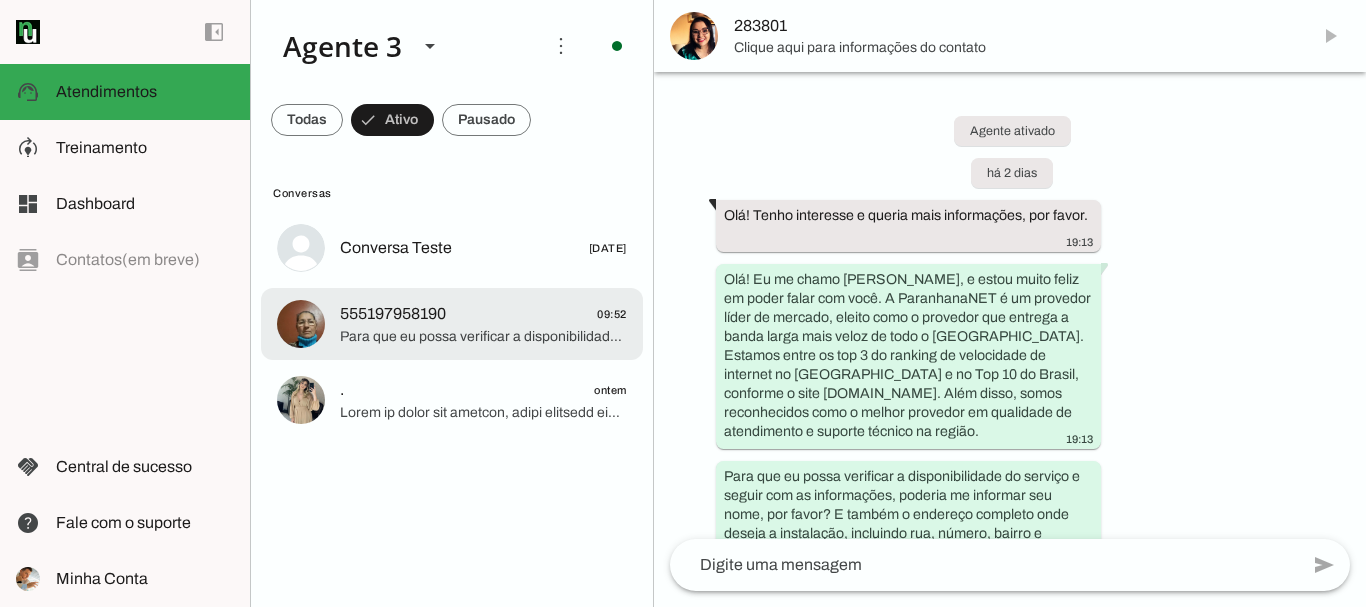 click on "Para que eu possa verificar a disponibilidade do serviço e seguir com as informações, poderia me informar seu nome, por favor? E também o endereço completo onde deseja a instalação, incluindo rua, número, bairro e cidade? Assim posso confirmar se temos rede de fibra óptica próxima ao seu local." 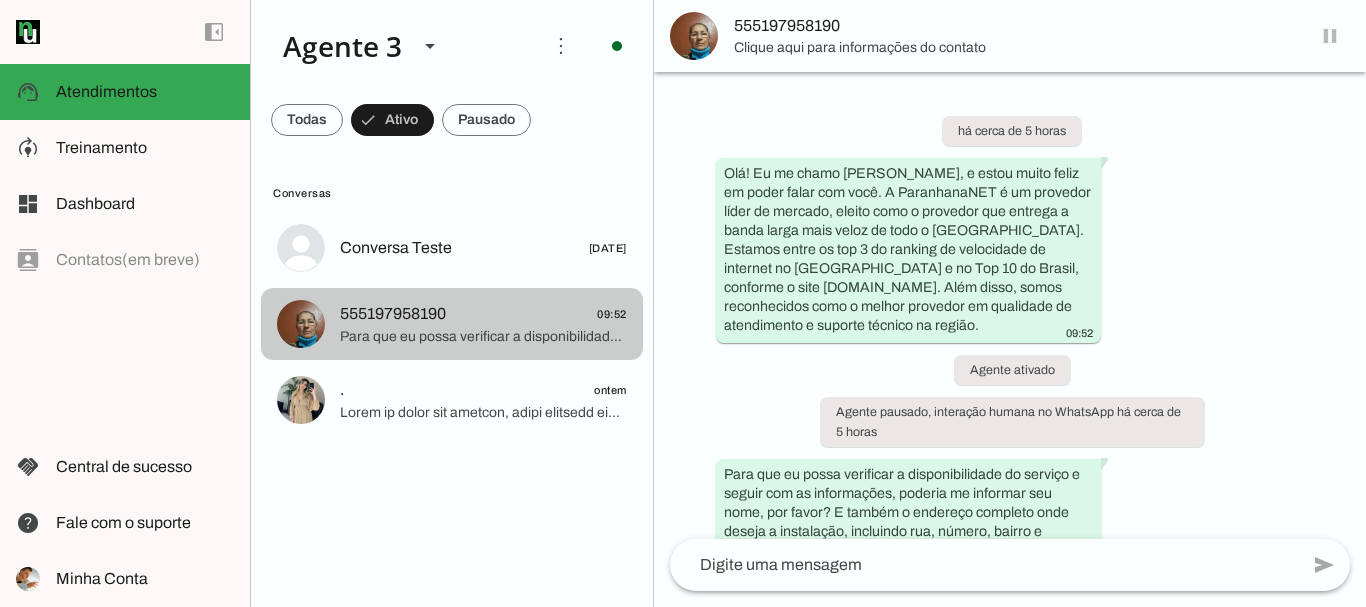 scroll, scrollTop: 110, scrollLeft: 0, axis: vertical 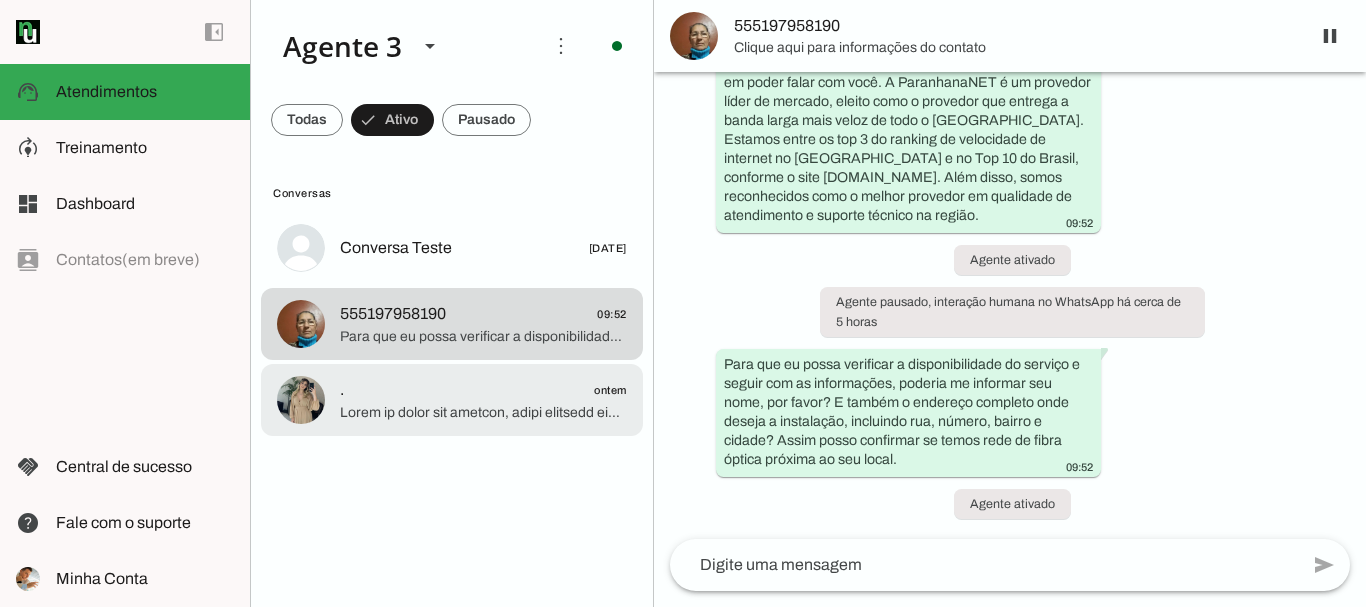 click 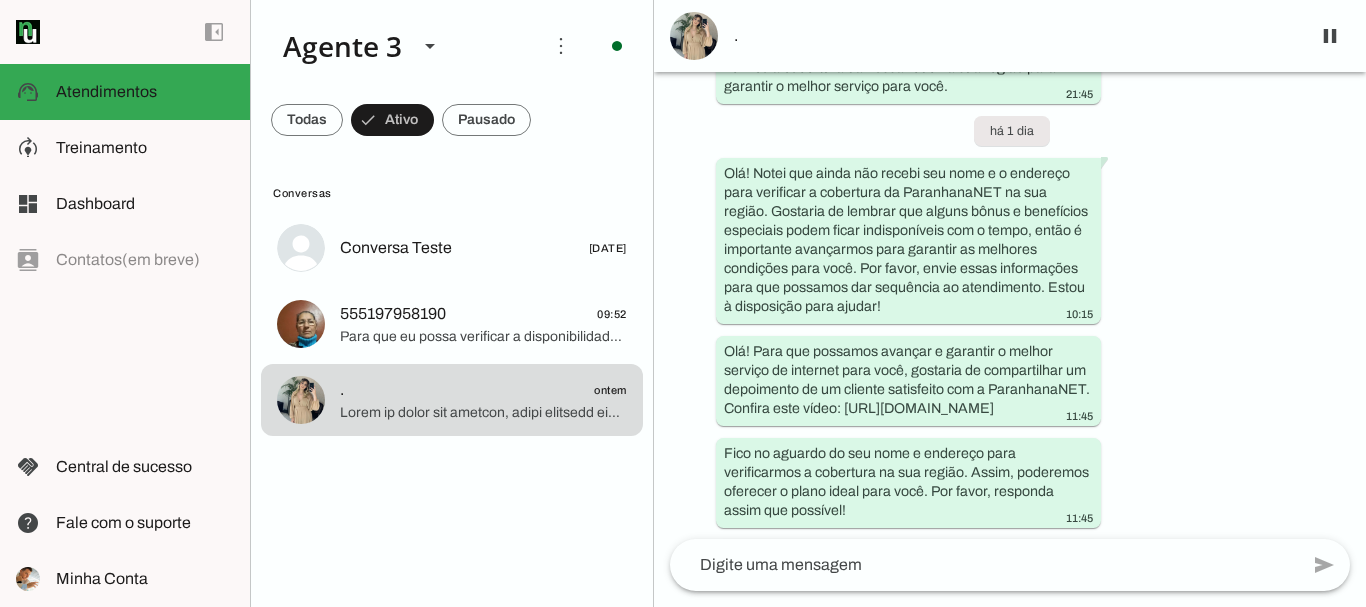 scroll, scrollTop: 0, scrollLeft: 0, axis: both 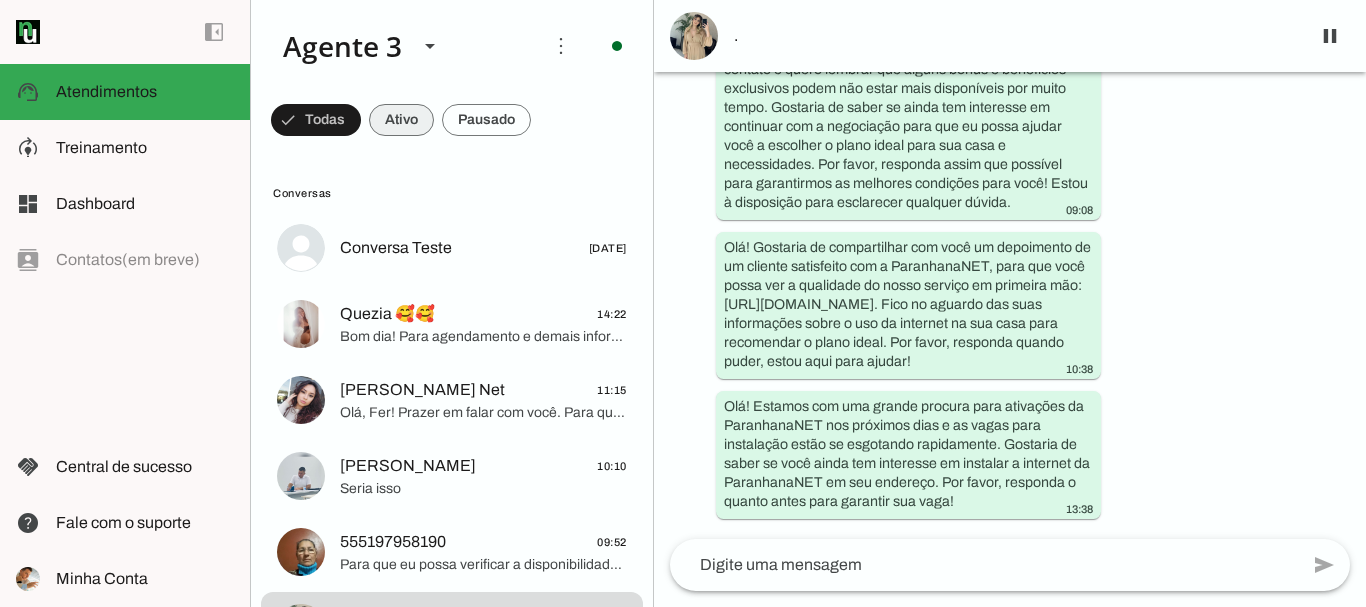 click at bounding box center [316, 120] 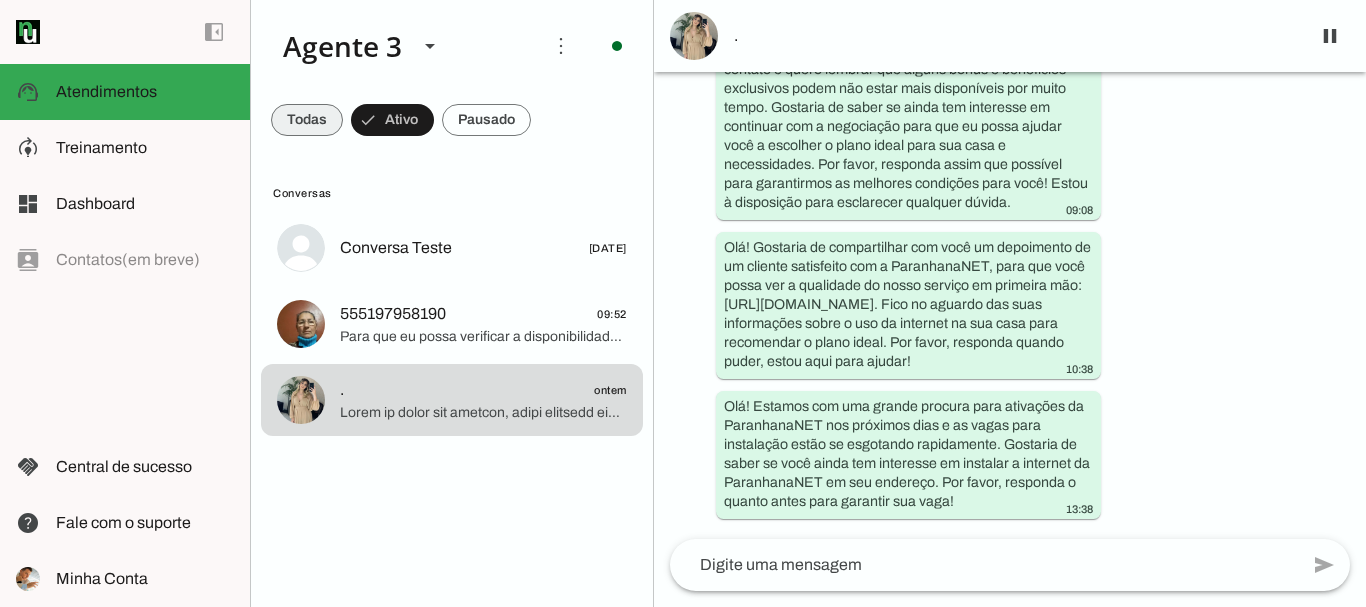click at bounding box center (307, 120) 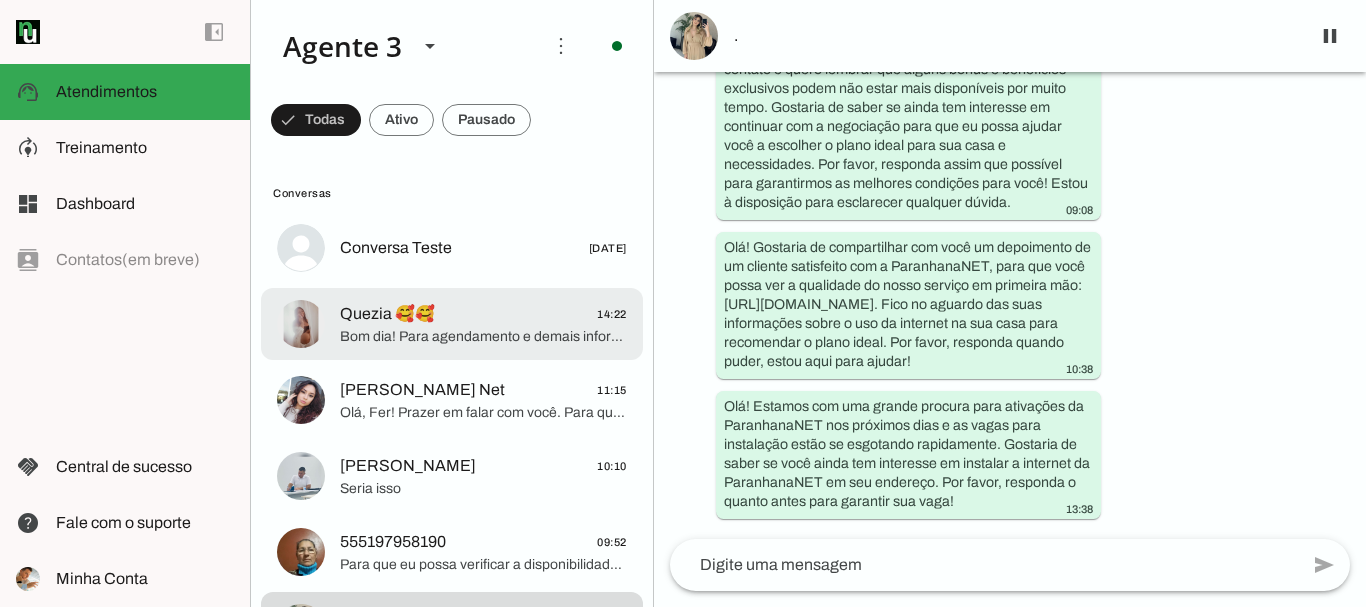 click on "Bom dia! Para agendamento e demais informações, pode dar sequência no número da nossa central 51 3543 1099" 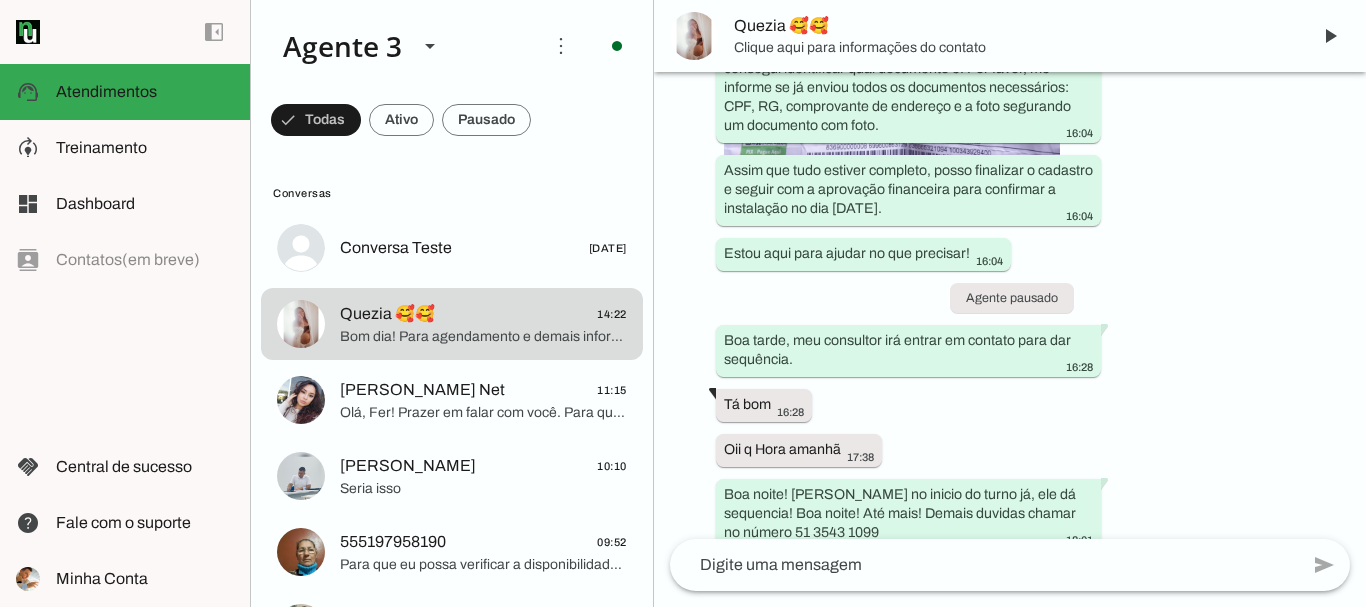 scroll, scrollTop: 9377, scrollLeft: 0, axis: vertical 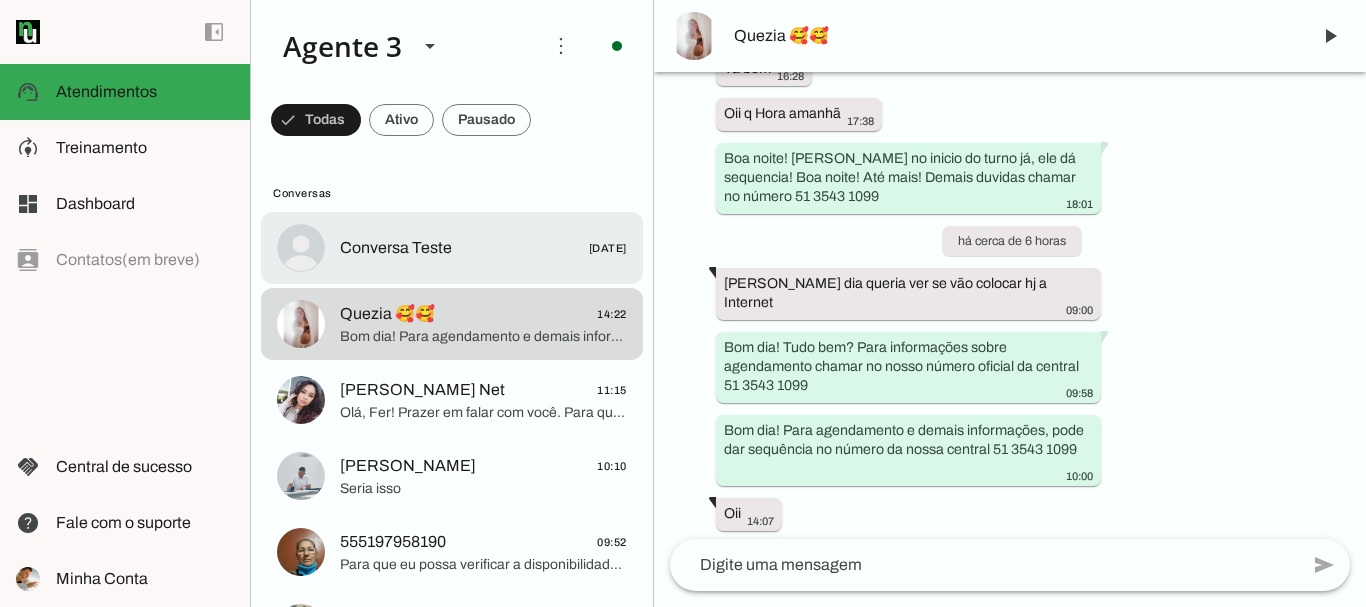 type 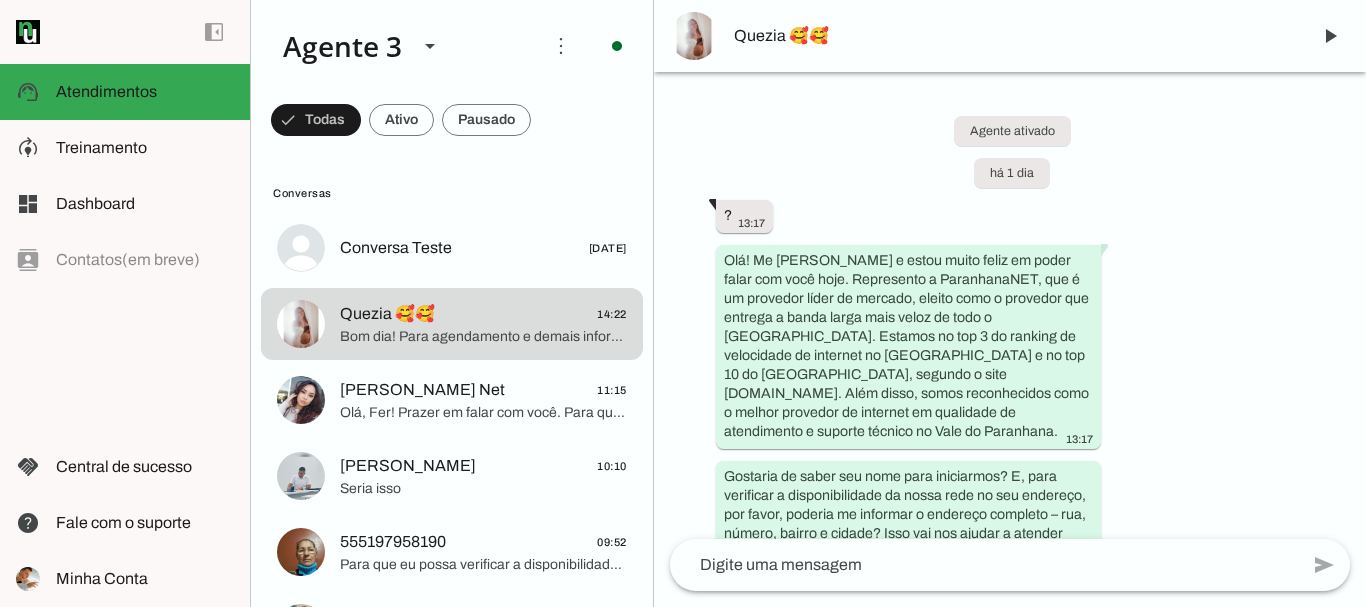 scroll, scrollTop: 0, scrollLeft: 0, axis: both 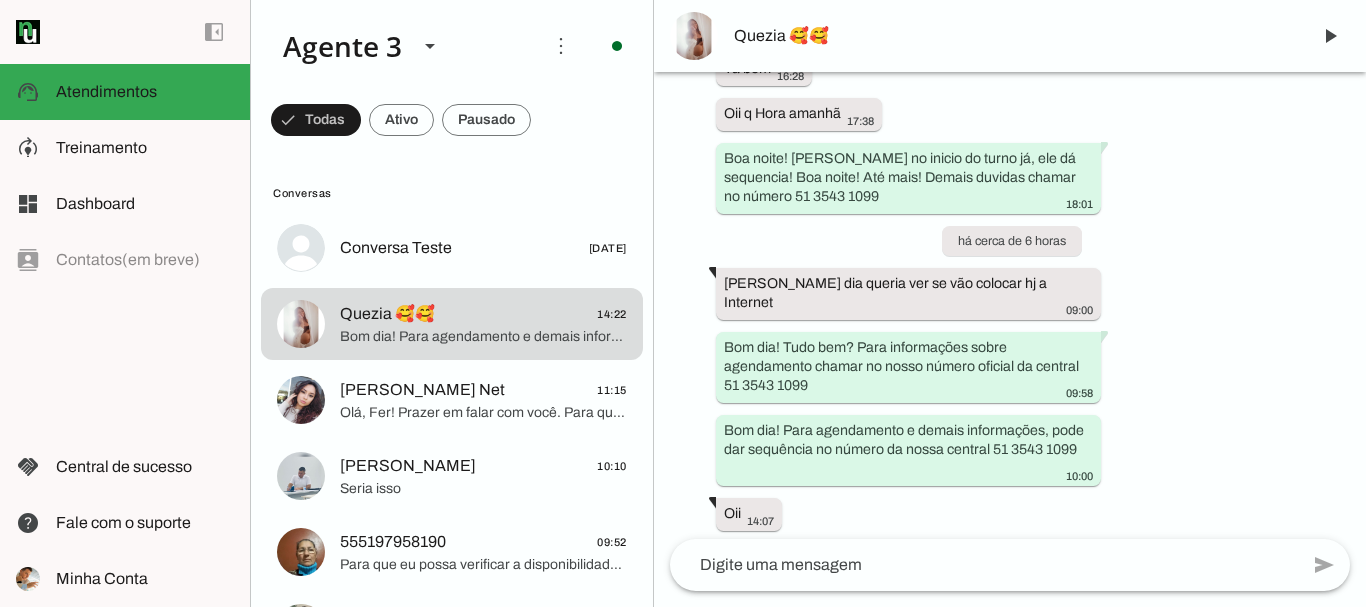 click on "Agente ativado
há 1 dia
? 13:17
Olá! Me [PERSON_NAME] e estou muito feliz em poder falar com você hoje. Represento a ParanhanaNET, que é um provedor líder de mercado, eleito como o provedor que entrega a banda larga mais veloz de todo o [GEOGRAPHIC_DATA]. Estamos no top 3 do ranking de velocidade de internet no [GEOGRAPHIC_DATA] e no top 10 do [GEOGRAPHIC_DATA], segundo o site [DOMAIN_NAME]. Além disso, somos reconhecidos como o melhor provedor de internet em qualidade de atendimento e suporte técnico no Vale do Paranhana. 13:17 Gostaria de saber seu nome para iniciarmos? E, para verificar a disponibilidade da nossa rede no seu endereço, por favor, poderia me informar o endereço completo – rua, número, bairro e cidade? Isso vai nos ajudar a atender você da melhor forma possível. 13:17
[PERSON_NAME] 13:26
13:26
13:27
13:27 13:27 13:58" at bounding box center [1010, 305] 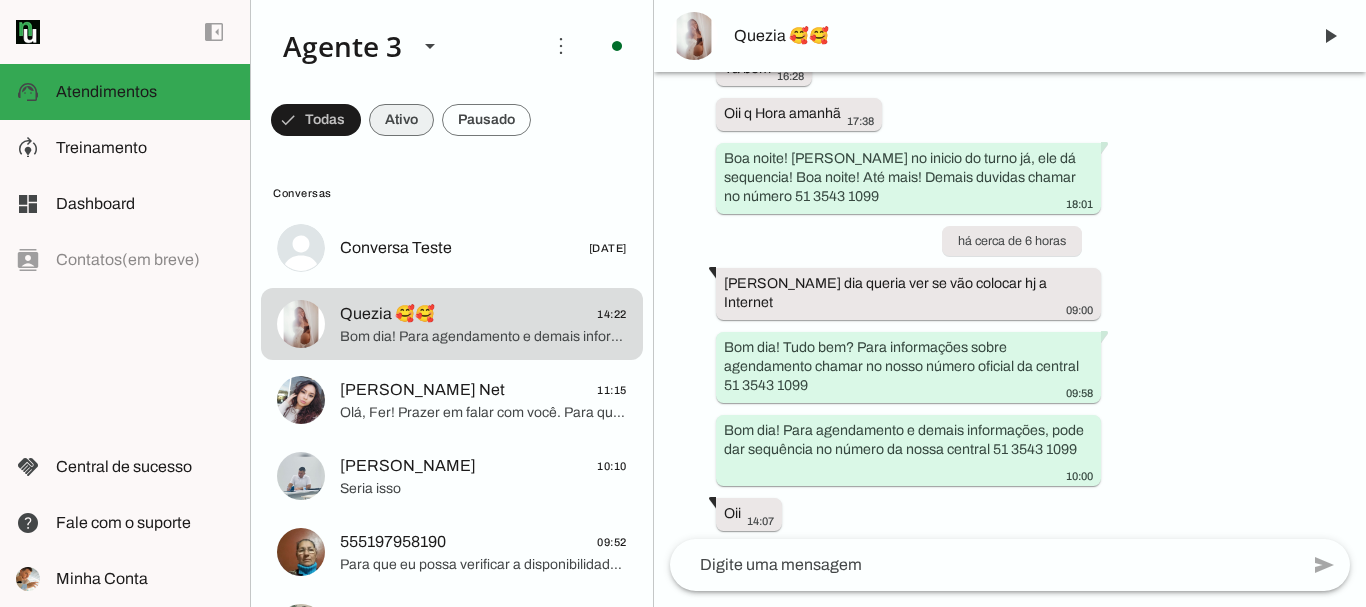 click at bounding box center [316, 120] 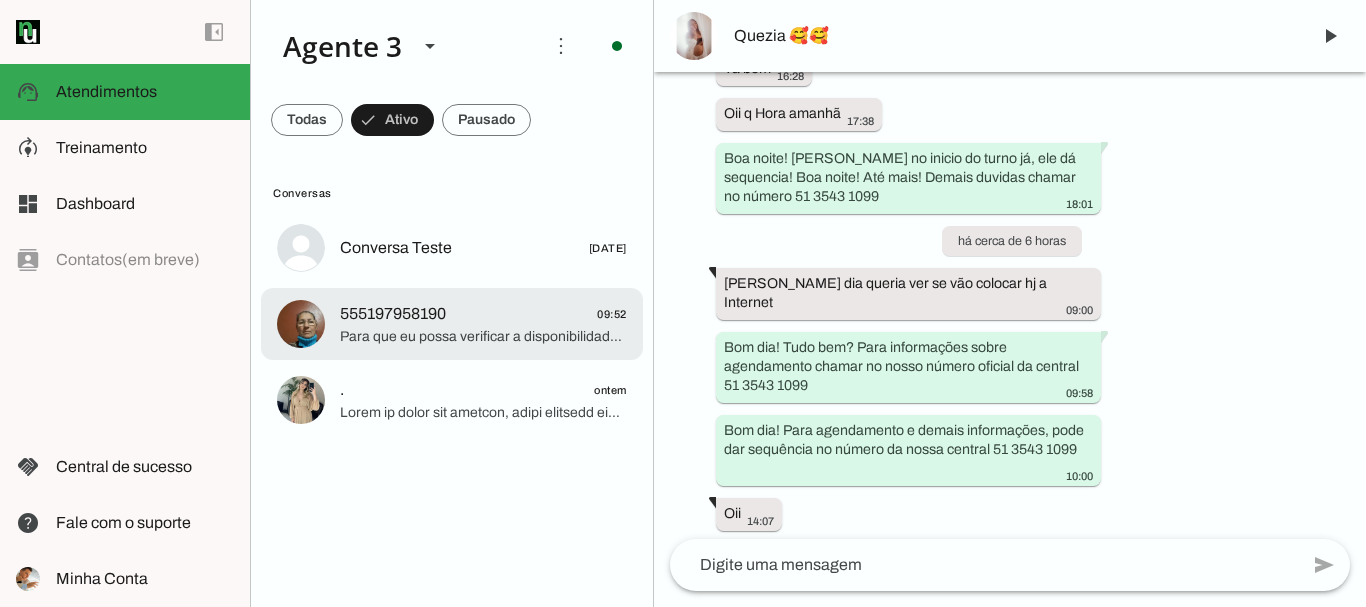 click on "555197958190
09:52
Para que eu possa verificar a disponibilidade do serviço e seguir com as informações, poderia me informar seu nome, por favor? E também o endereço completo onde deseja a instalação, incluindo rua, número, bairro e cidade? Assim posso confirmar se temos rede de fibra óptica próxima ao seu local." at bounding box center [452, 248] 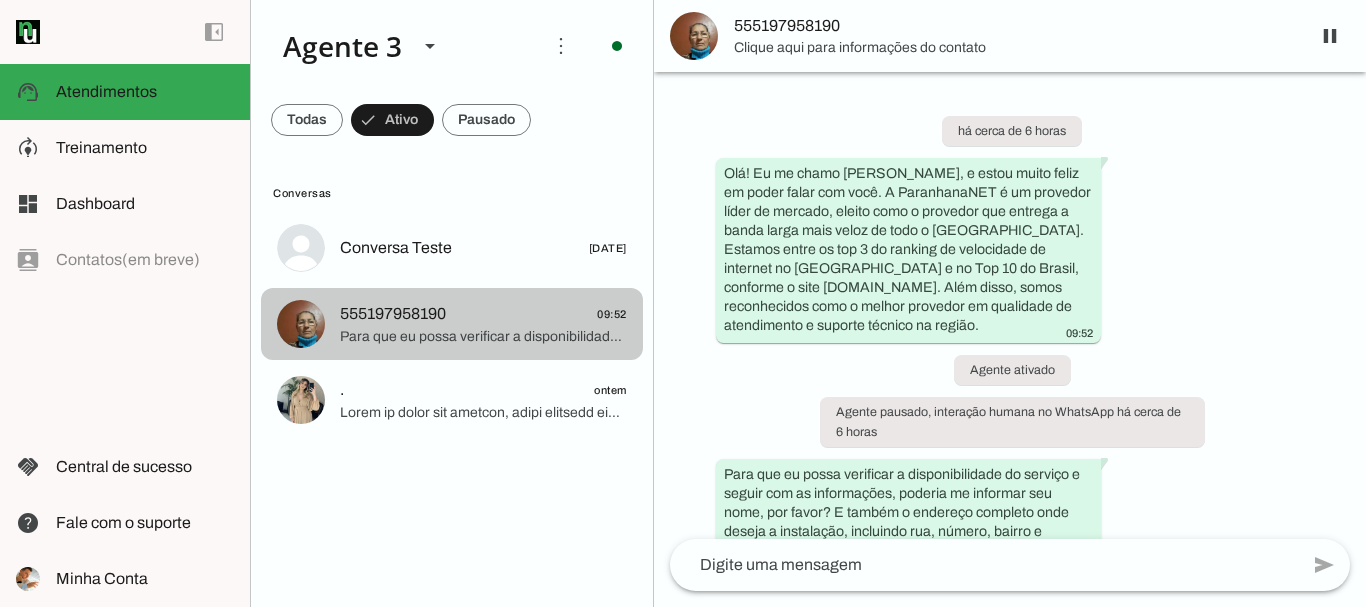 scroll, scrollTop: 110, scrollLeft: 0, axis: vertical 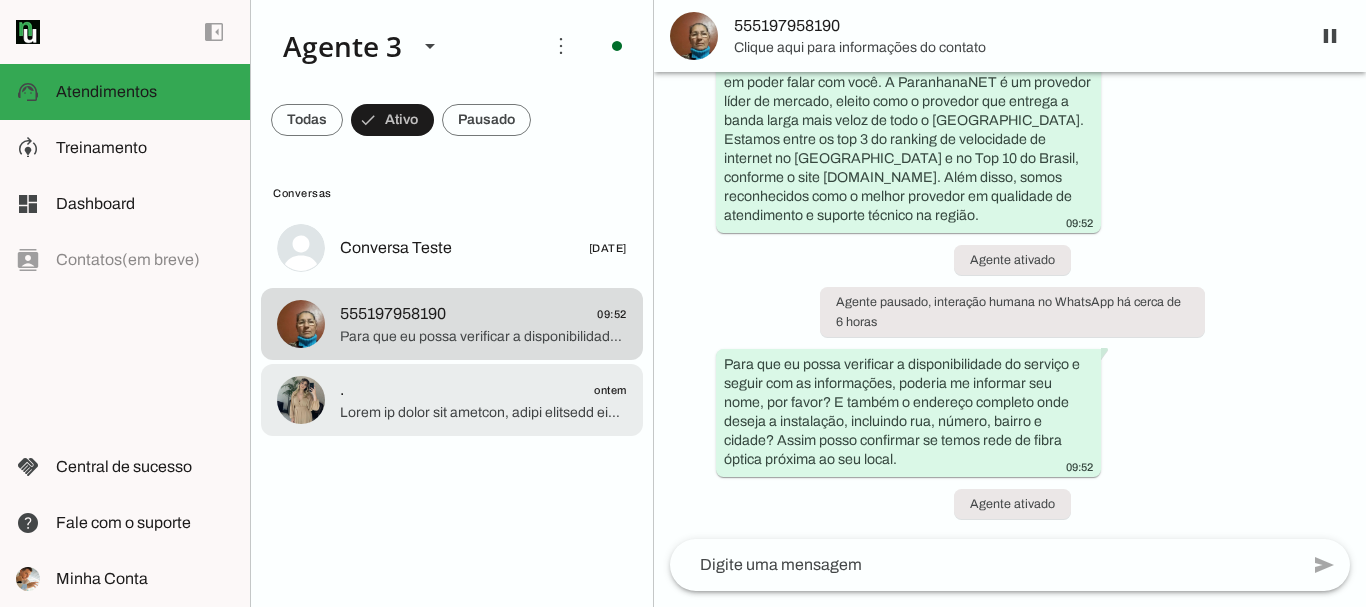 click 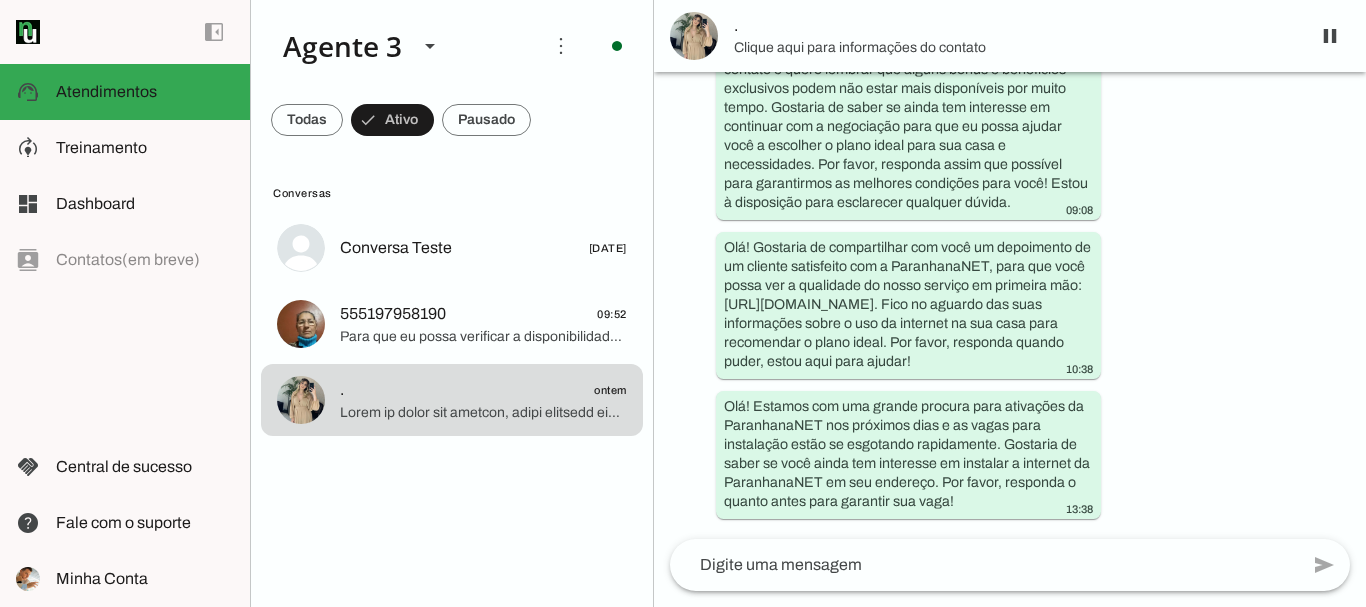 click on "Clique aqui para informações do contato" at bounding box center (1014, 48) 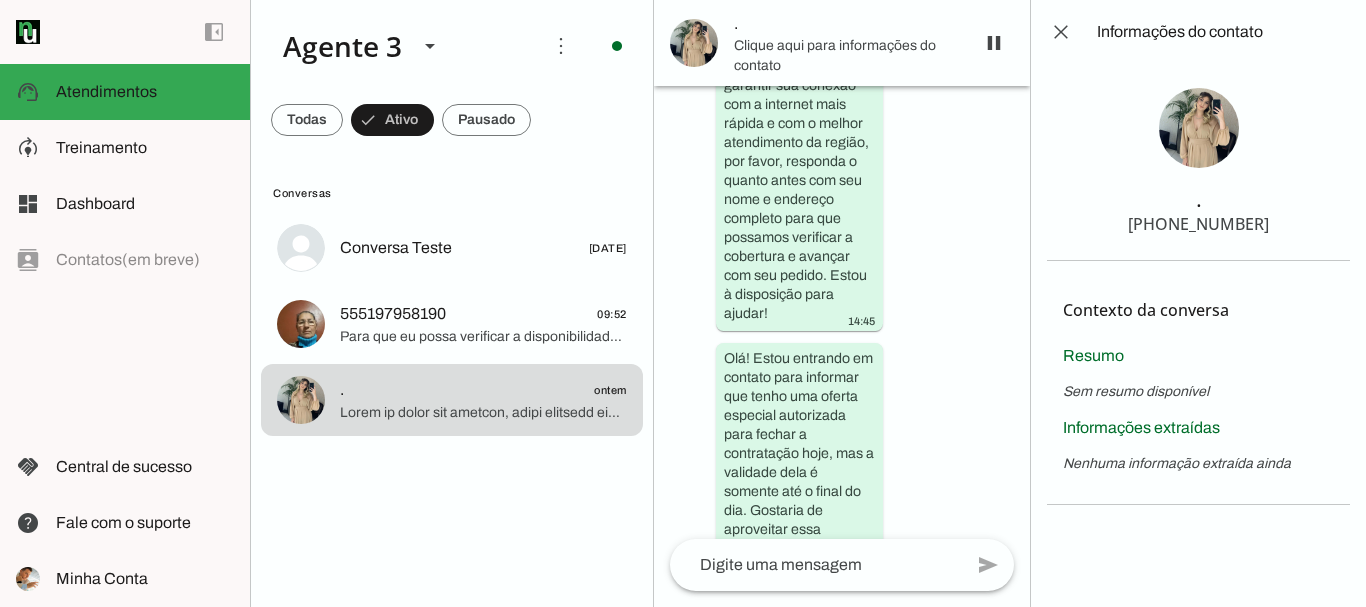 scroll, scrollTop: 5358, scrollLeft: 0, axis: vertical 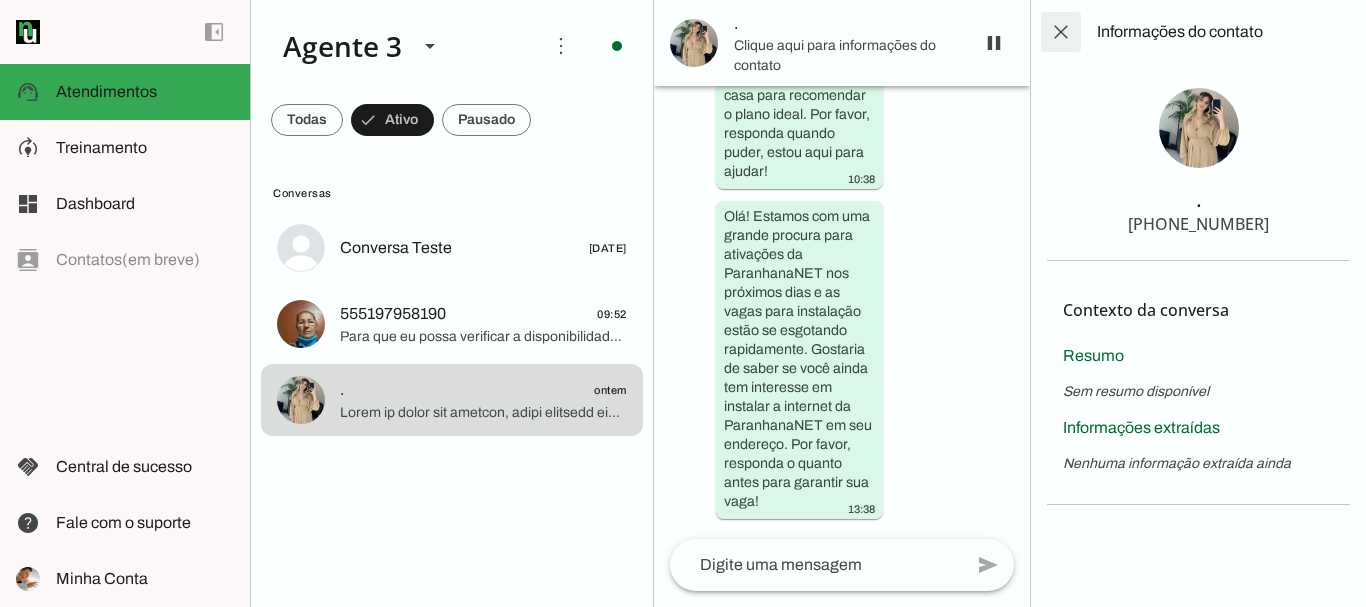 click at bounding box center [1061, 32] 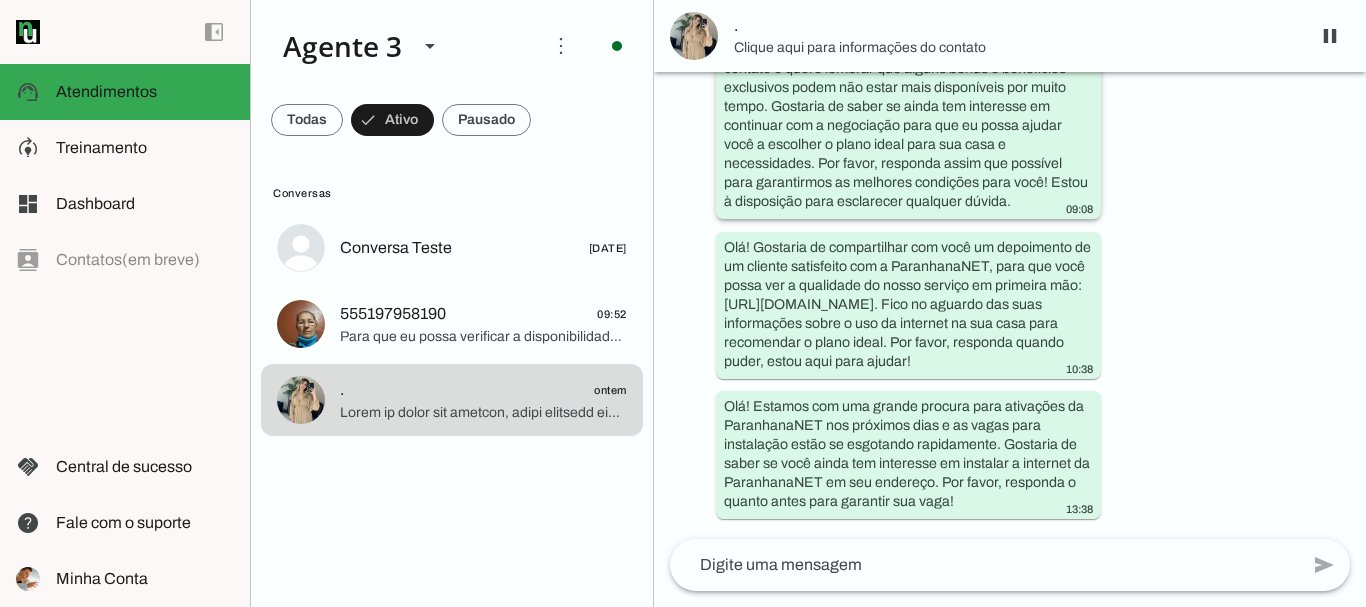 scroll, scrollTop: 2147, scrollLeft: 0, axis: vertical 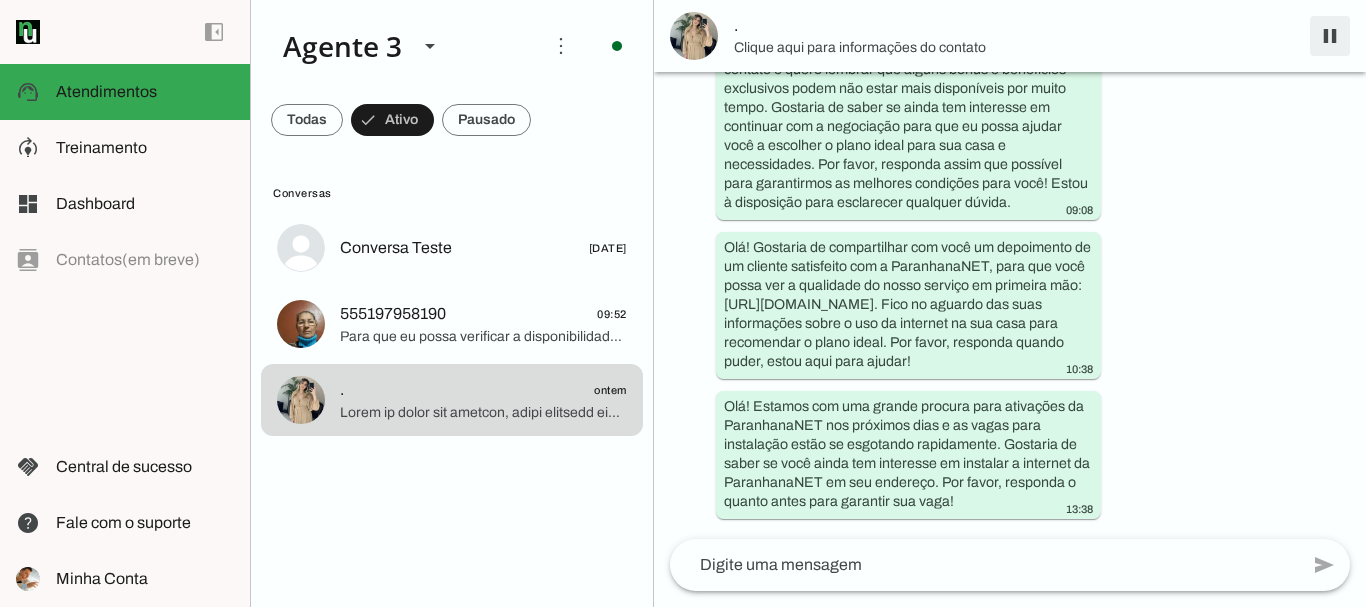 click at bounding box center (1330, 36) 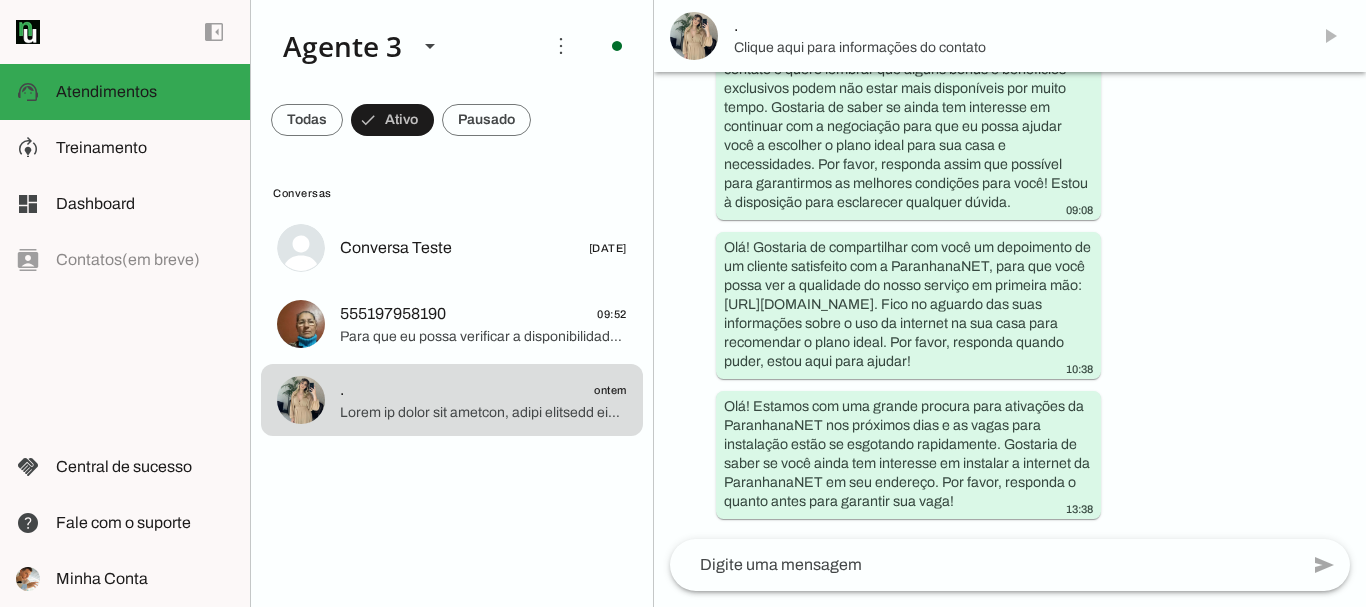 scroll, scrollTop: 0, scrollLeft: 0, axis: both 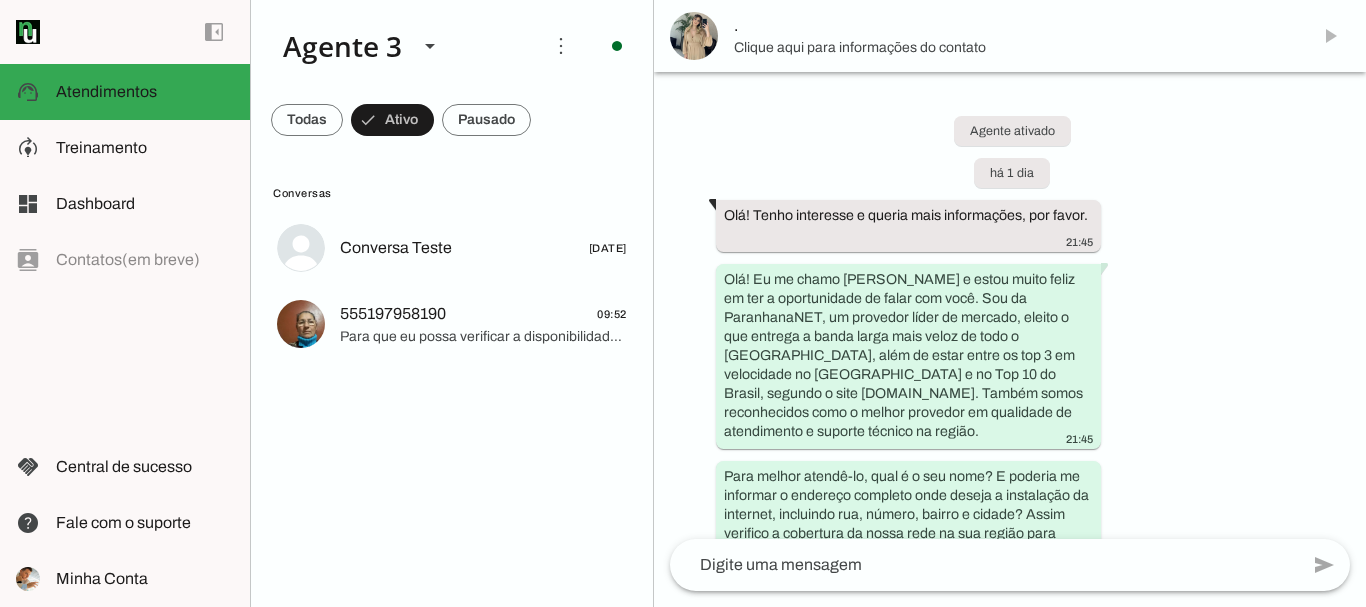 click on "Clique aqui para informações do contato" at bounding box center [1014, 48] 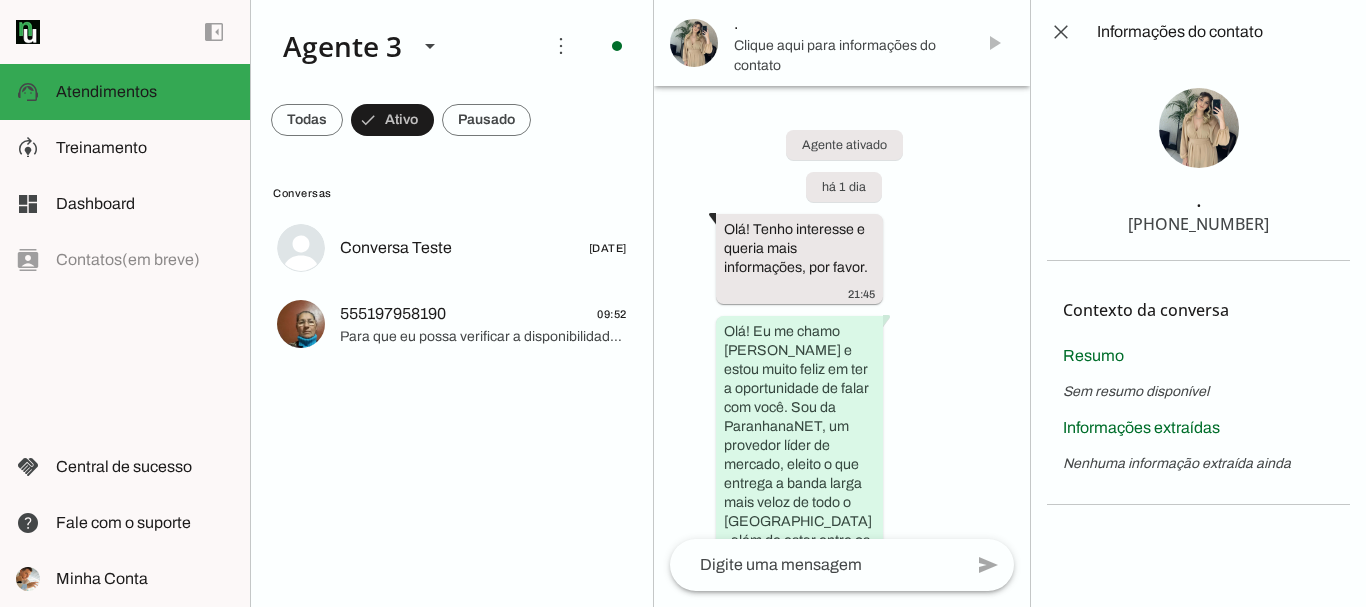 click on "[PHONE_NUMBER]" at bounding box center [1198, 224] 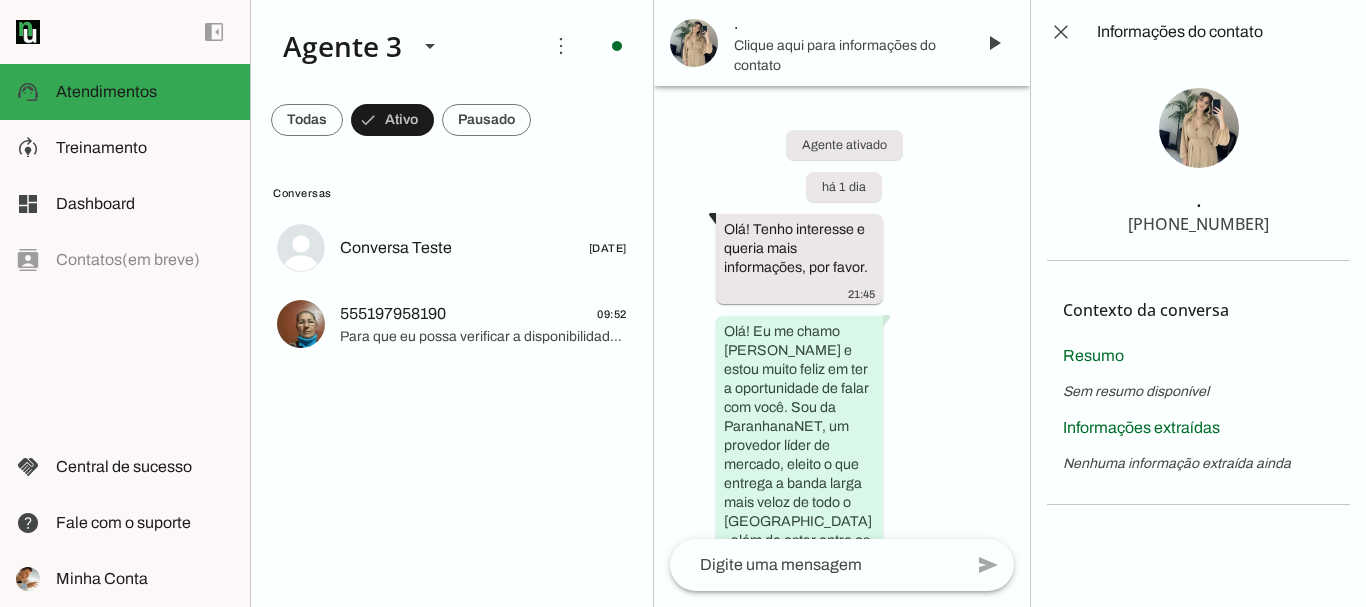 click on "[PHONE_NUMBER]" at bounding box center [1198, 224] 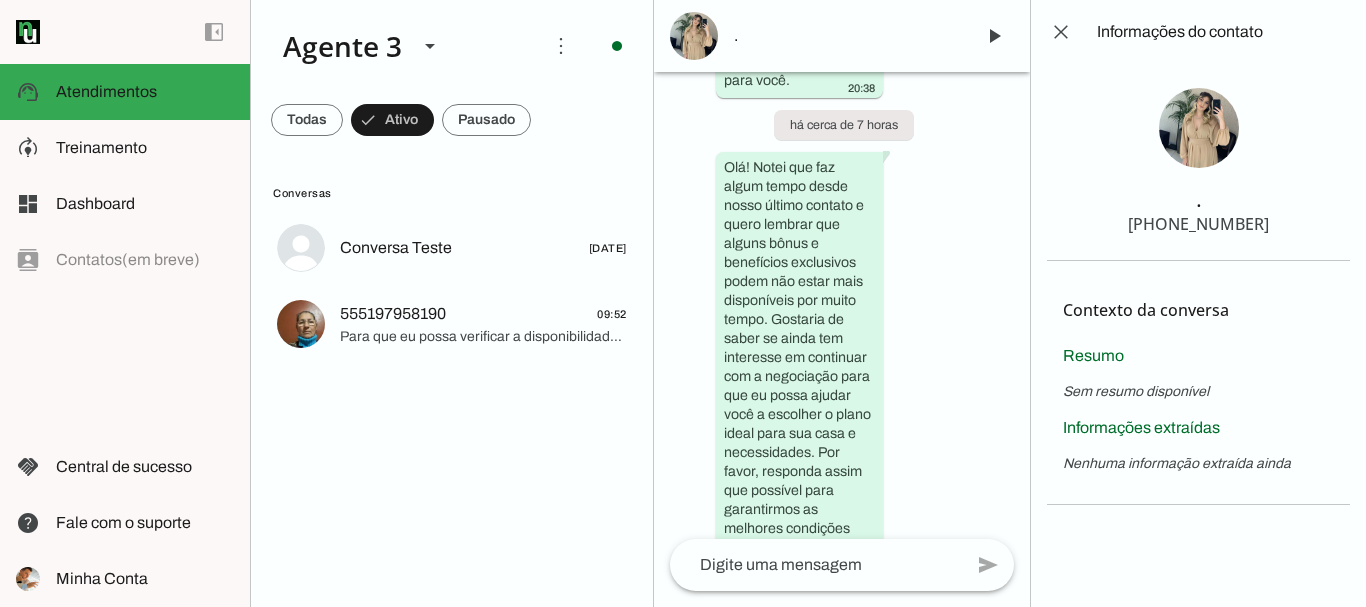 scroll, scrollTop: 4557, scrollLeft: 0, axis: vertical 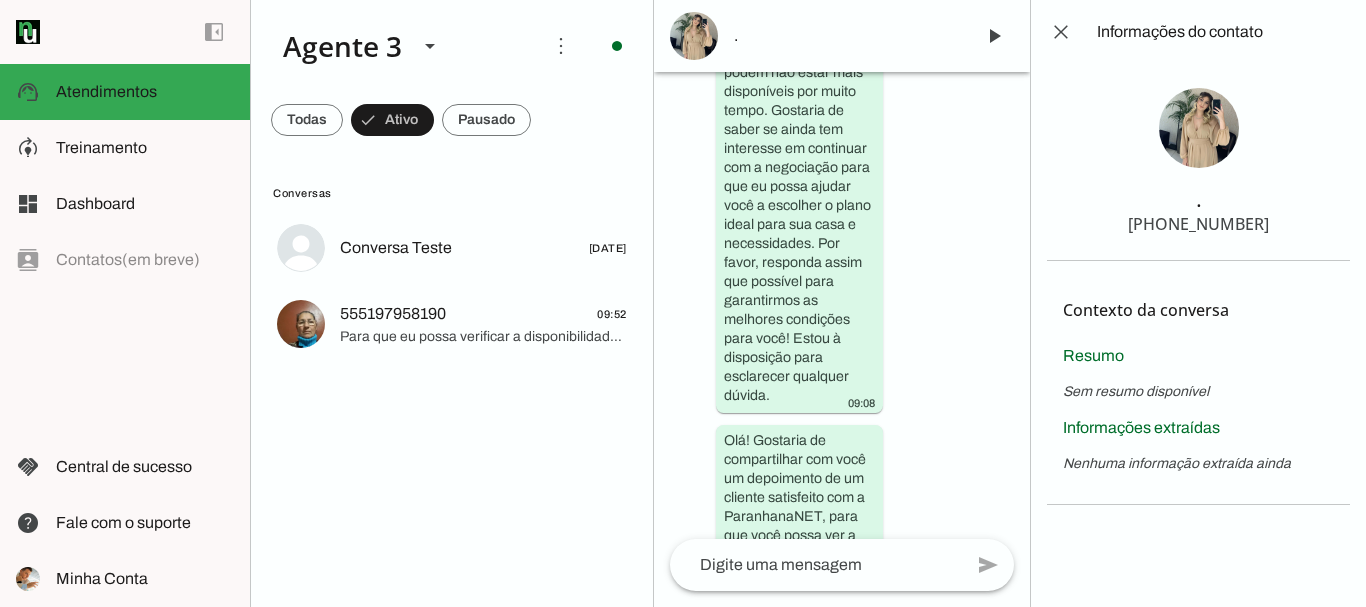 click on ".
+55 5180131080" at bounding box center (1198, 162) 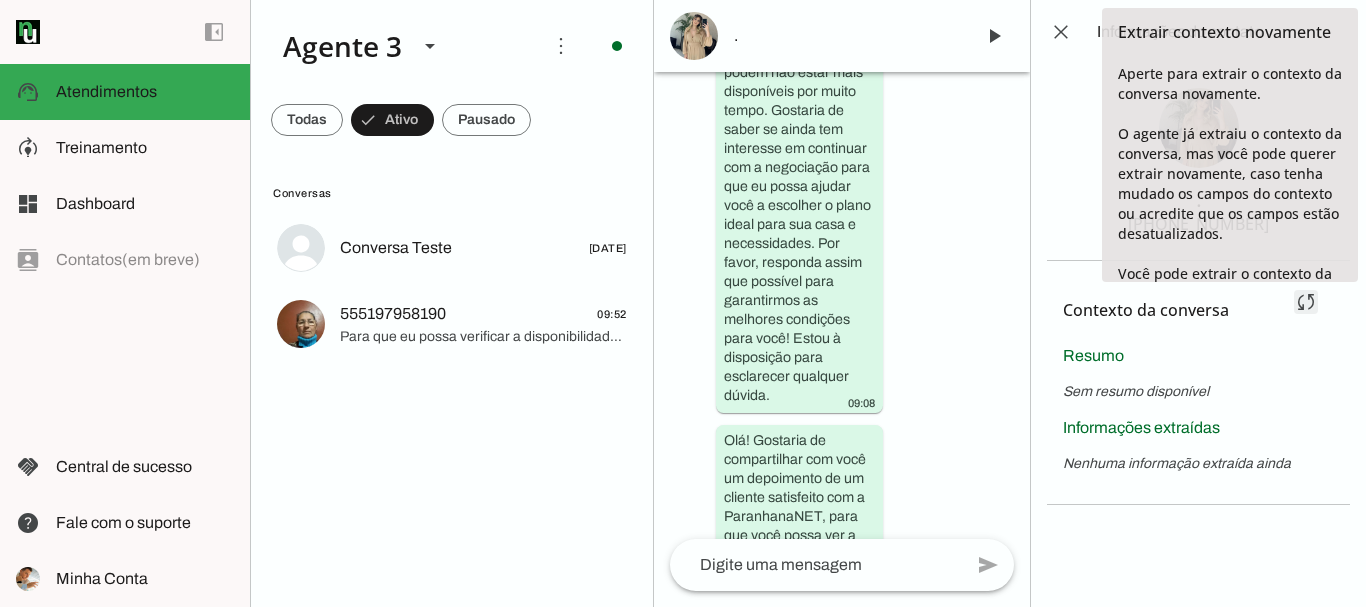 click at bounding box center [1306, 302] 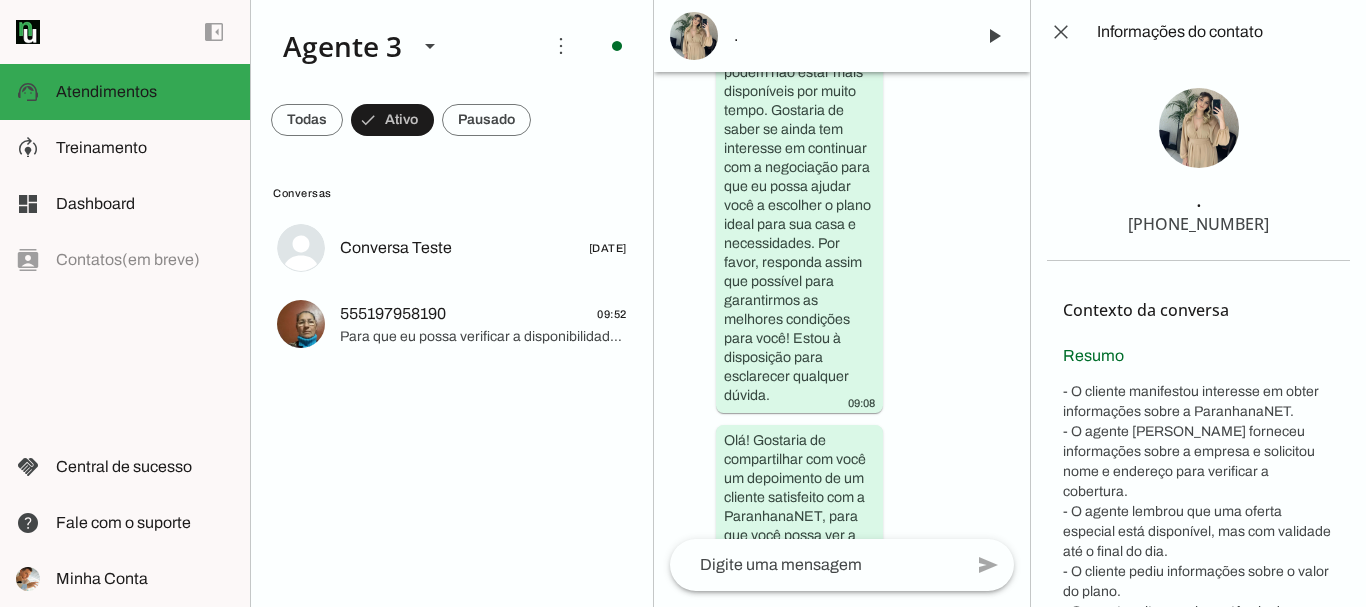 scroll, scrollTop: 0, scrollLeft: 0, axis: both 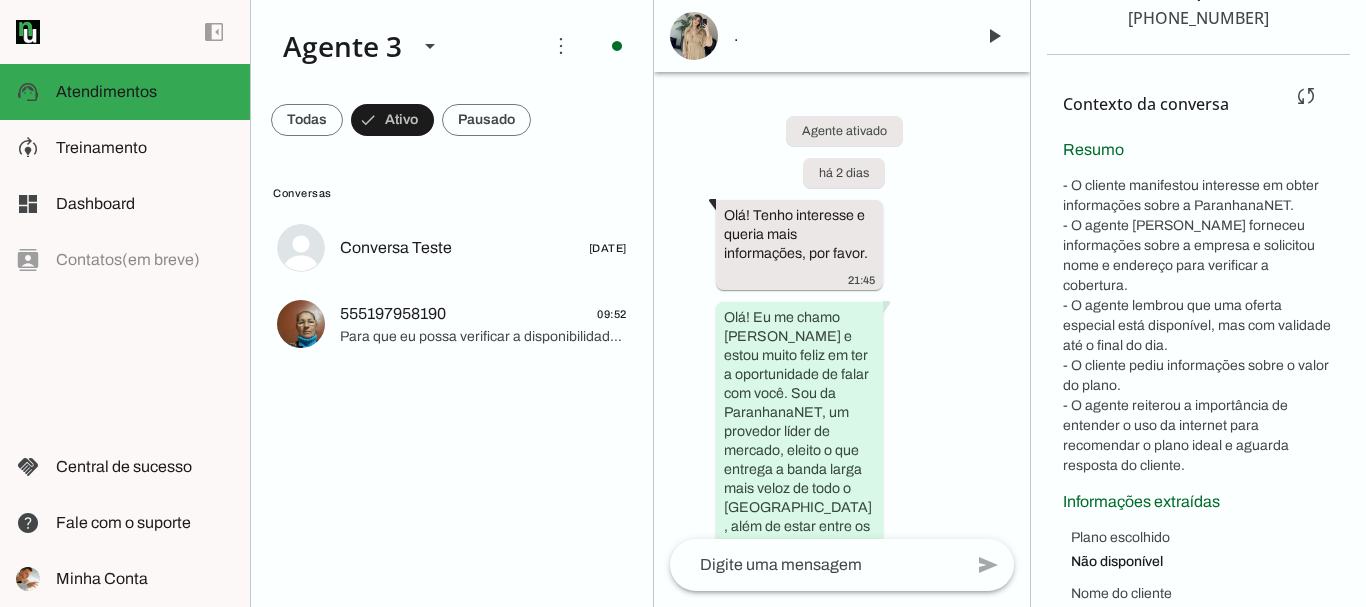 drag, startPoint x: 1049, startPoint y: 180, endPoint x: 1182, endPoint y: 251, distance: 150.76472 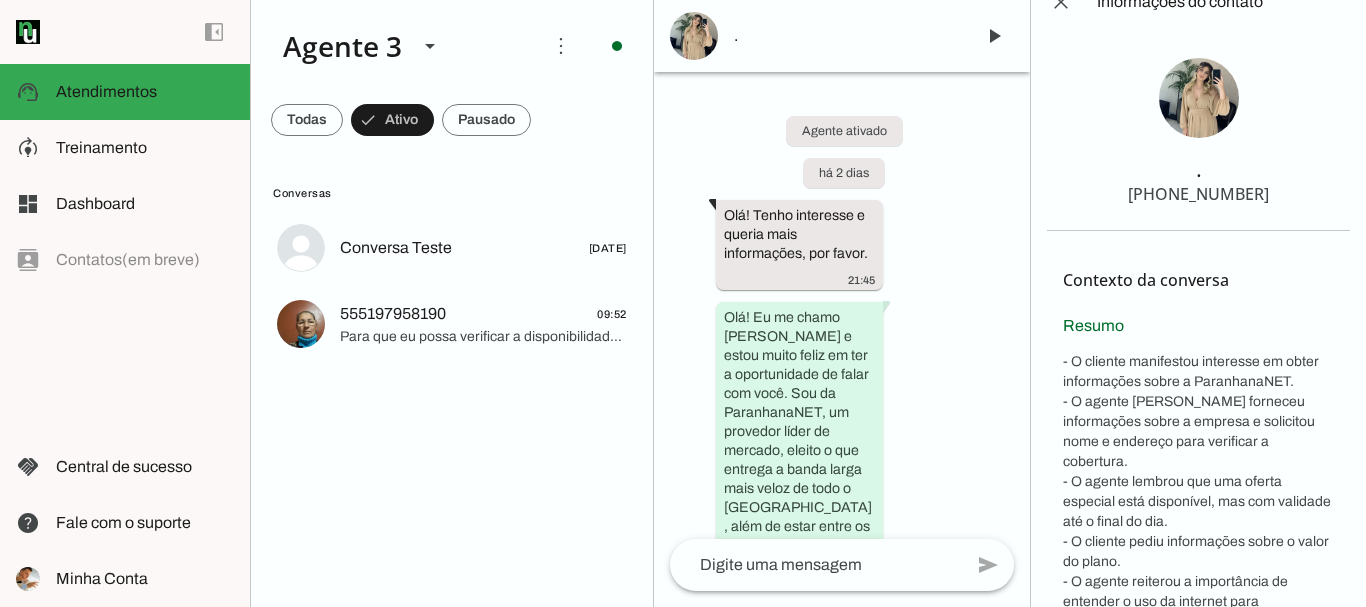 scroll, scrollTop: 0, scrollLeft: 0, axis: both 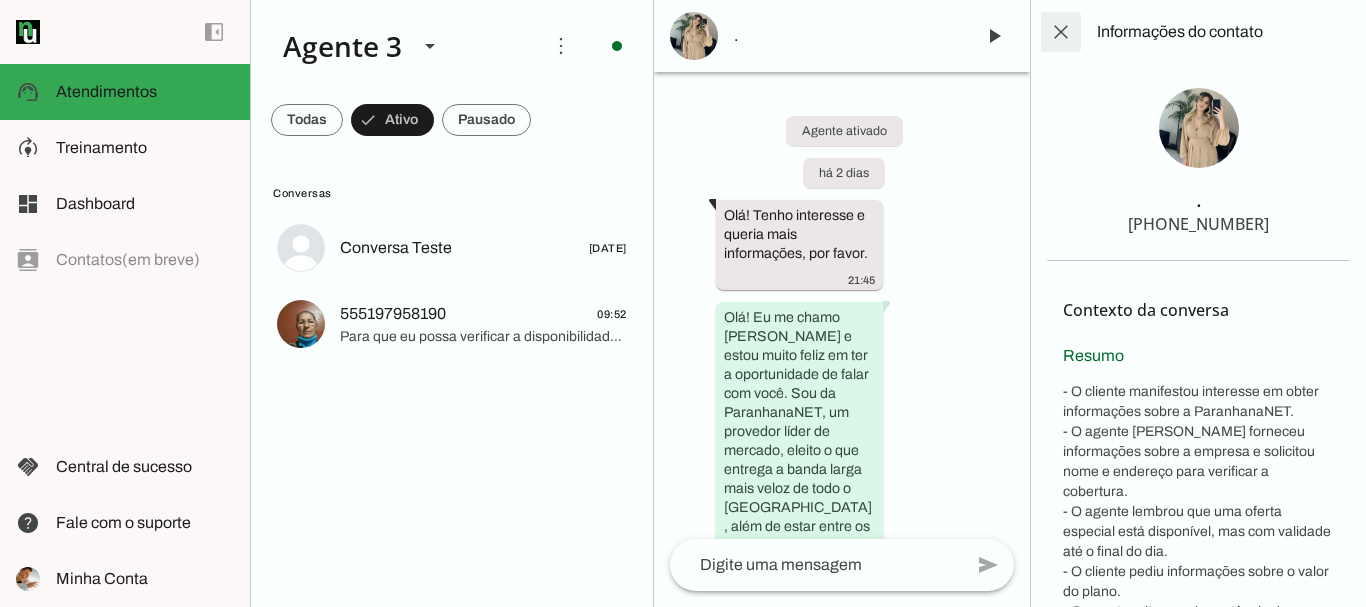 click at bounding box center [1061, 32] 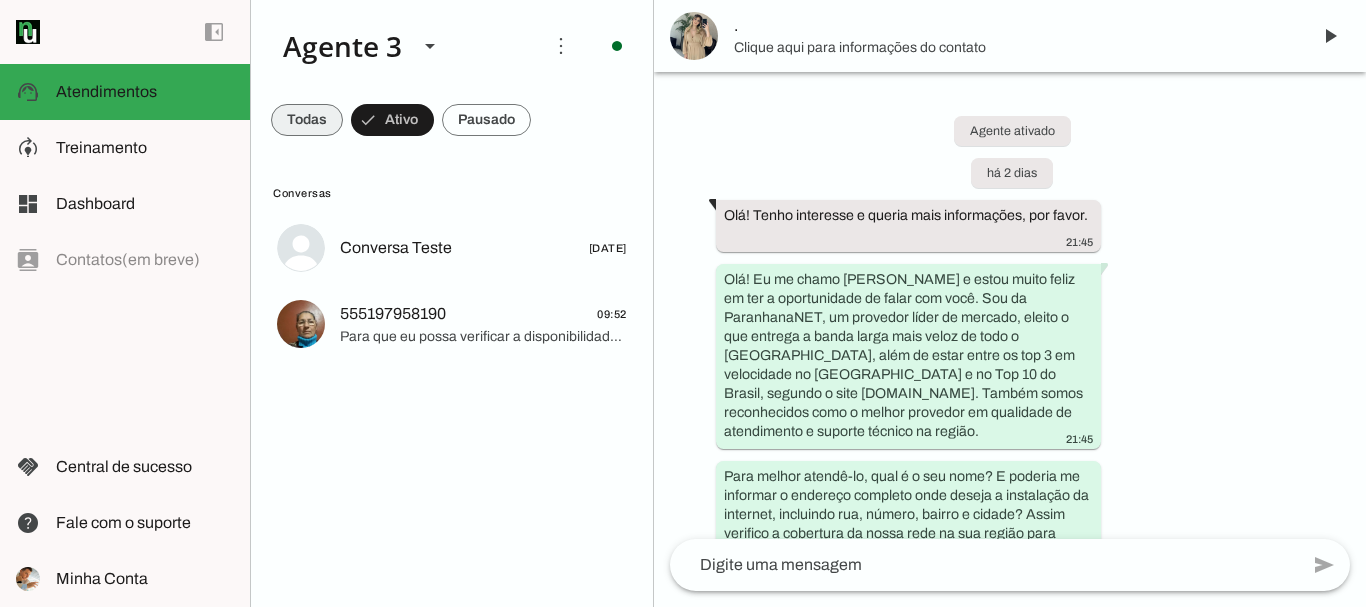 click at bounding box center (307, 120) 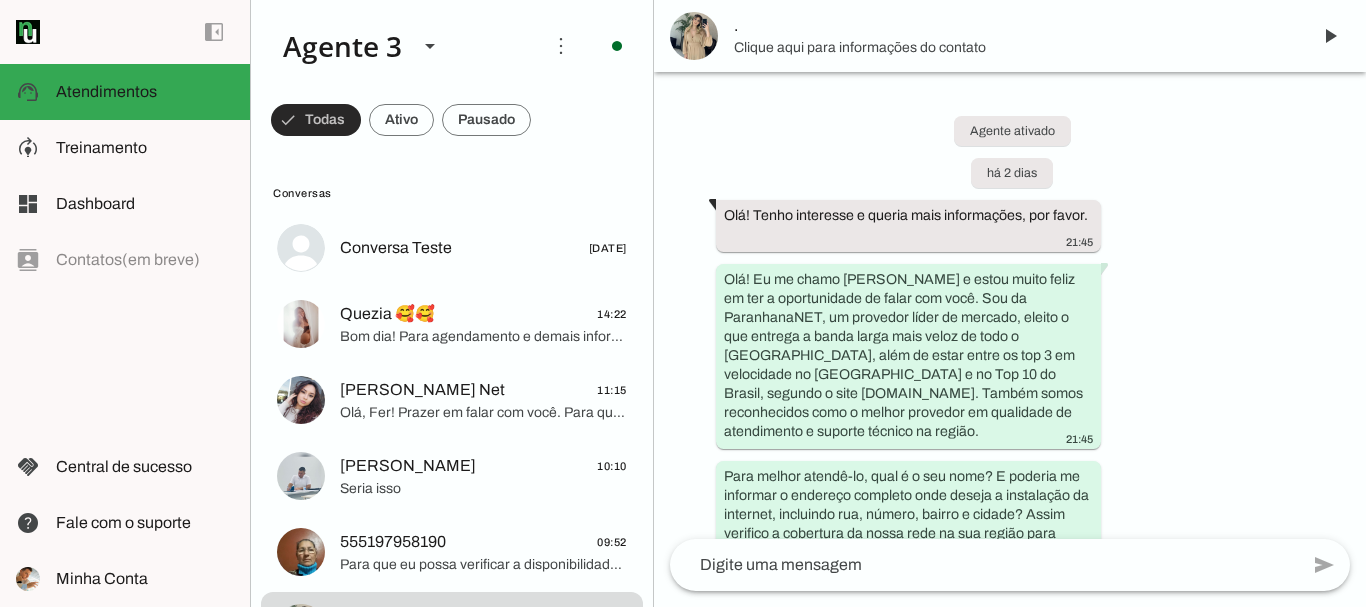 click at bounding box center (316, 120) 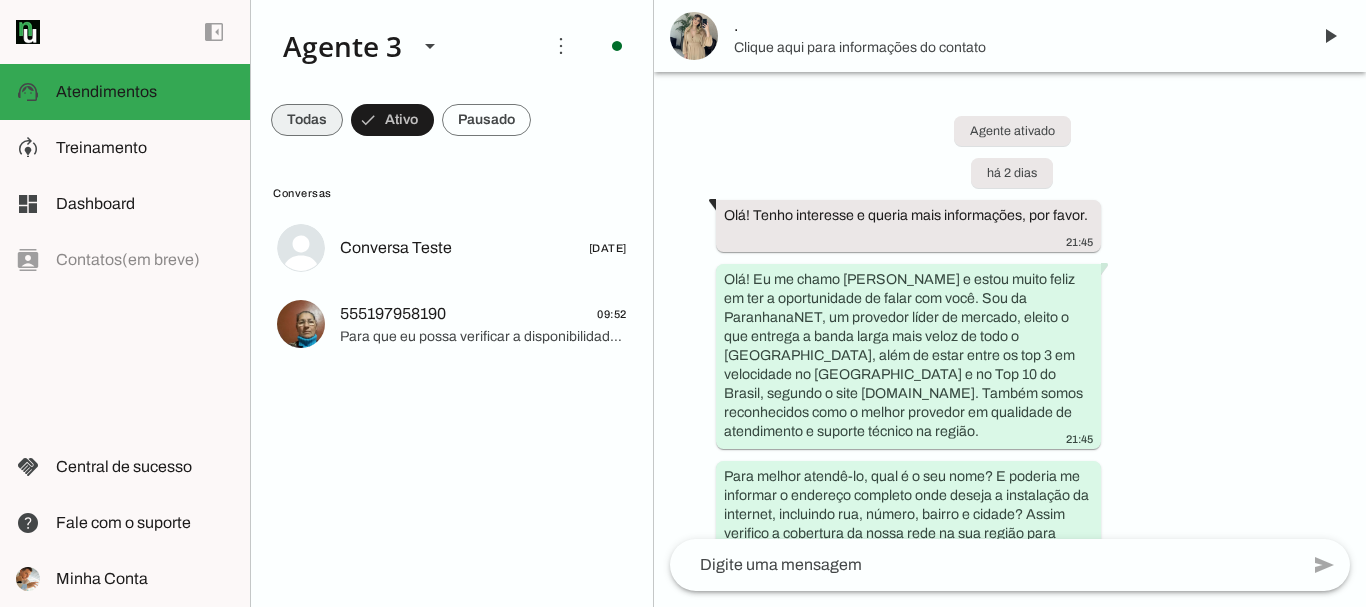 click at bounding box center (307, 120) 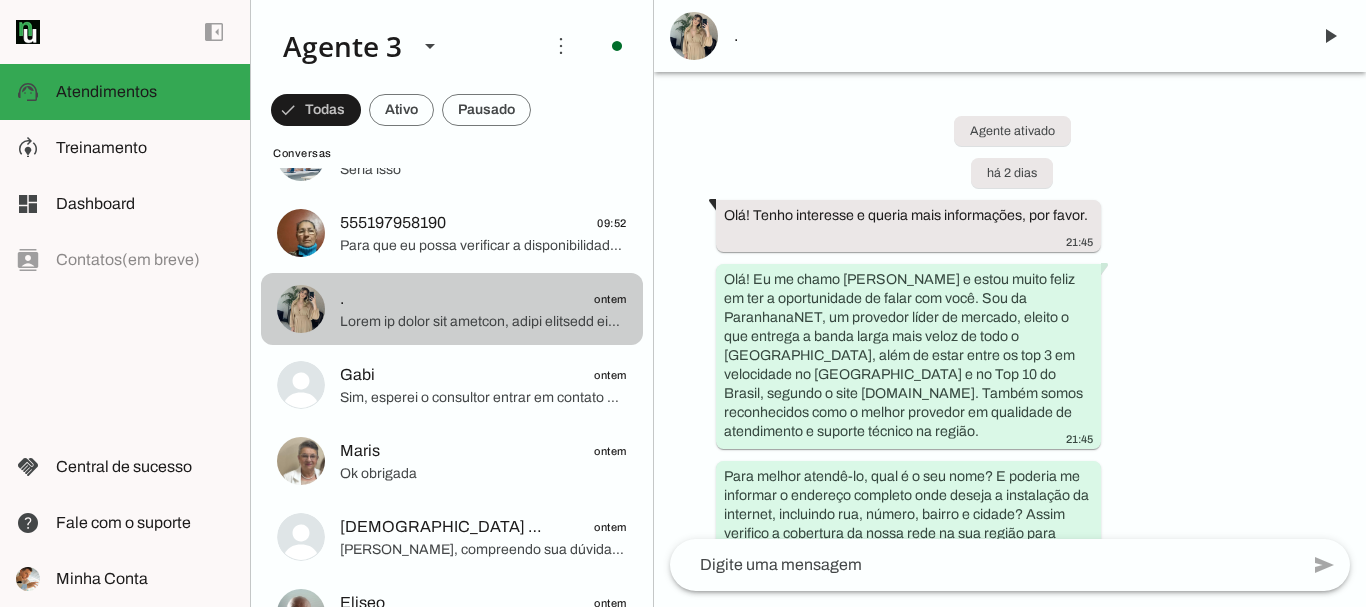 scroll, scrollTop: 400, scrollLeft: 0, axis: vertical 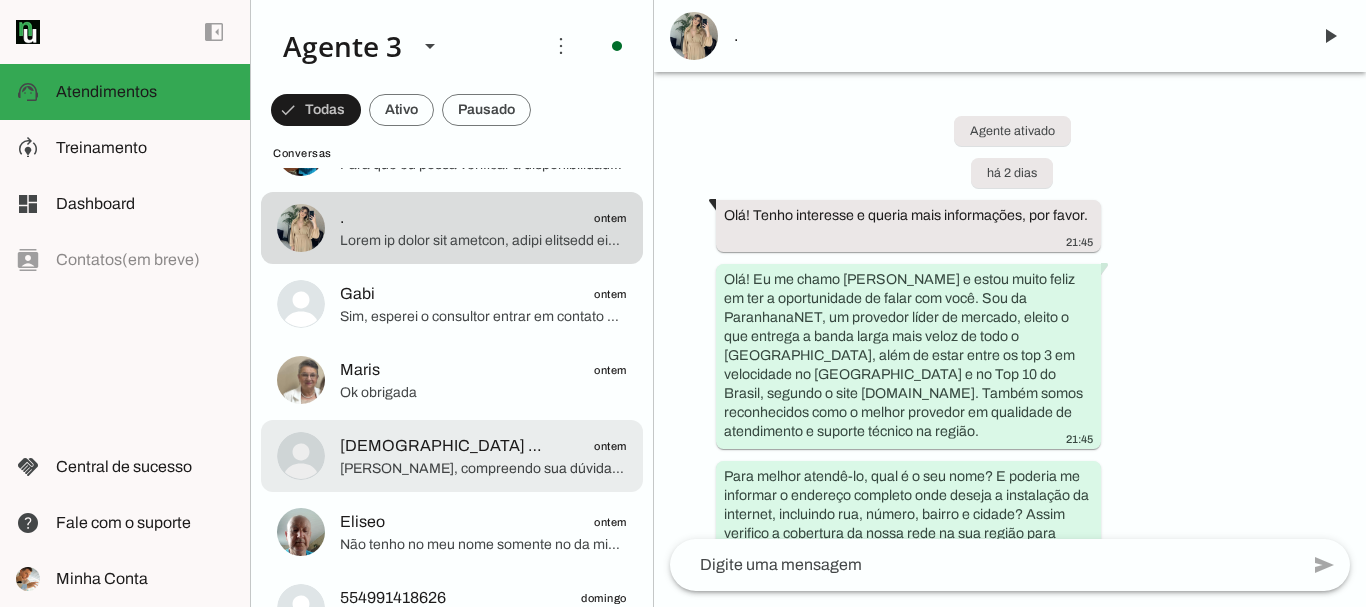 click on "[PERSON_NAME], compreendo sua dúvida e frustração. Pode ter ocorrido uma divulgação mais ampla da ParanhanaNET nas redes sociais, mas tecnicamente nossa cobertura hoje é restrita às cidades de [GEOGRAPHIC_DATA], [GEOGRAPHIC_DATA] e [GEOGRAPHIC_DATA]. Esta limitação é devido à infraestrutura e disponibilidade da rede de fibra óptica que temos implantada. Quer que eu registre seu contato na lista de espera para avisar quando tivermos cobertura na sua região? Estou aqui para ajudar no que precisar." 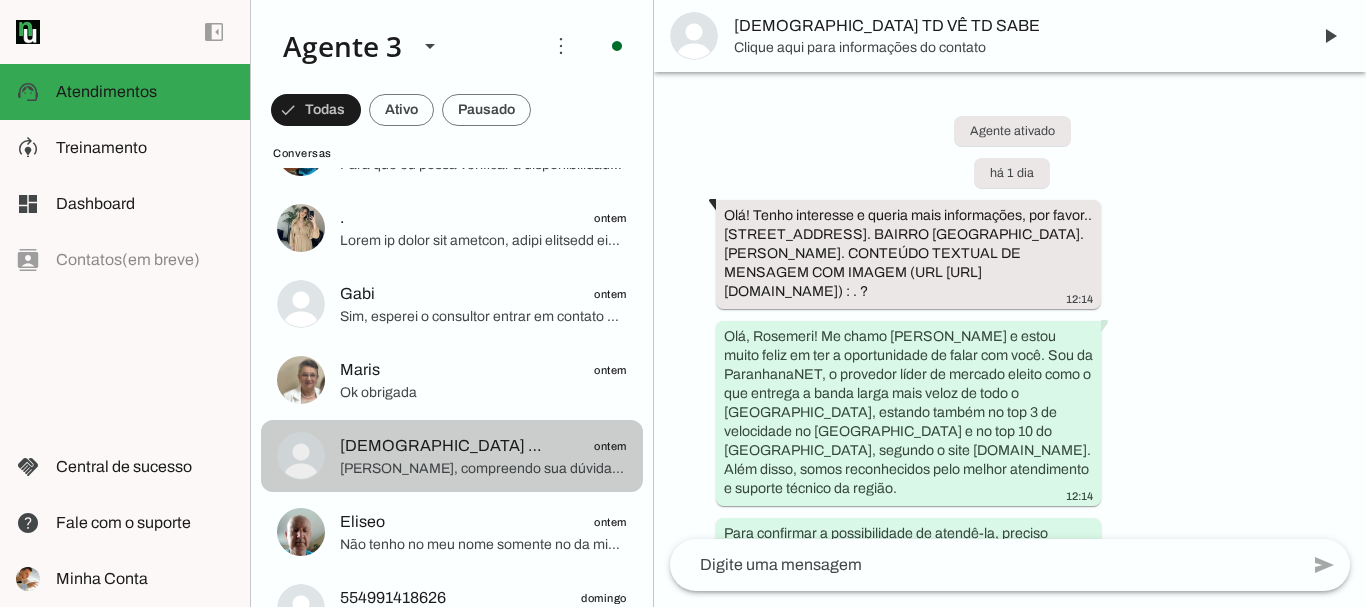 scroll, scrollTop: 1251, scrollLeft: 0, axis: vertical 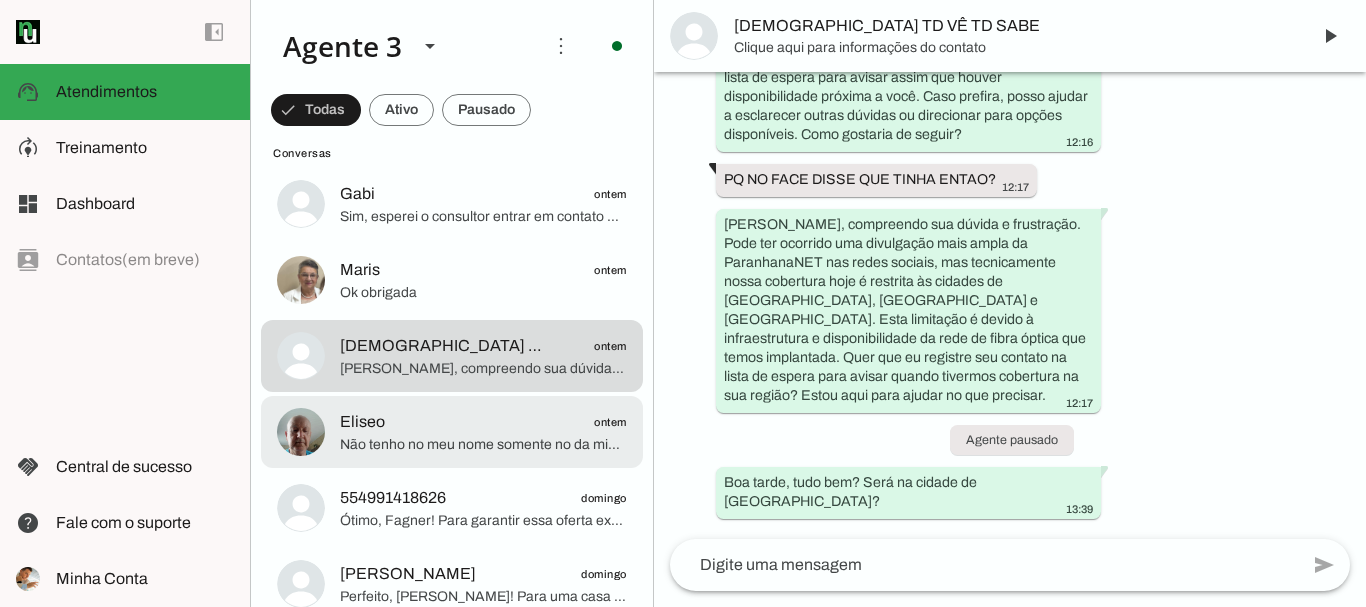 click on "Eliseo
ontem" 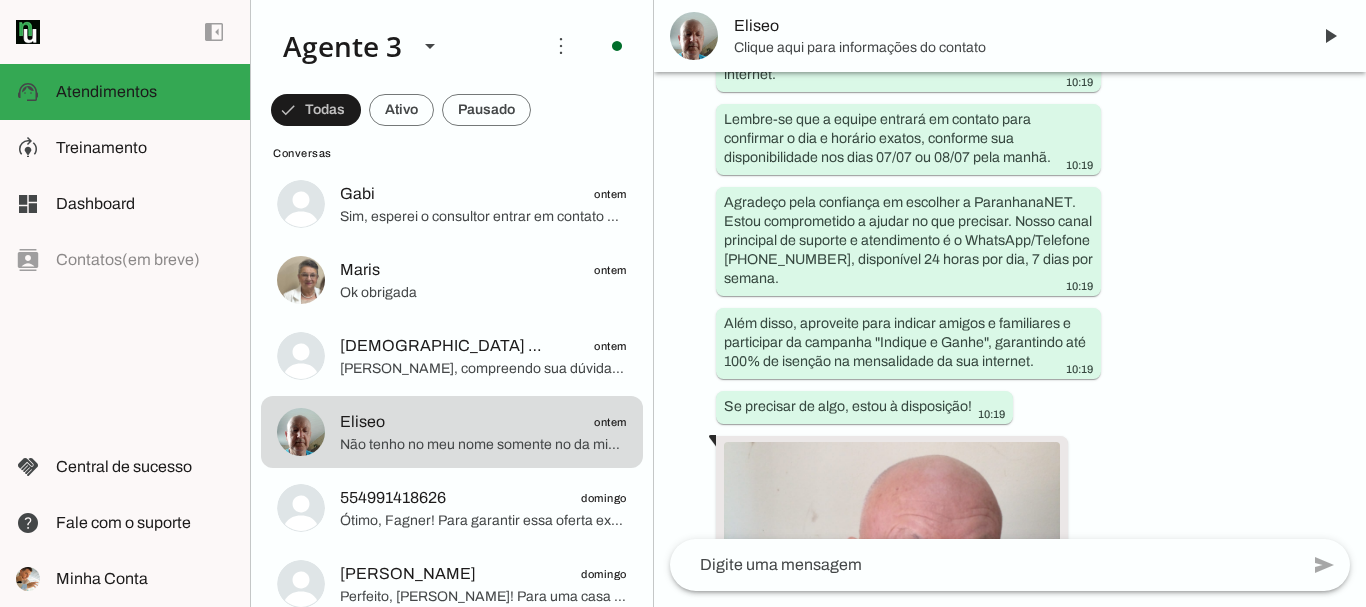 scroll, scrollTop: 7276, scrollLeft: 0, axis: vertical 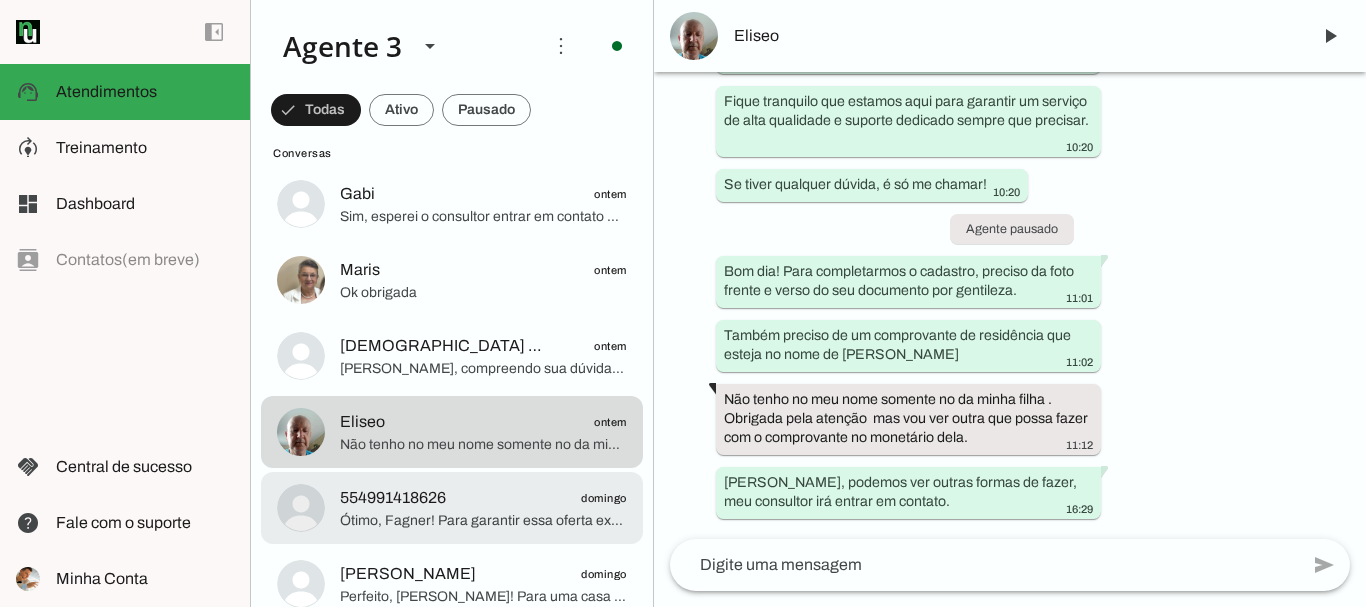 click on "554991418626
domingo" 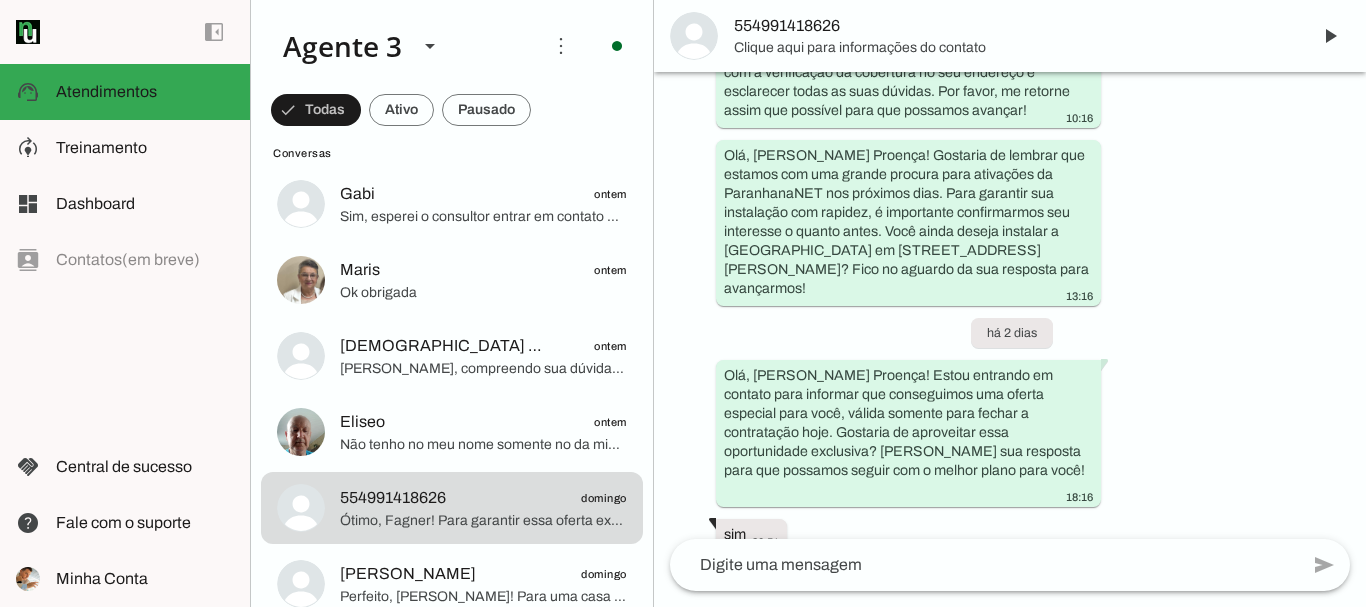 scroll, scrollTop: 1668, scrollLeft: 0, axis: vertical 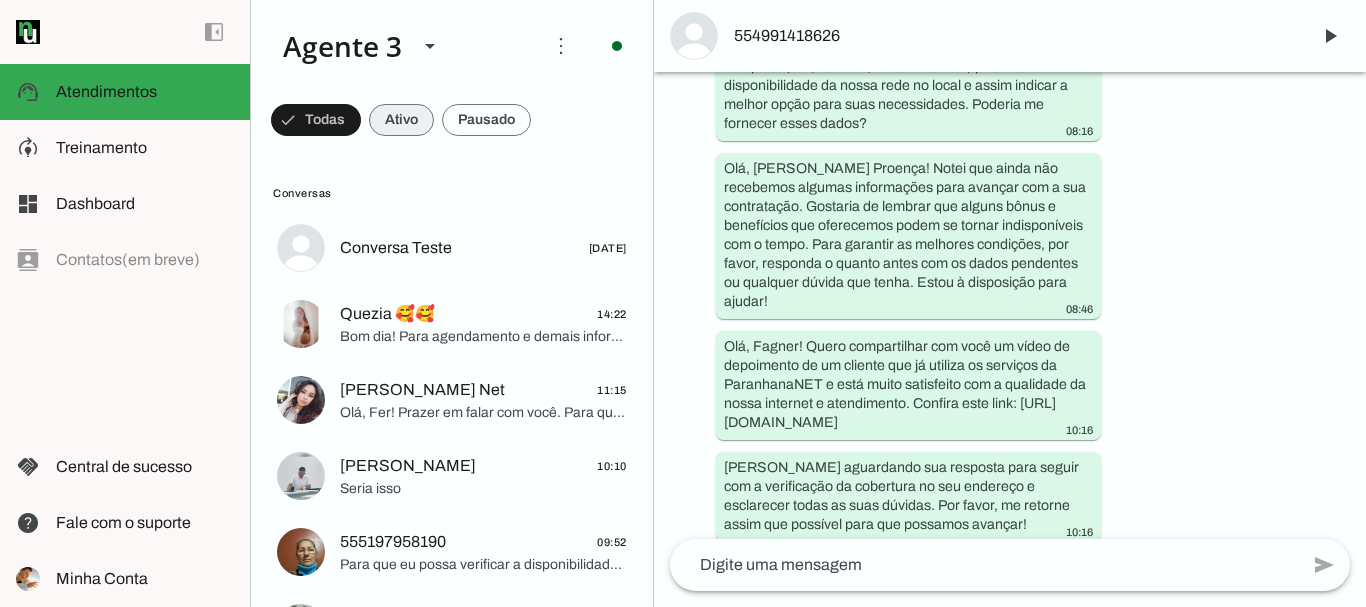 click at bounding box center [316, 120] 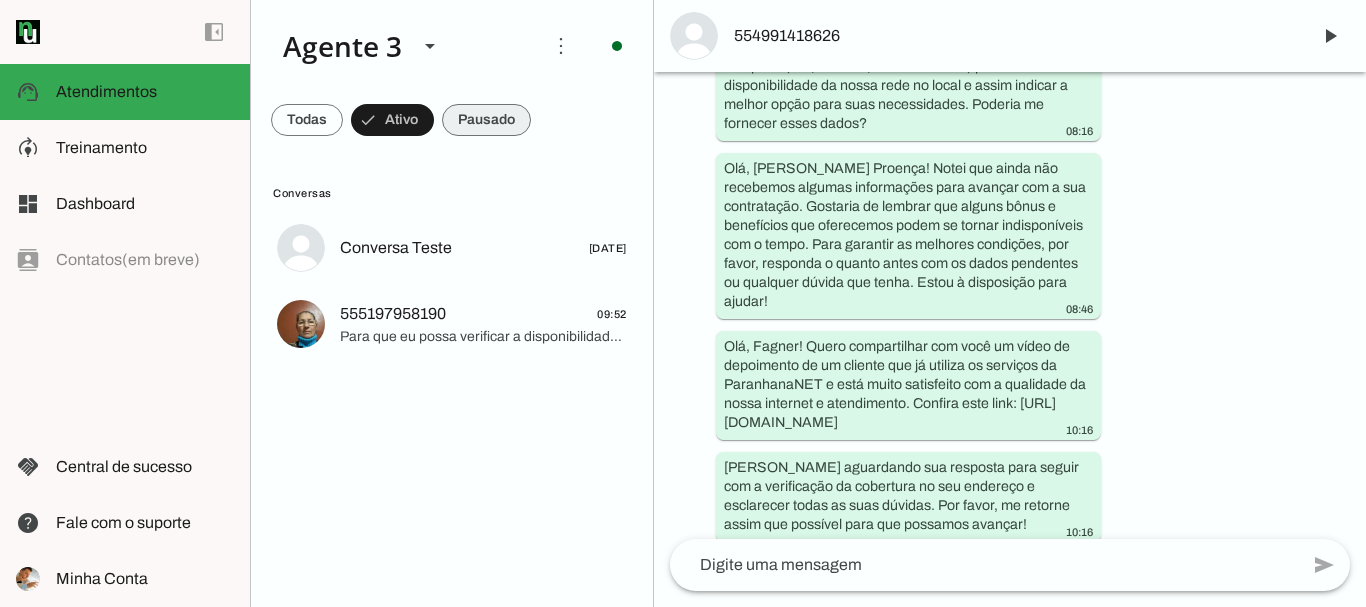 click at bounding box center [307, 120] 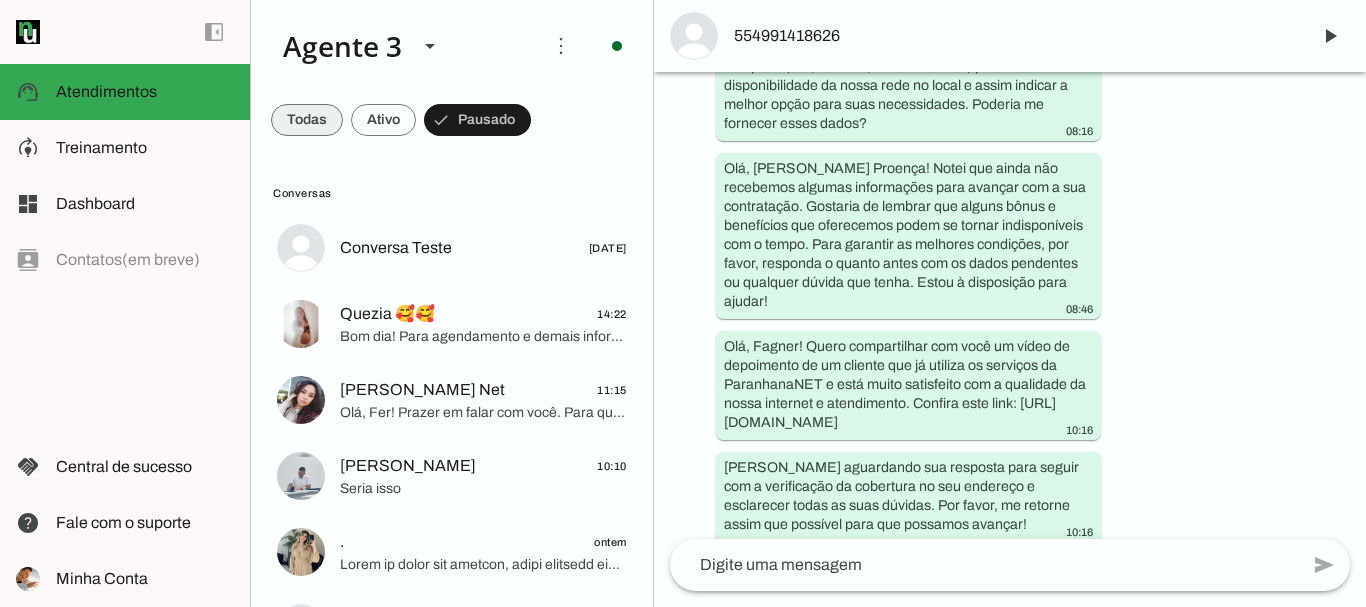 click at bounding box center [307, 120] 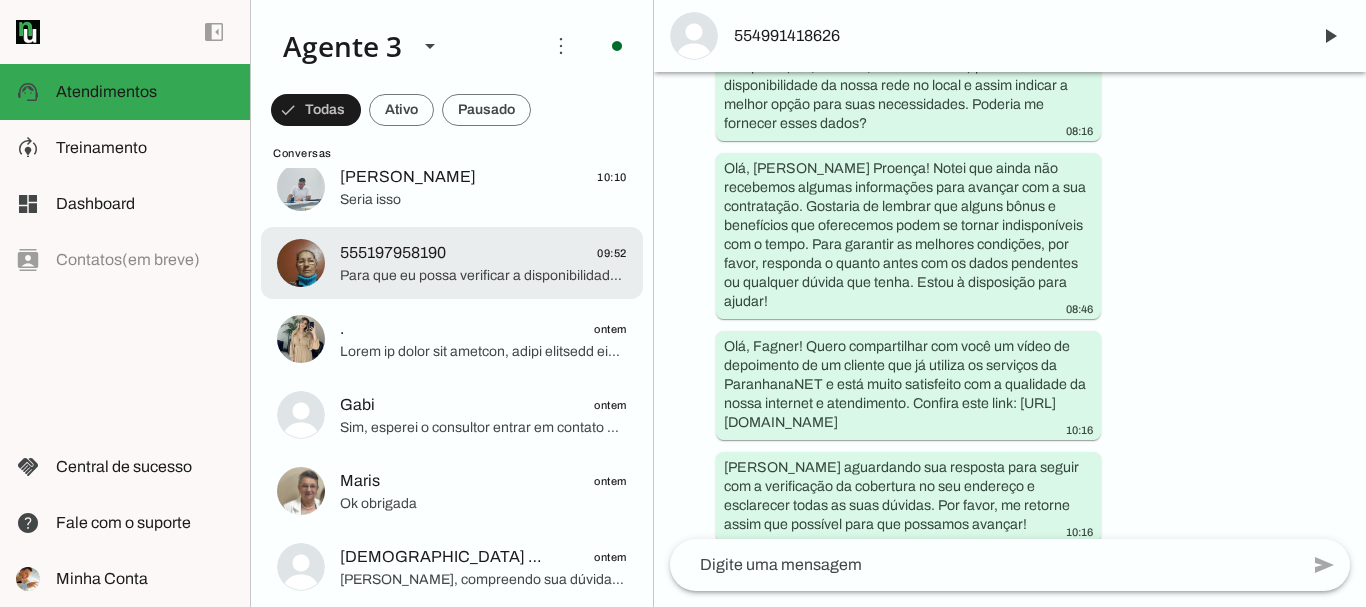 scroll, scrollTop: 300, scrollLeft: 0, axis: vertical 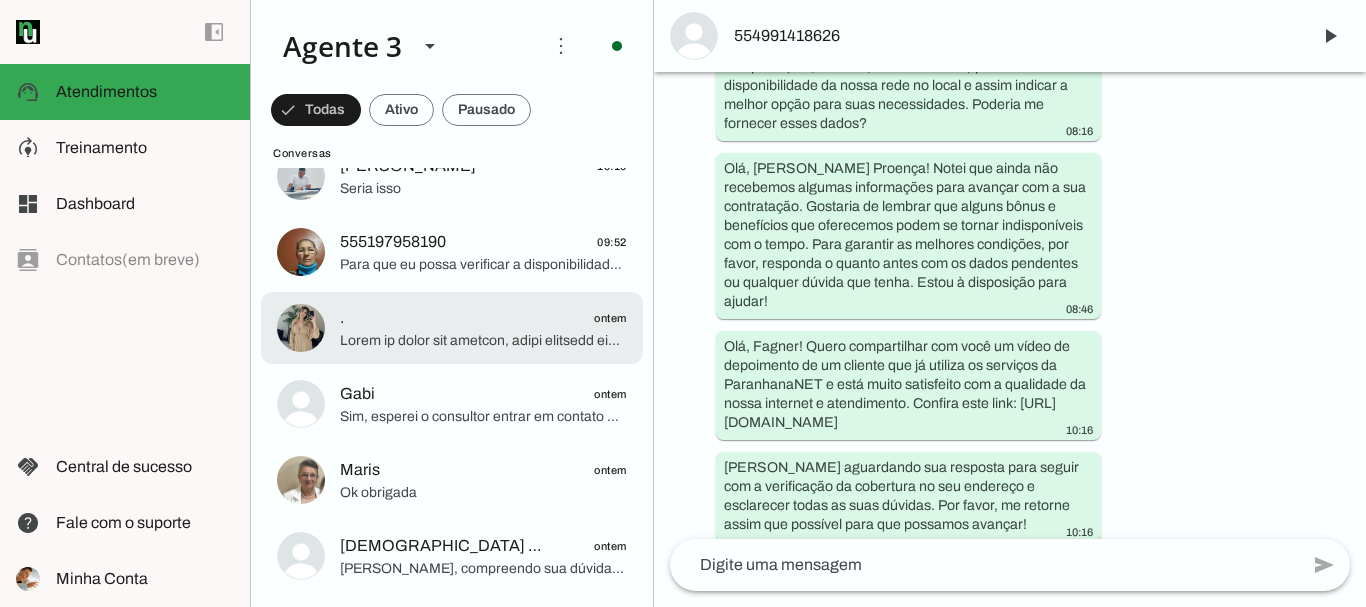 click on ".
ontem" at bounding box center (452, -52) 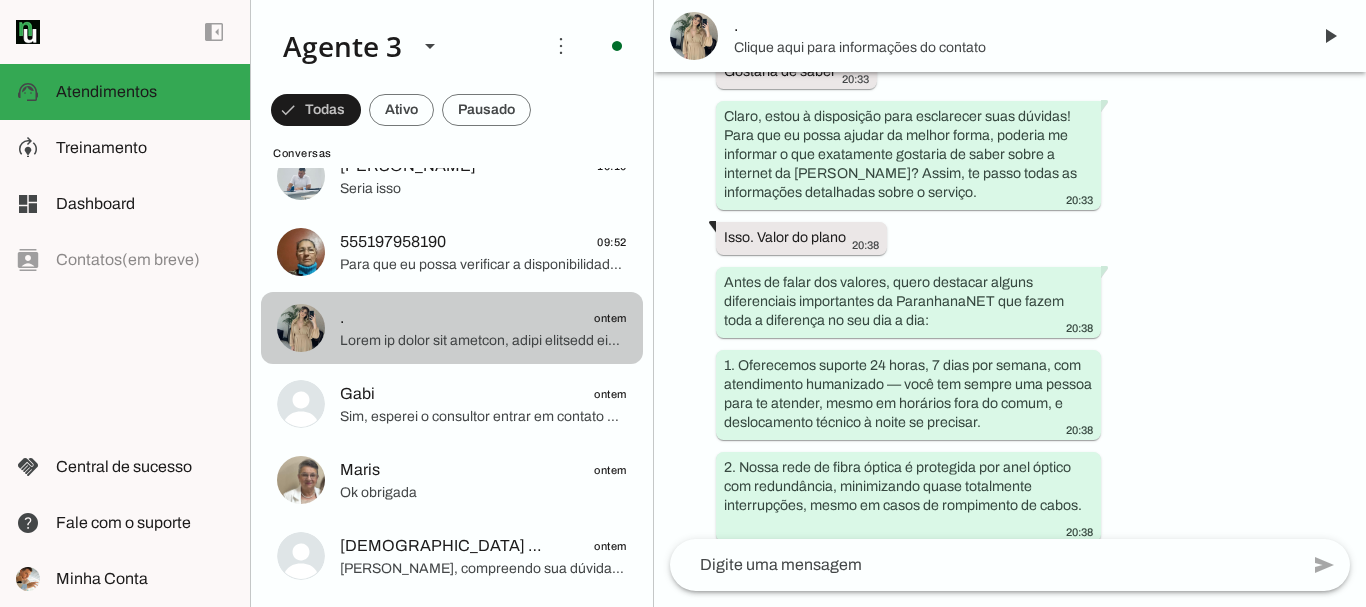 scroll, scrollTop: 2189, scrollLeft: 0, axis: vertical 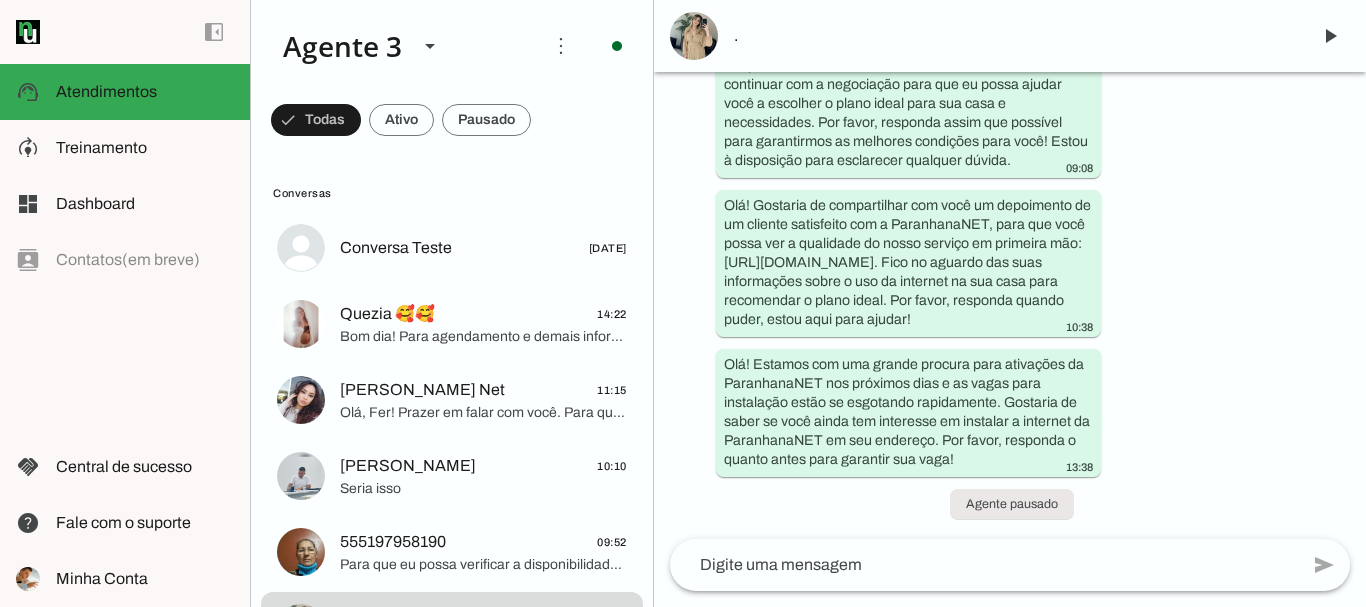 type 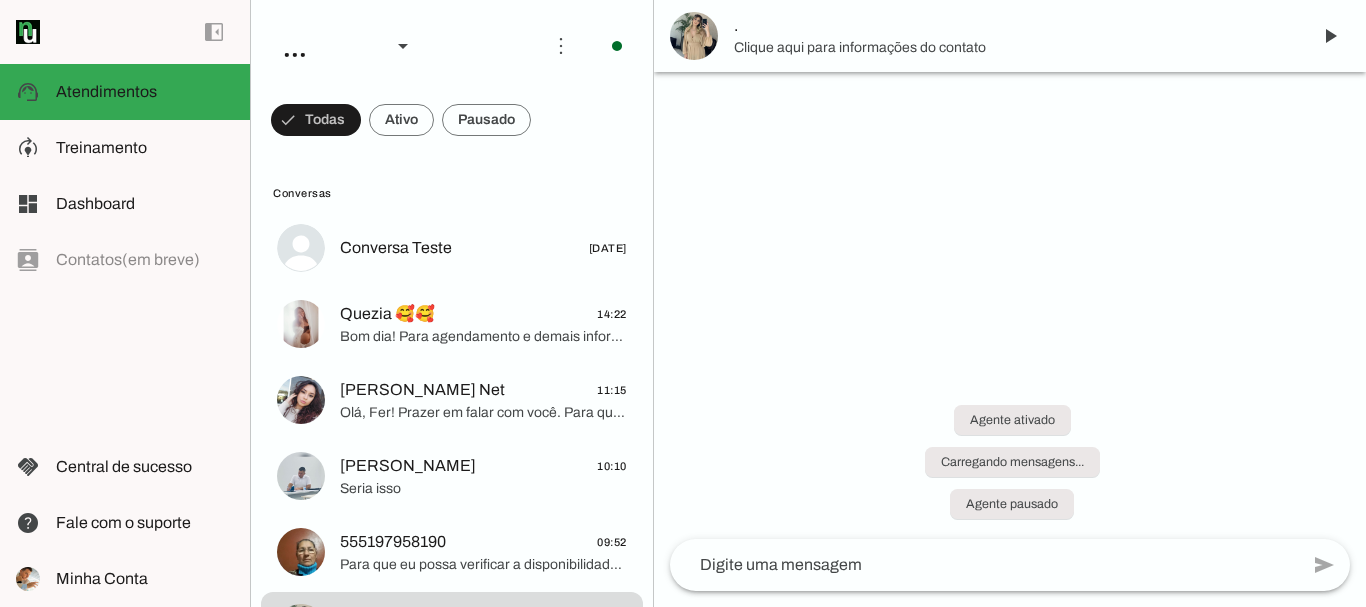 scroll, scrollTop: 0, scrollLeft: 0, axis: both 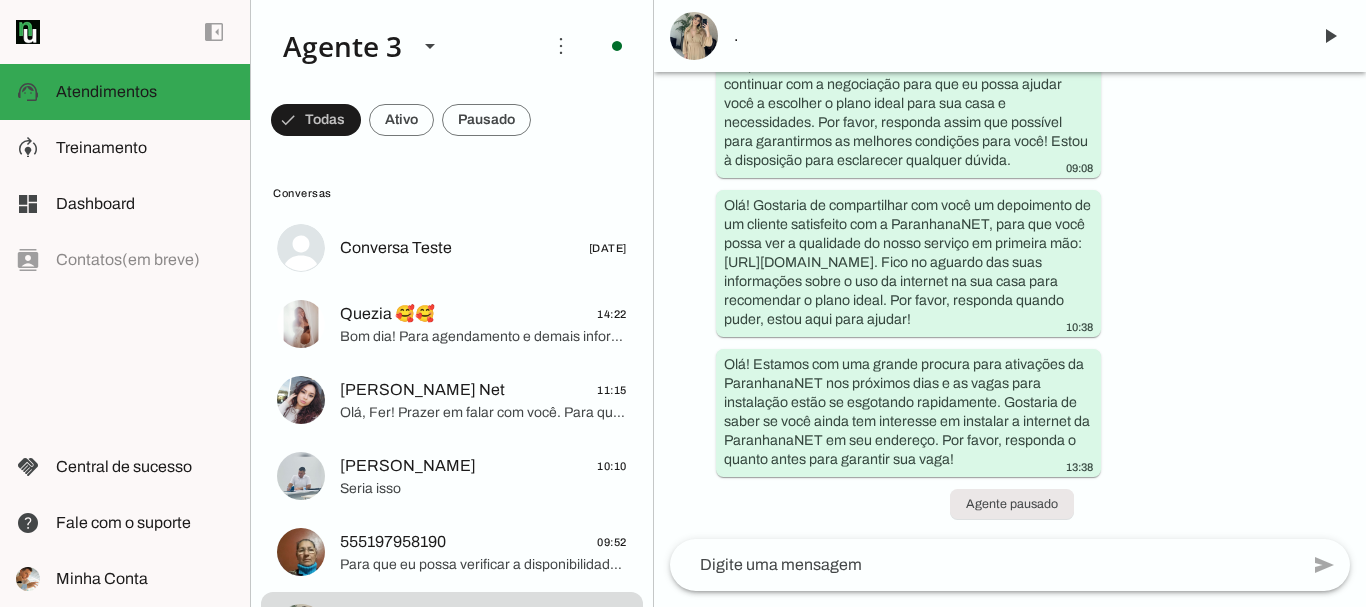 click on "Agente ativado
há 2 dias
Olá! Tenho interesse e queria mais informações, por favor. 21:45
Olá! Eu me chamo [PERSON_NAME] e estou muito feliz em ter a oportunidade de falar com você. Sou da ParanhanaNET, um provedor líder de mercado, eleito o que entrega a banda larga mais veloz de todo o [GEOGRAPHIC_DATA], além de estar entre os top 3 em velocidade no [GEOGRAPHIC_DATA] e no Top 10 do Brasil, segundo o site [DOMAIN_NAME]. Também somos reconhecidos como o melhor provedor em qualidade de atendimento e suporte técnico na região. 21:45 Para melhor atendê-lo, qual é o seu nome? E poderia me informar o endereço completo onde deseja a instalação da internet, incluindo rua, número, bairro e cidade? Assim verifico a cobertura da nossa rede na sua região para garantir o melhor serviço para você. 21:45
há 1 dia
10:15 11:45 11:45 14:45 19:45
Gostaria de saber" at bounding box center (1010, 305) 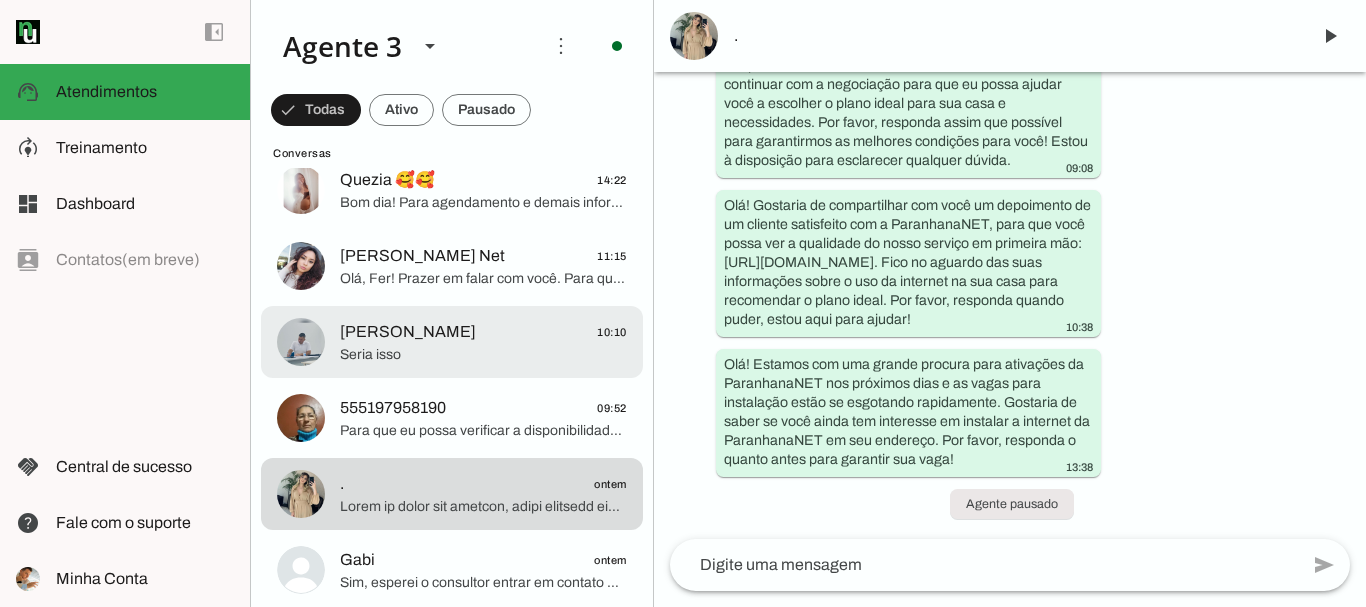 scroll, scrollTop: 0, scrollLeft: 0, axis: both 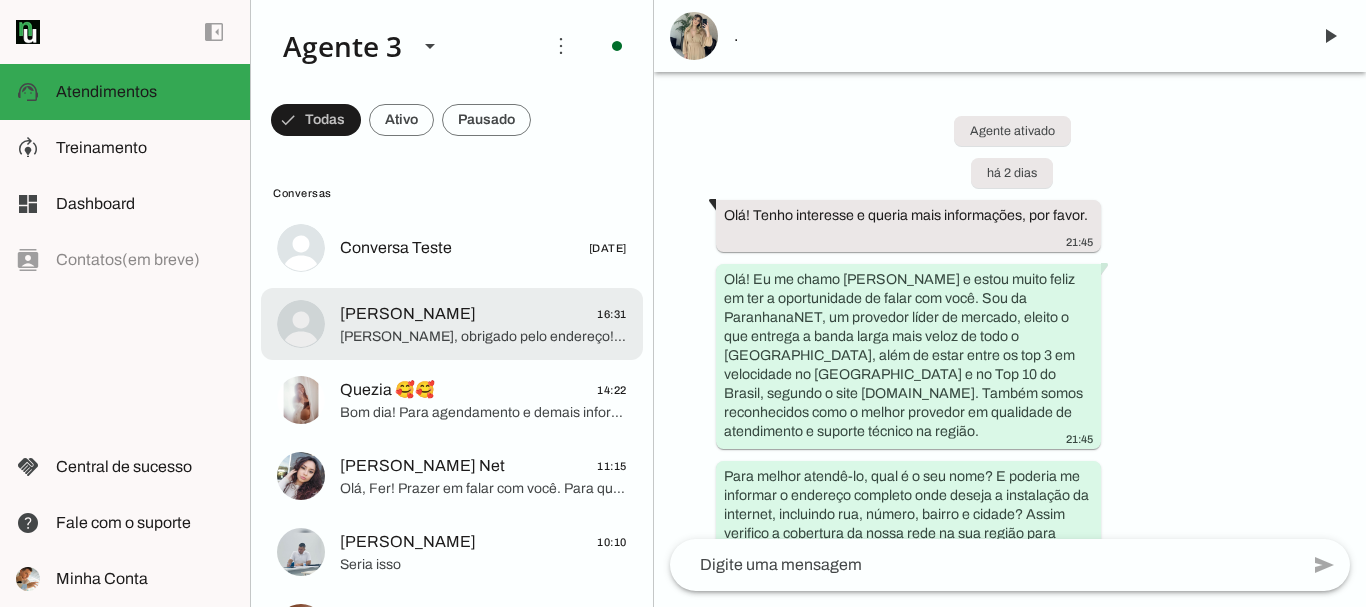 click on "Lucas, obrigado pelo endereço! Vou verificar a disponibilidade da nossa caixa de atendimento mais próxima para seu local.
Enquanto confirmo, gostaria de saber: o endereço é próprio ou alugado? Também preciso do seu CPF para completar o cadastro e garantir o benefício da isenção da taxa de instalação. Poderia me informar esses dados?" 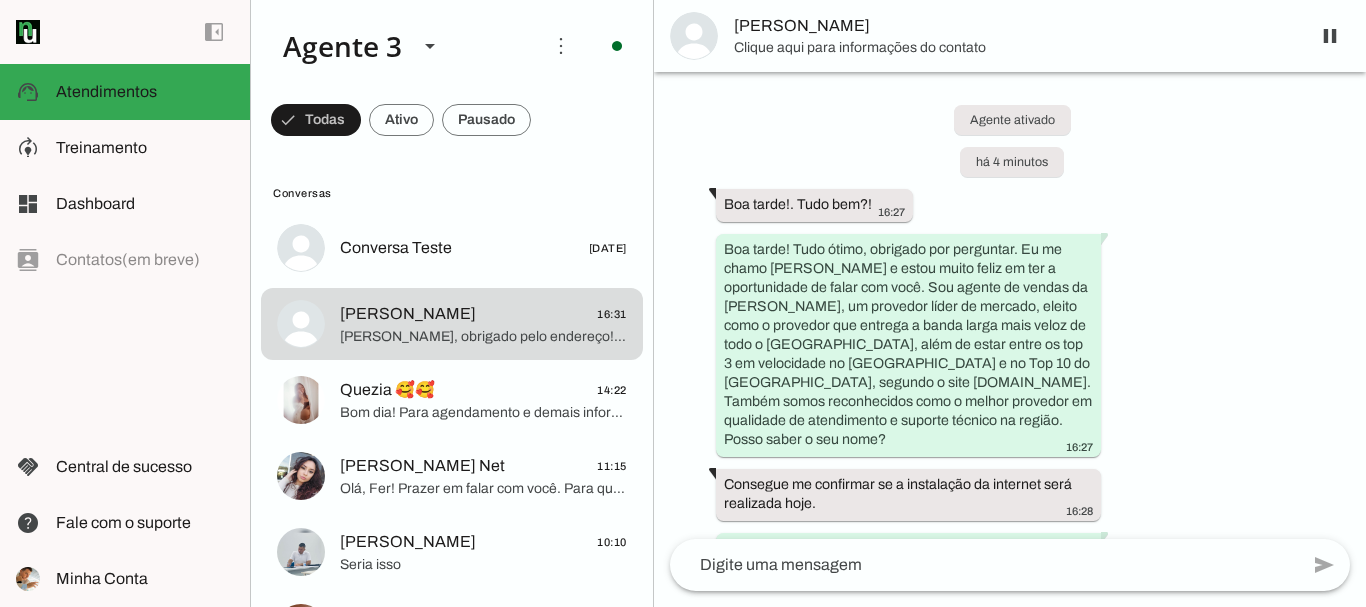 scroll, scrollTop: 0, scrollLeft: 0, axis: both 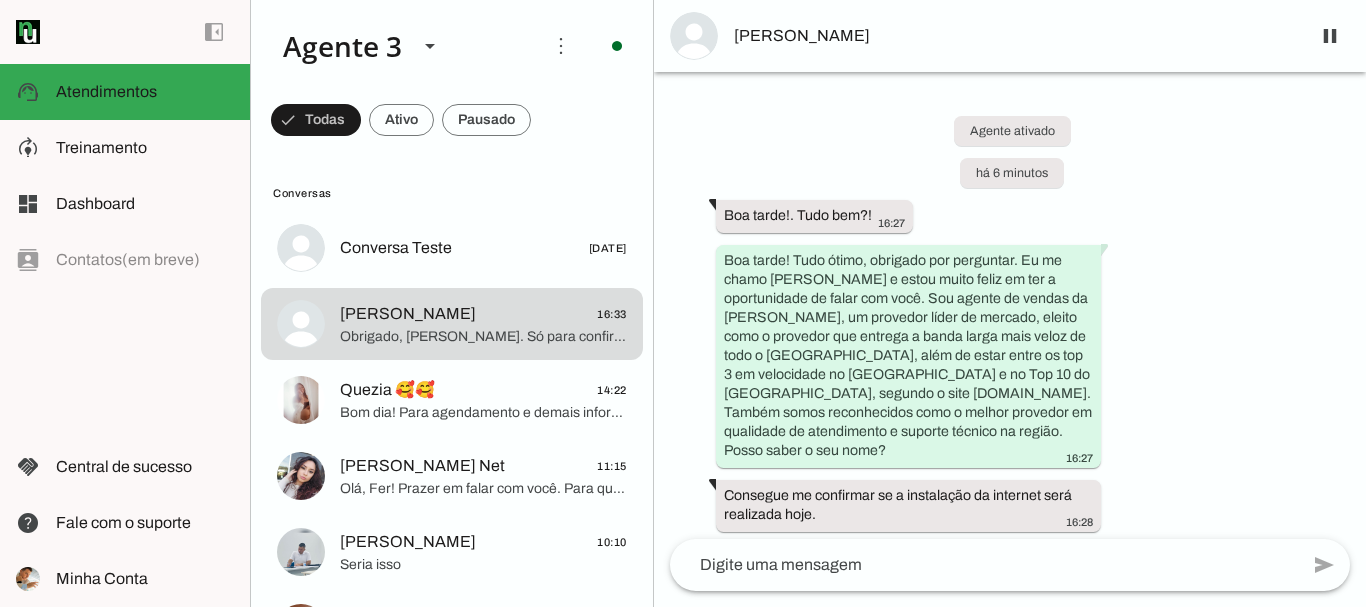 click on "Agente ativado
há 6 minutos
Boa tarde!. Tudo bem?! 16:27
Boa tarde! Tudo ótimo, obrigado por perguntar. Eu me chamo Iago e estou muito feliz em ter a oportunidade de falar com você. Sou agente de vendas da ParanhanaNET, um provedor líder de mercado, eleito como o provedor que entrega a banda larga mais veloz de todo o Vale do Paranhana, além de estar entre os top 3 em velocidade no Rio Grande do Sul e no Top 10 do Brasil, segundo o site minhaconexao.com.br. Também somos reconhecidos como o melhor provedor em qualidade de atendimento e suporte técnico na região. Posso saber o seu nome? 16:27
Consegue me confirmar se a instalação da internet será realizada hoje. 16:28
16:28
Lucas Evandro de Lima Korsack, acho que estava agendado para hoje às 16h 16:29
16:29
Rua João Carlos Lenh, 61. Bairro Petrópolis. Taquara 16:30 16:30" at bounding box center [1010, 305] 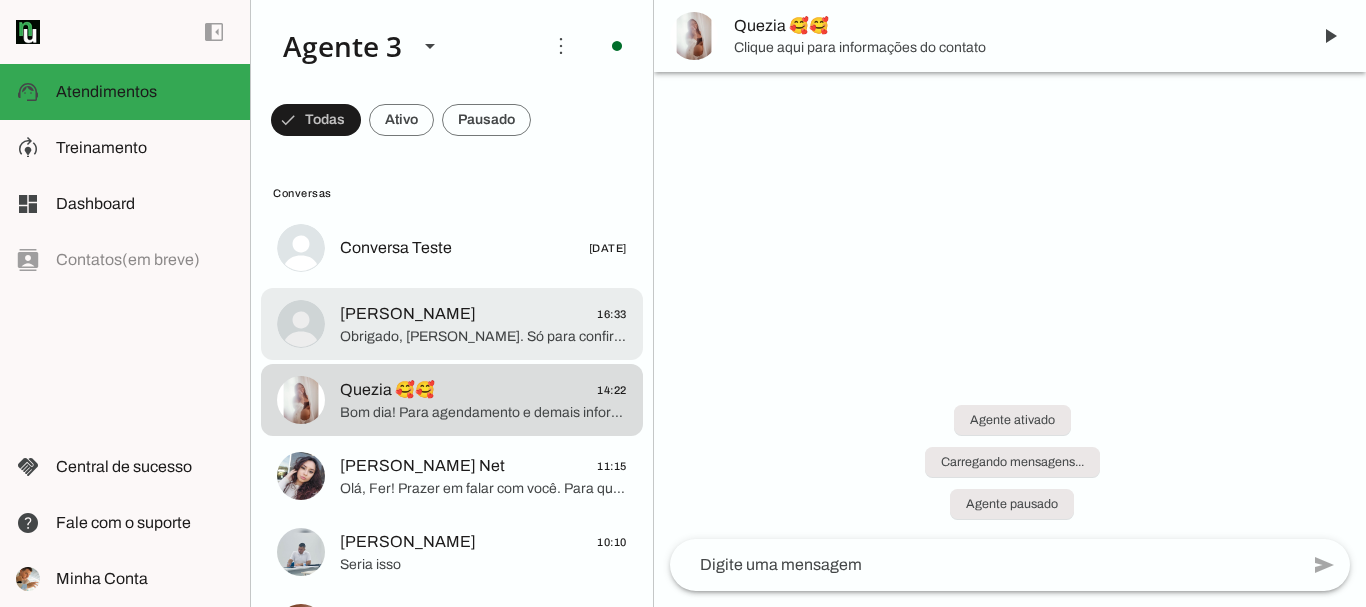 click on "Priscila Korsack
16:33" 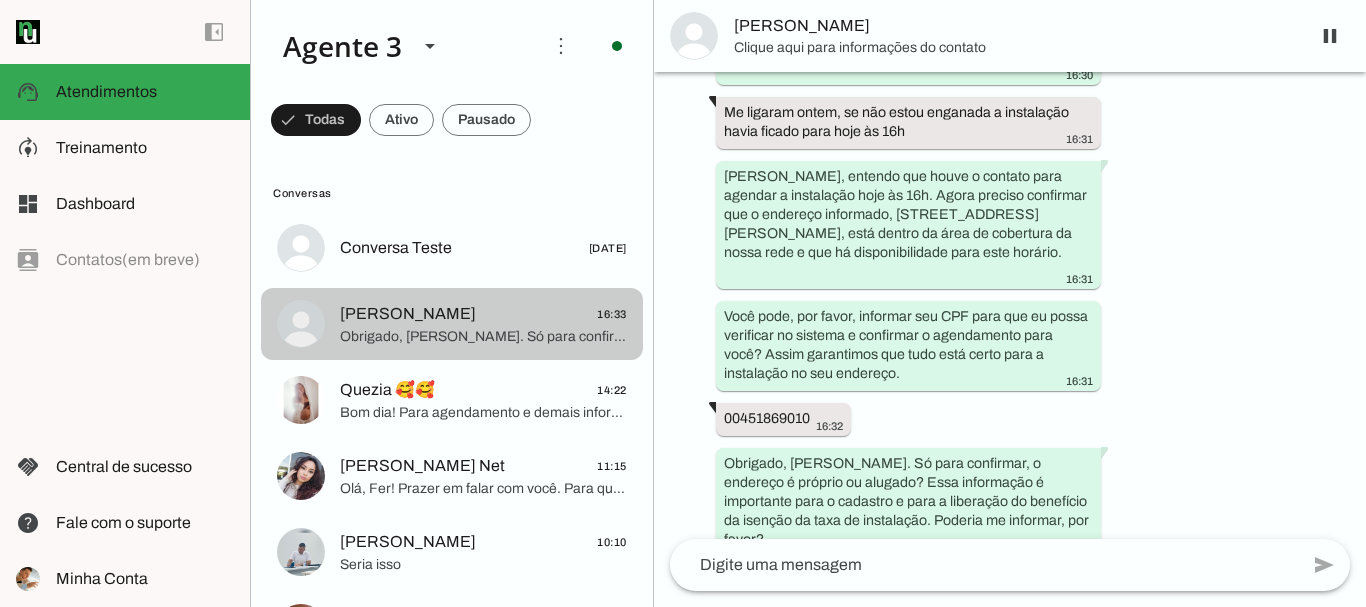 scroll, scrollTop: 1097, scrollLeft: 0, axis: vertical 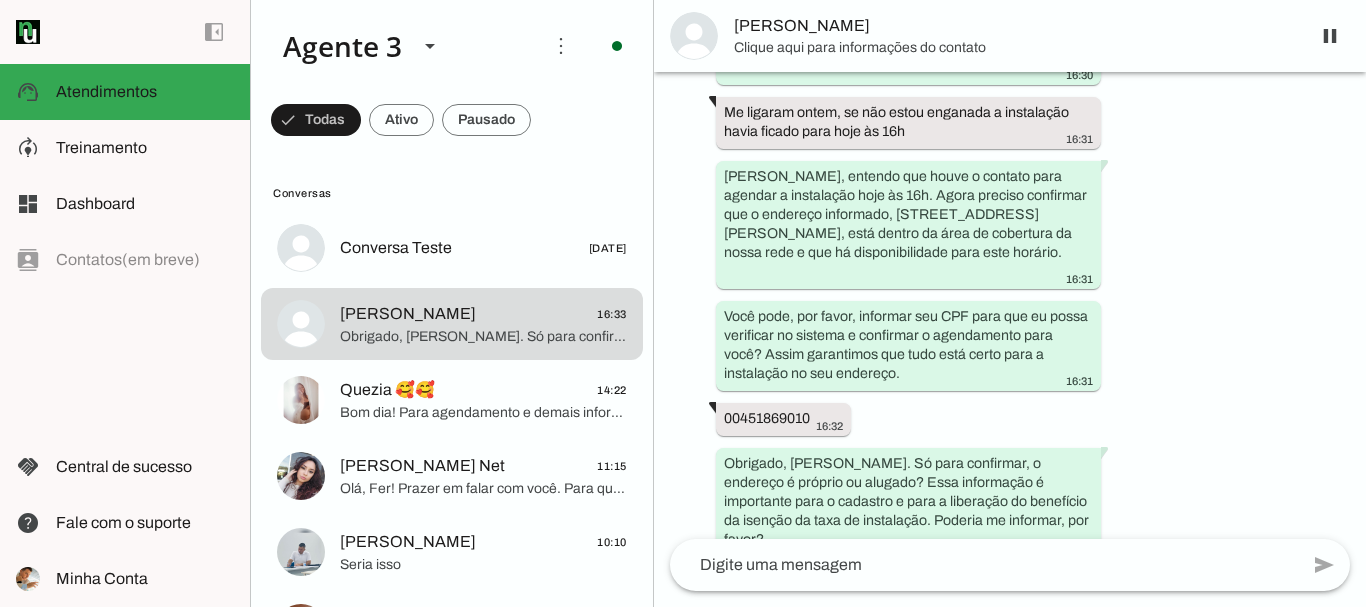 click on "Agente ativado
há 6 minutos
Boa tarde!. Tudo bem?! 16:27
Boa tarde! Tudo ótimo, obrigado por perguntar. Eu me chamo Iago e estou muito feliz em ter a oportunidade de falar com você. Sou agente de vendas da ParanhanaNET, um provedor líder de mercado, eleito como o provedor que entrega a banda larga mais veloz de todo o Vale do Paranhana, além de estar entre os top 3 em velocidade no Rio Grande do Sul e no Top 10 do Brasil, segundo o site minhaconexao.com.br. Também somos reconhecidos como o melhor provedor em qualidade de atendimento e suporte técnico na região. Posso saber o seu nome? 16:27
Consegue me confirmar se a instalação da internet será realizada hoje. 16:28
16:28
Lucas Evandro de Lima Korsack, acho que estava agendado para hoje às 16h 16:29
16:29
Rua João Carlos Lenh, 61. Bairro Petrópolis. Taquara 16:30 16:30" at bounding box center (1010, 305) 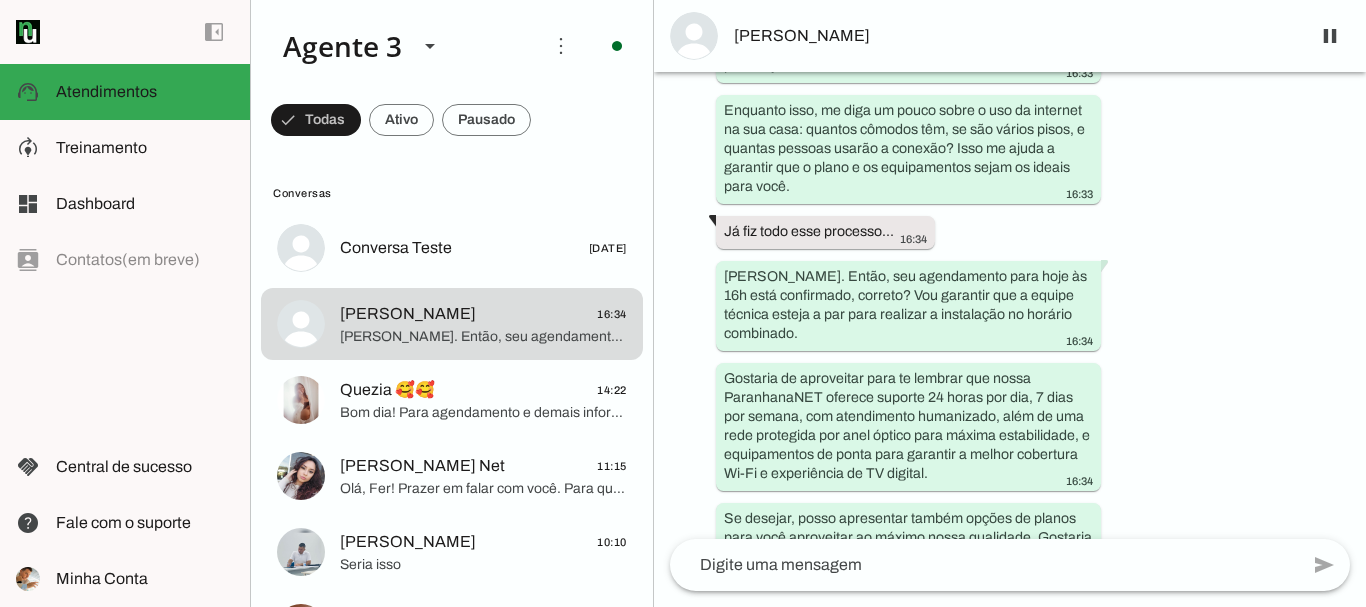 scroll, scrollTop: 1735, scrollLeft: 0, axis: vertical 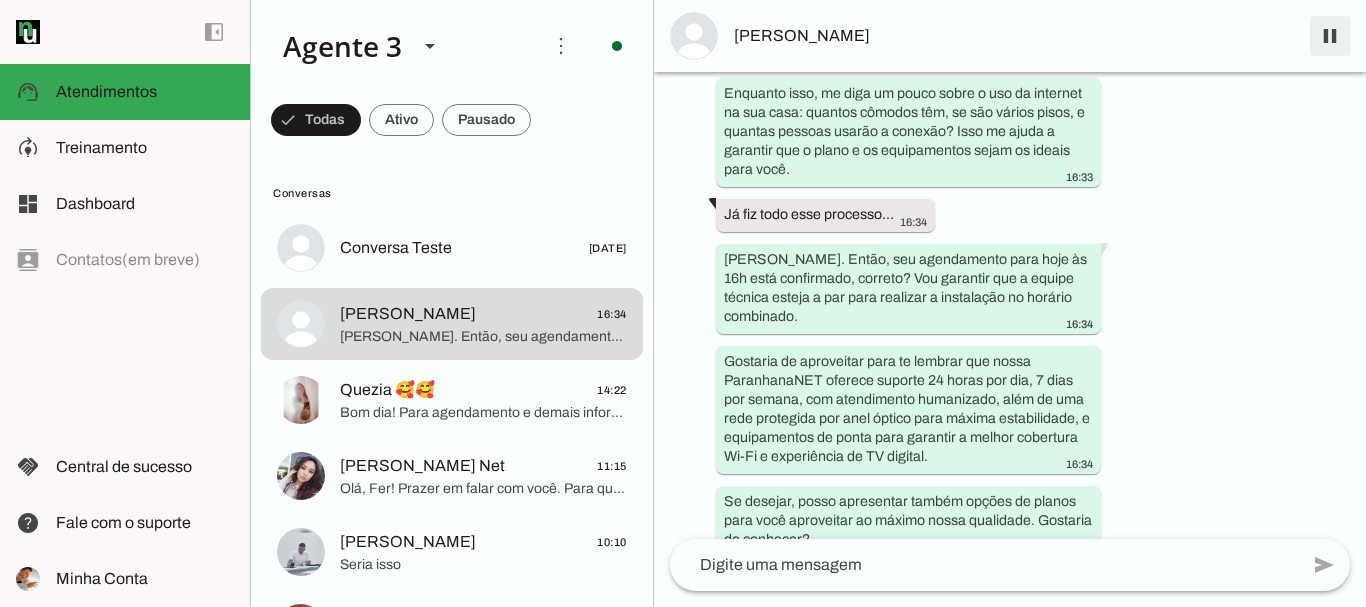 click at bounding box center (1330, 36) 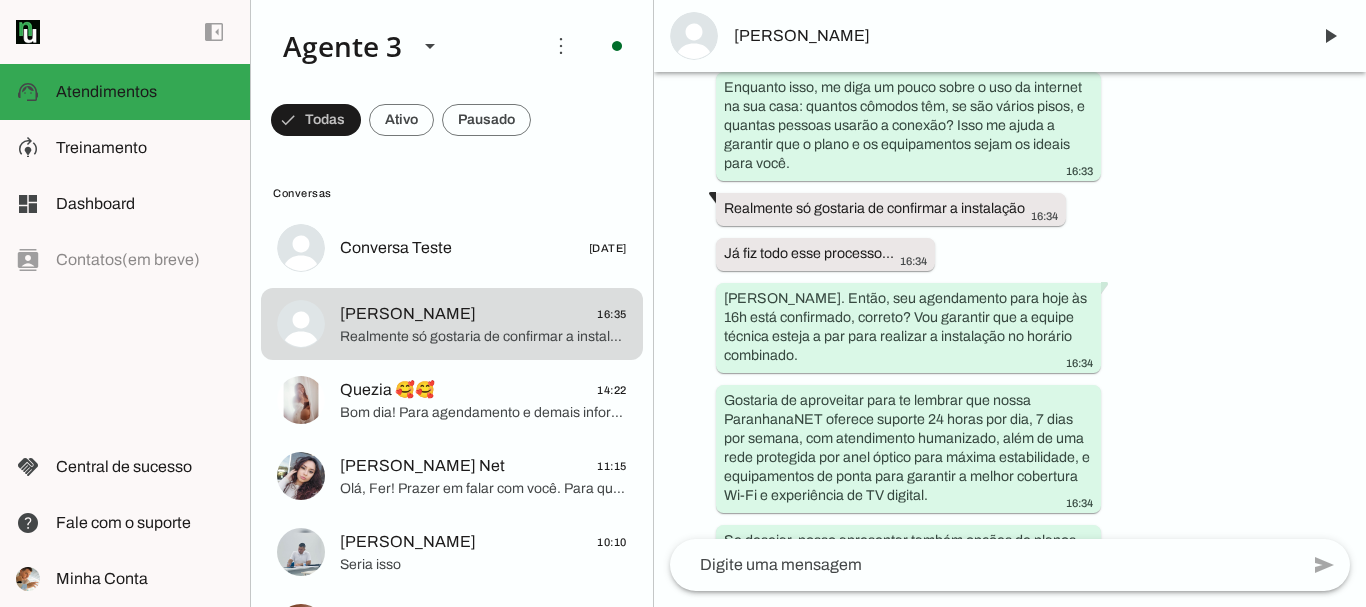 scroll, scrollTop: 1822, scrollLeft: 0, axis: vertical 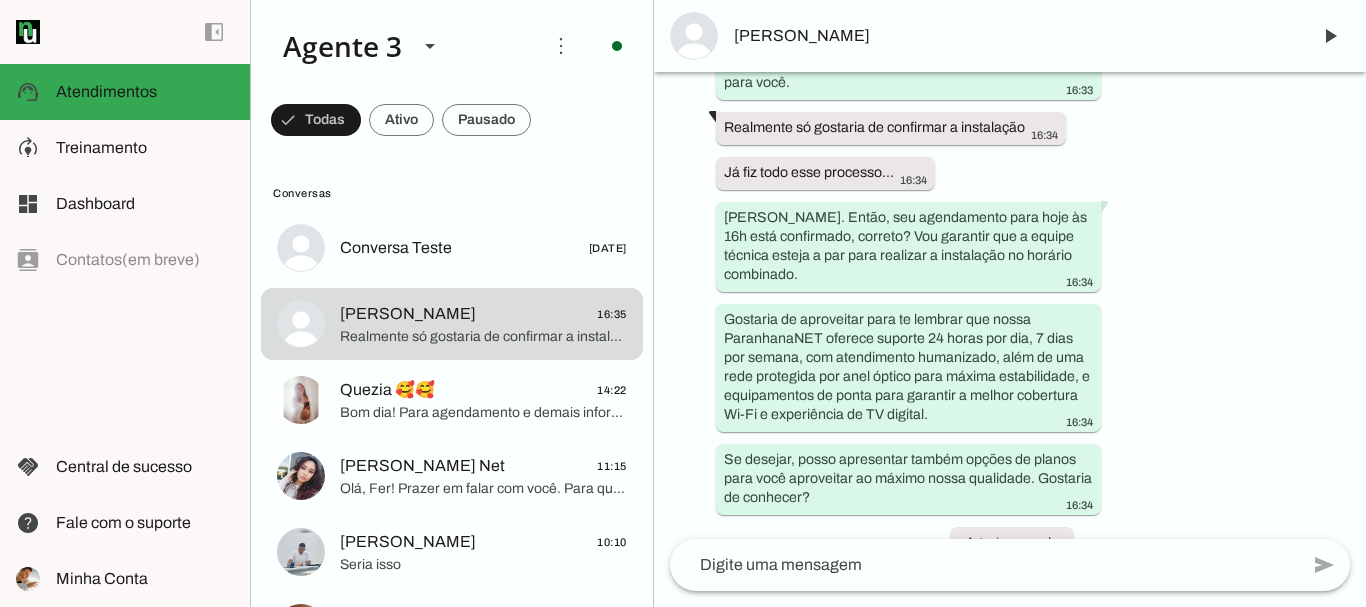 click 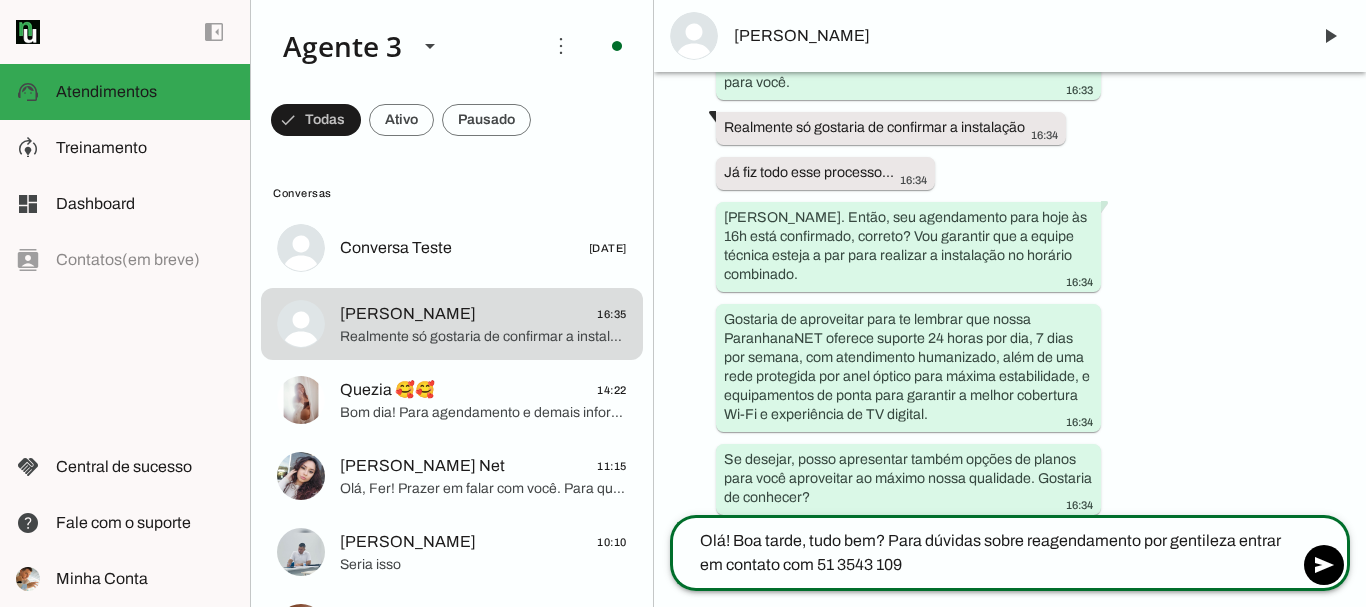type on "Olá! Boa tarde, tudo bem? Para dúvidas sobre reagendamento por gentileza entrar em contato com 51 3543 1099" 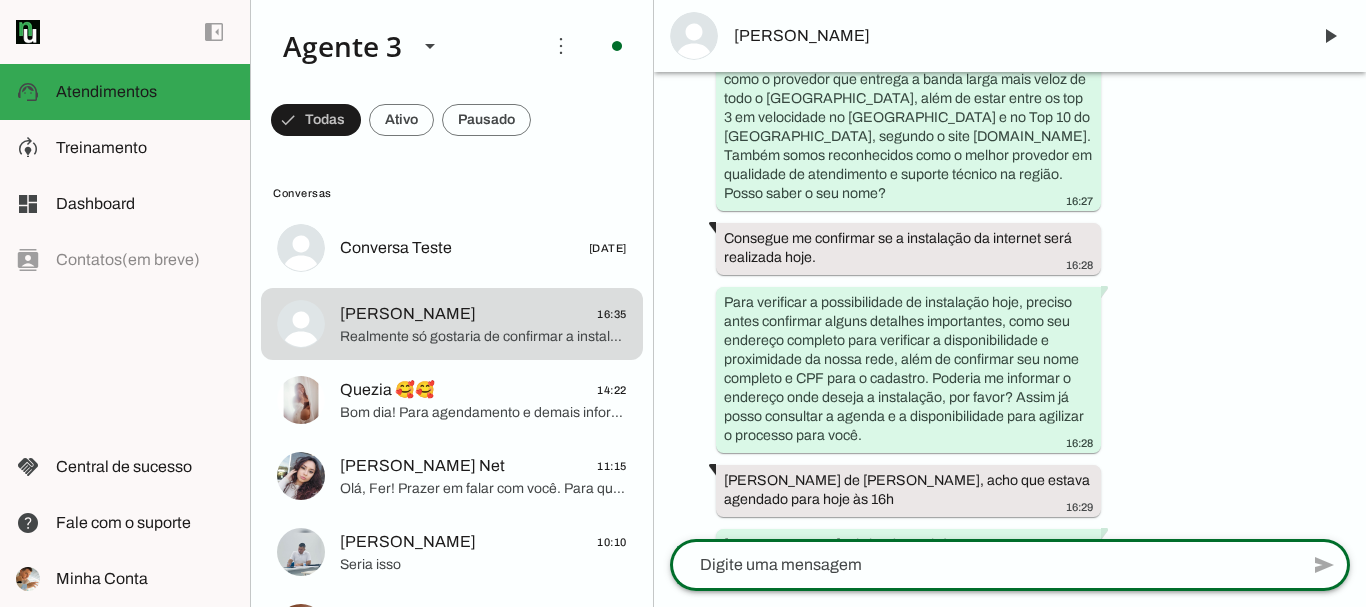 scroll, scrollTop: 276, scrollLeft: 0, axis: vertical 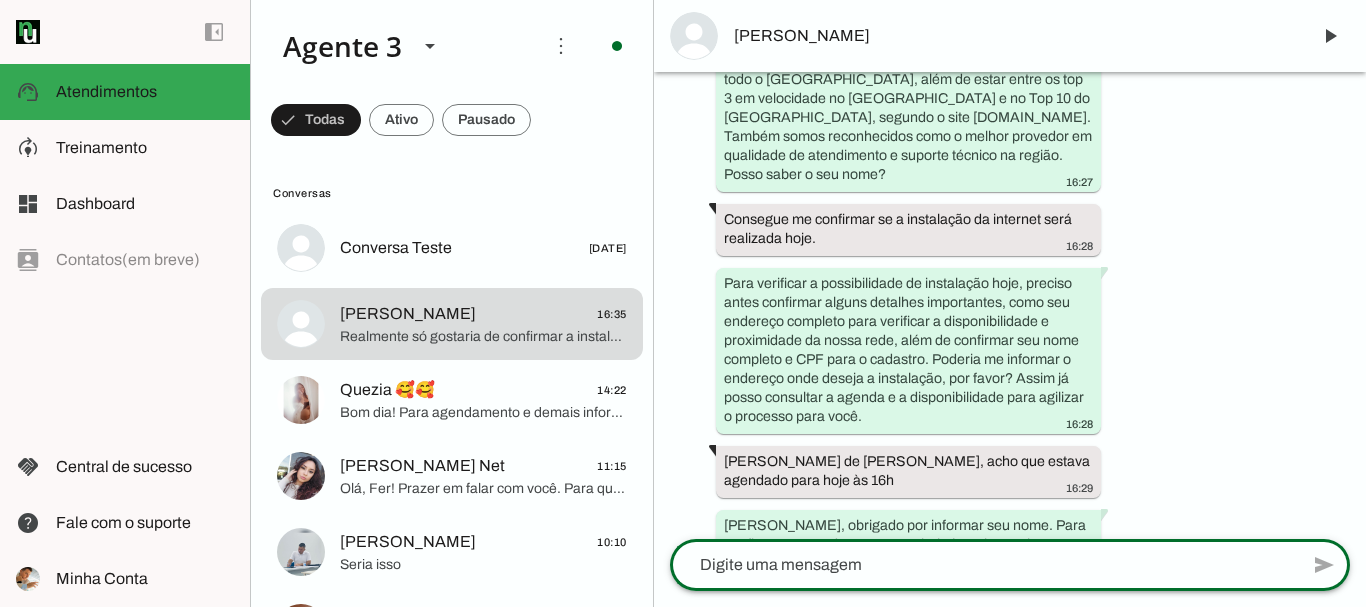 click 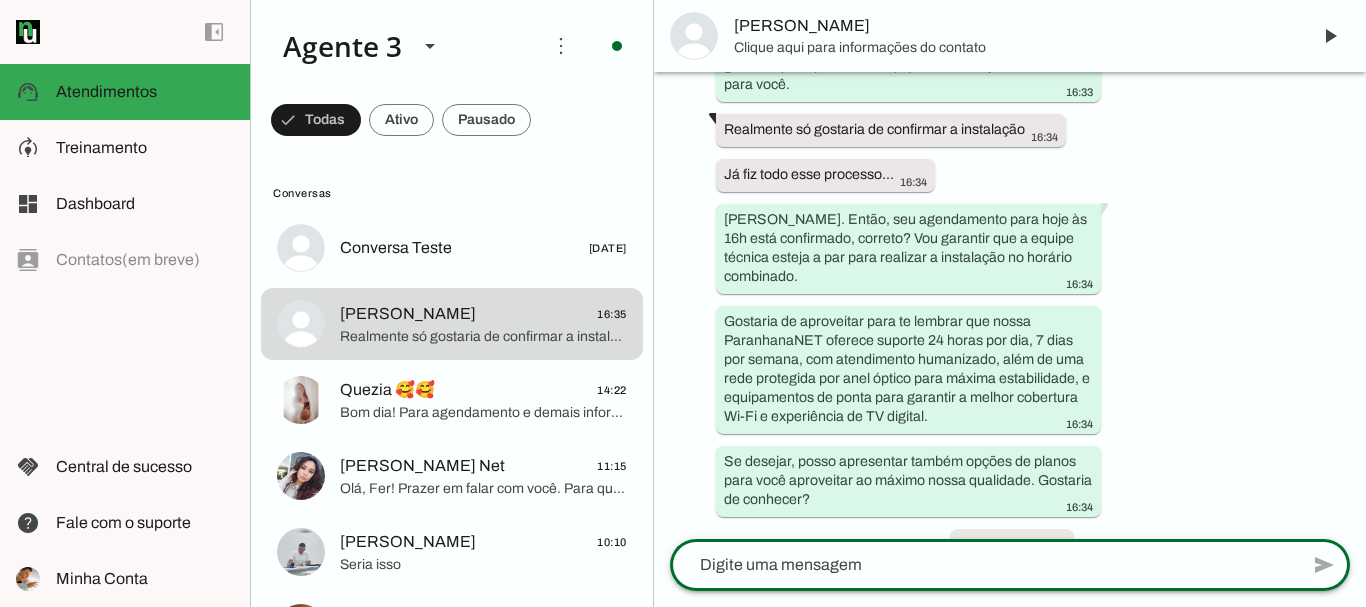 scroll, scrollTop: 1905, scrollLeft: 0, axis: vertical 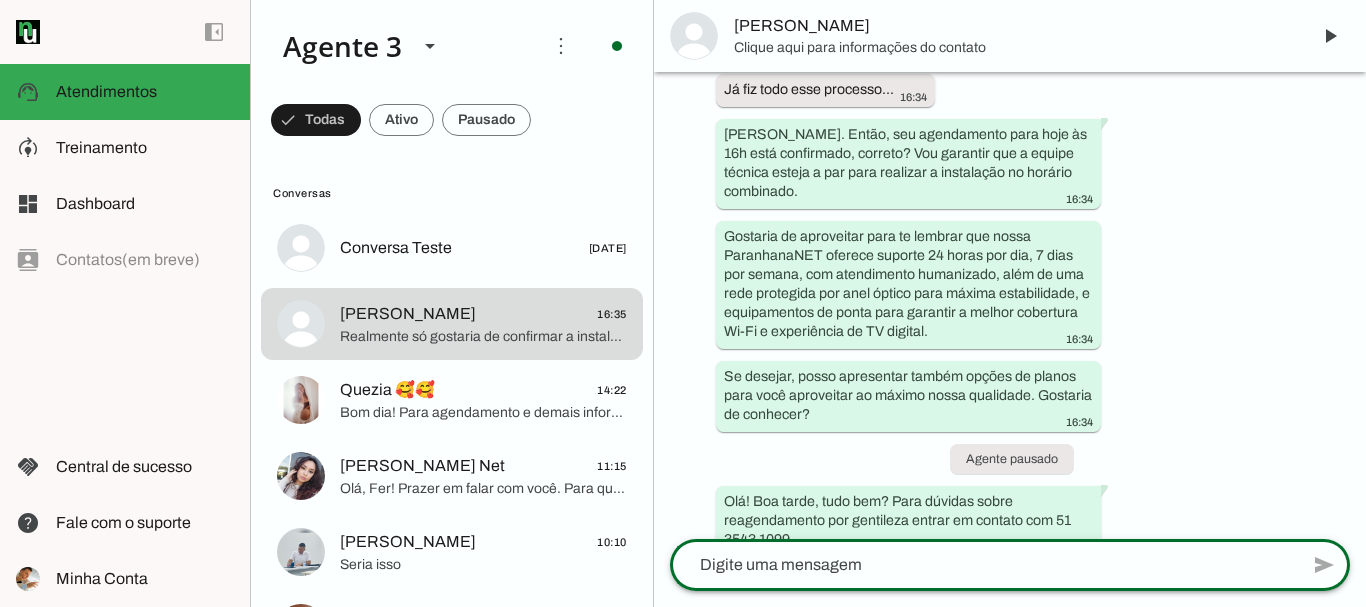 click 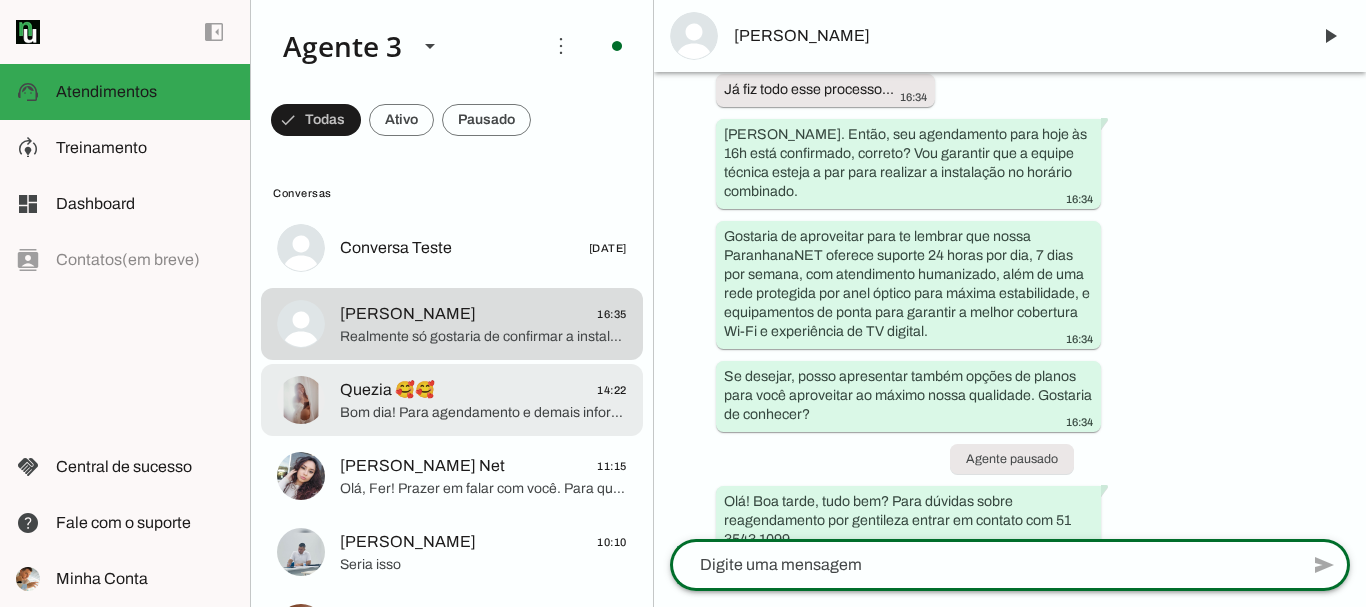 click on "Bom dia! Para agendamento e demais informações, pode dar sequência no número da nossa central 51 3543 1099" 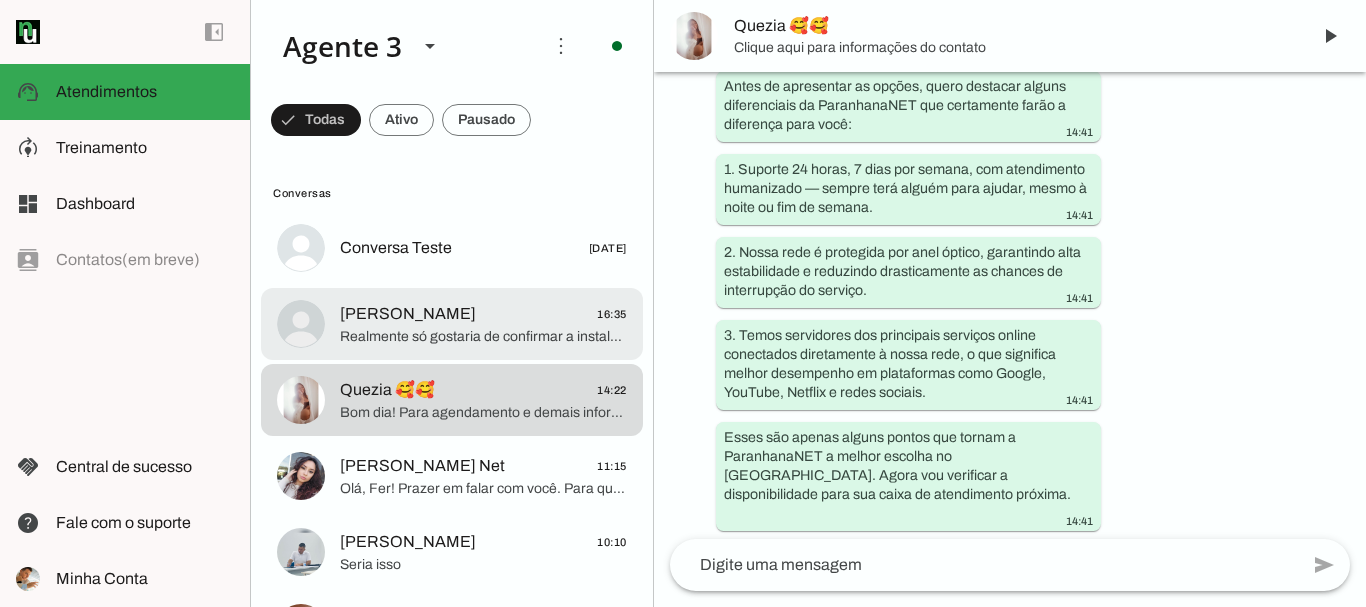click on "Realmente só gostaria de confirmar a instalação" 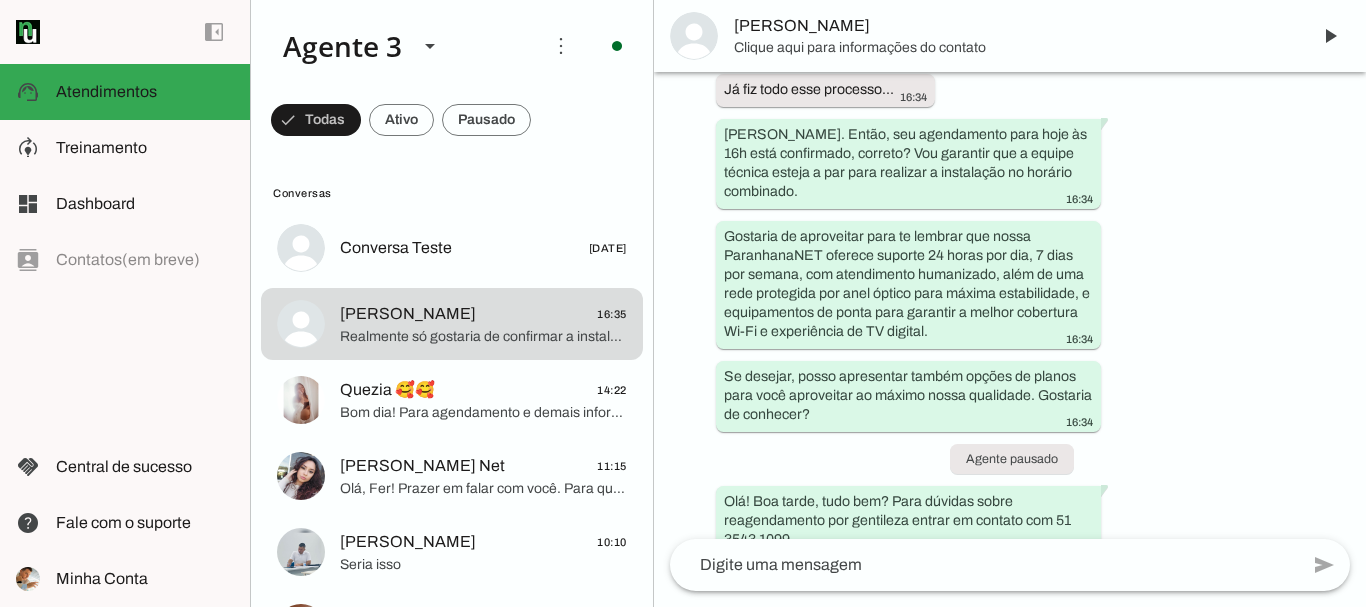 scroll, scrollTop: 1905, scrollLeft: 0, axis: vertical 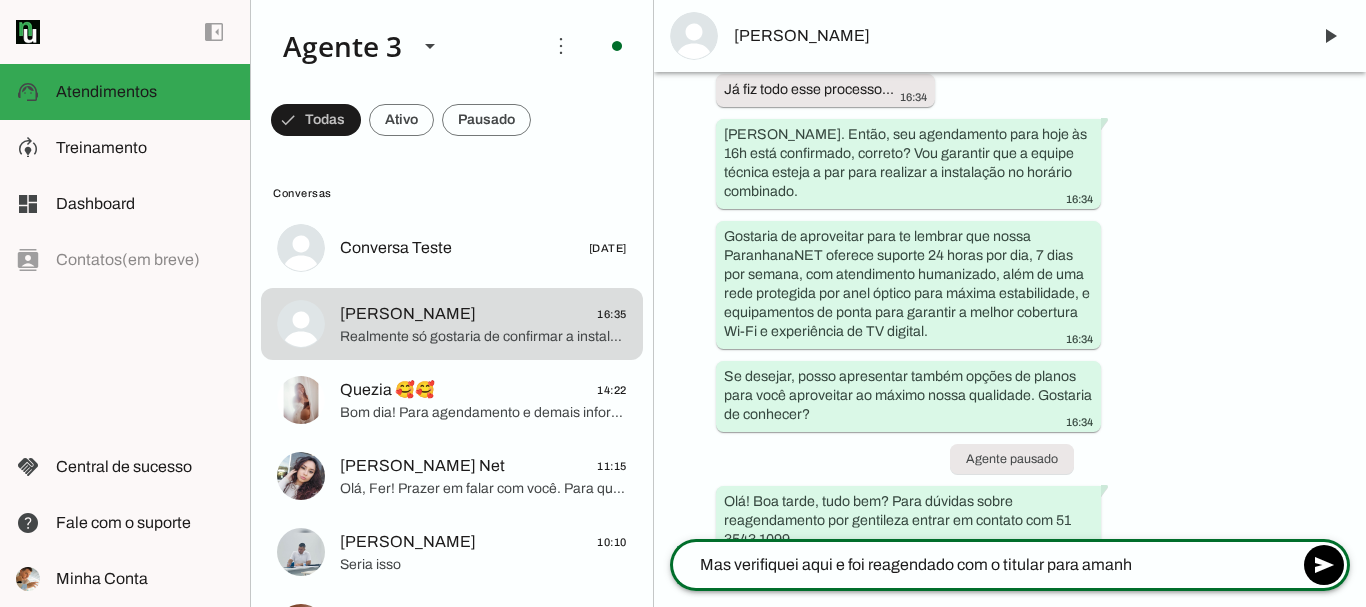 type on "Mas verifiquei aqui e foi reagendado com o titular para amanha" 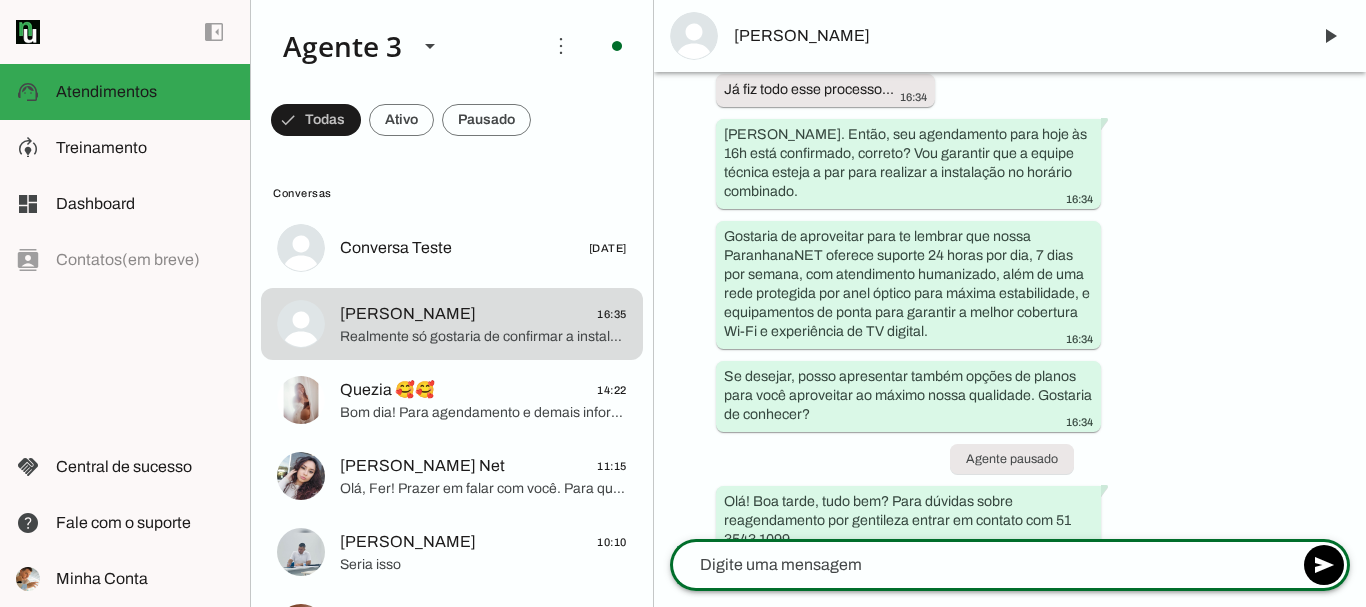 scroll, scrollTop: 1969, scrollLeft: 0, axis: vertical 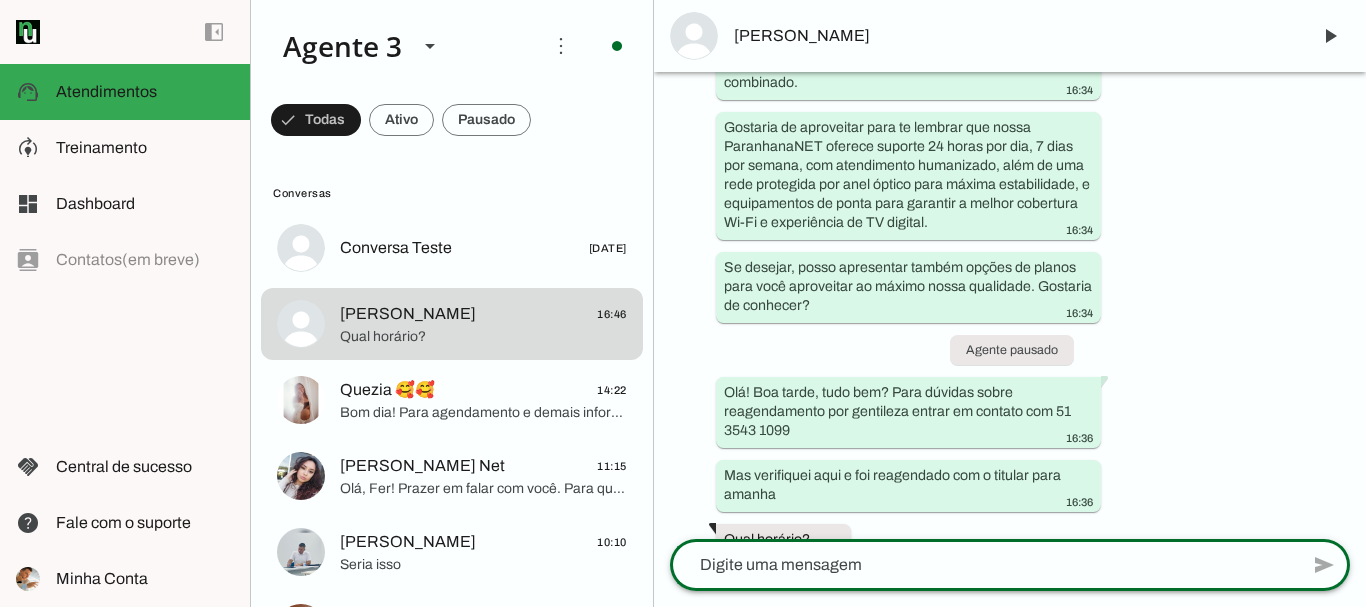click 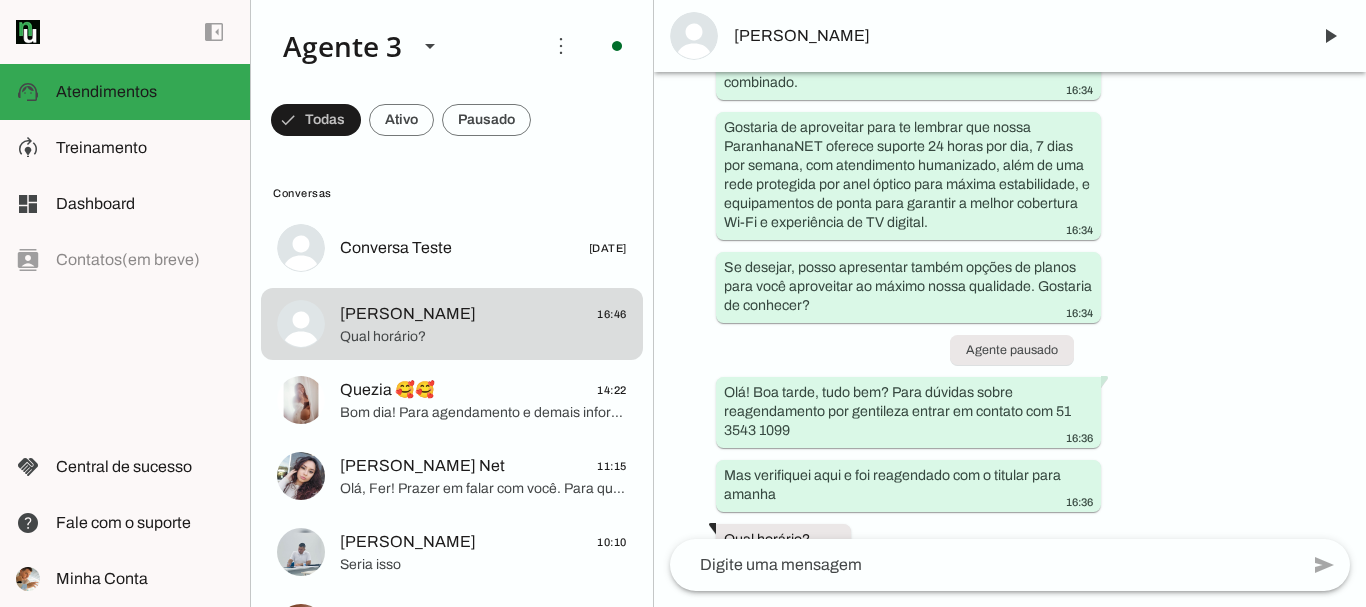 drag, startPoint x: 1022, startPoint y: 390, endPoint x: 907, endPoint y: 360, distance: 118.84864 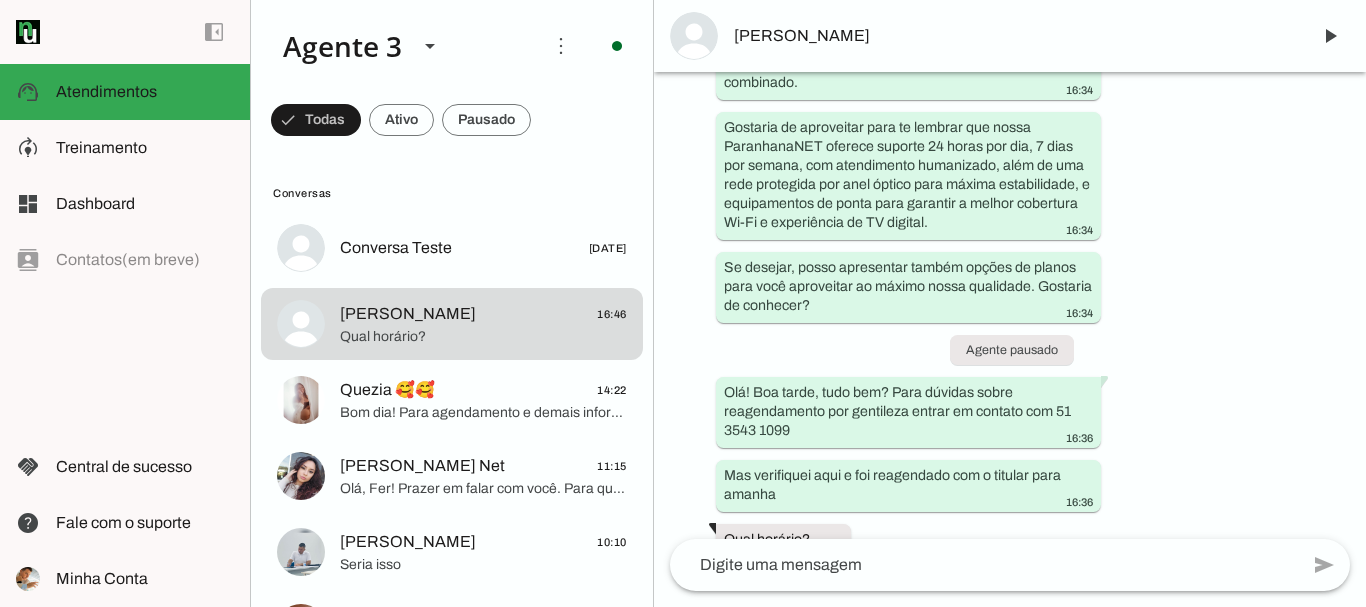 click 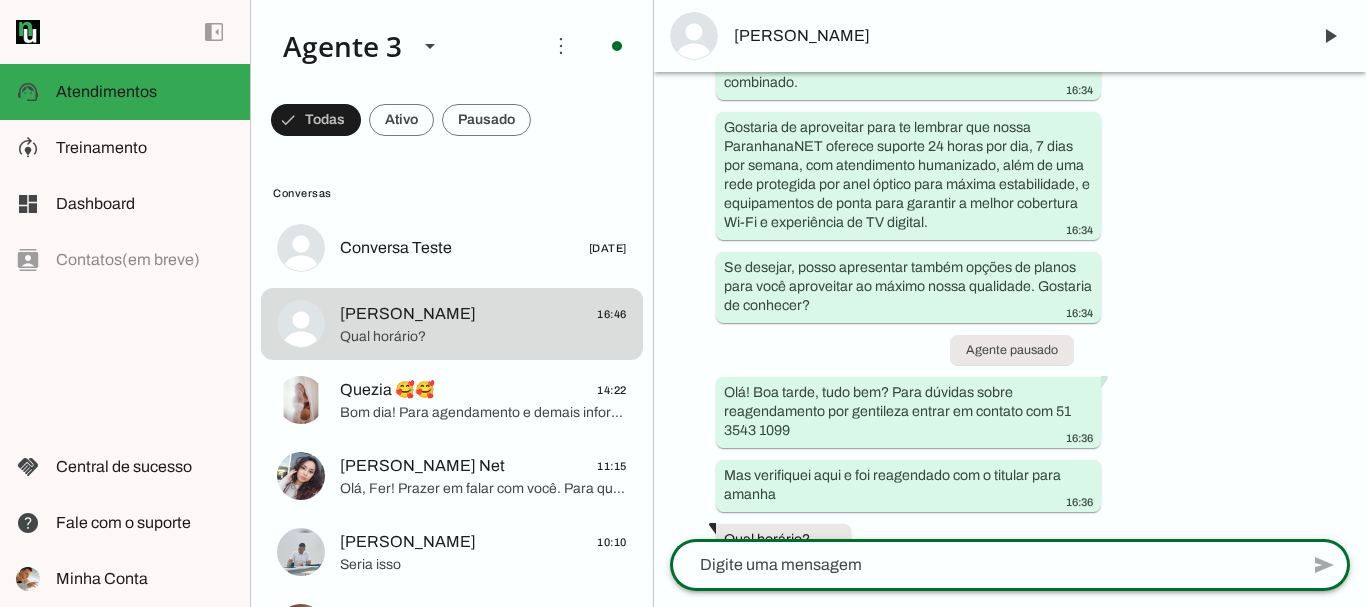 paste on "Olá! Boa tarde, tudo bem? Para dúvidas sobre reagendamento por gentileza entrar em contato com 51 3543 1099" 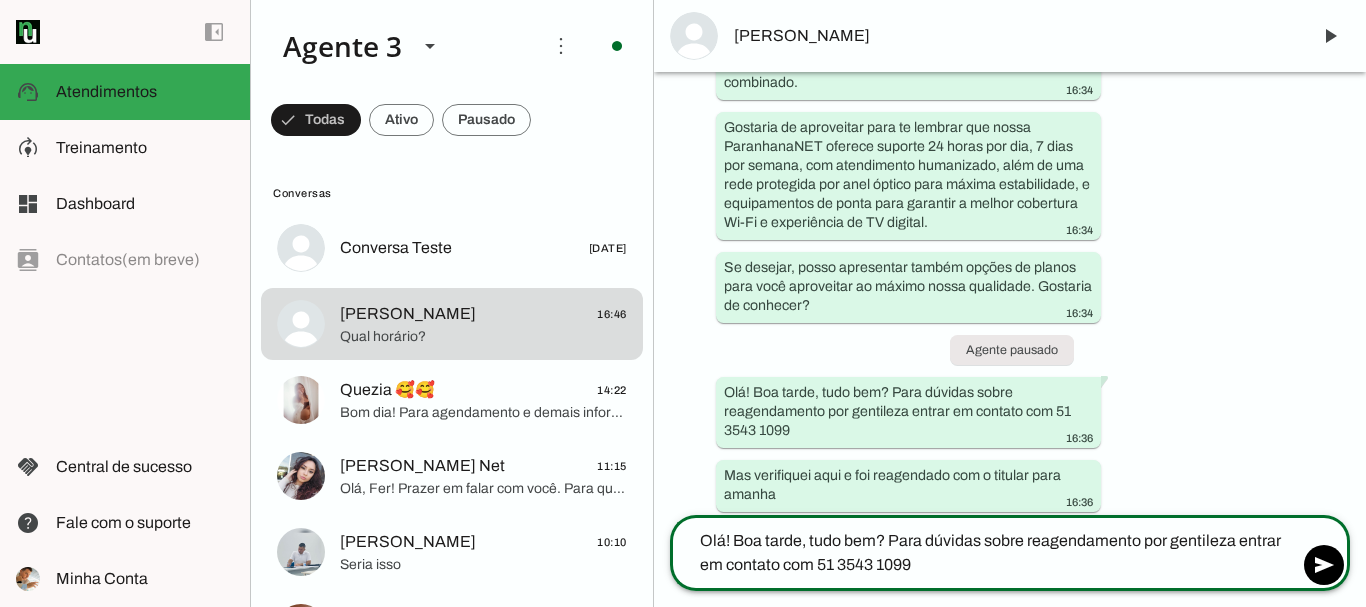 drag, startPoint x: 886, startPoint y: 542, endPoint x: 726, endPoint y: 539, distance: 160.02812 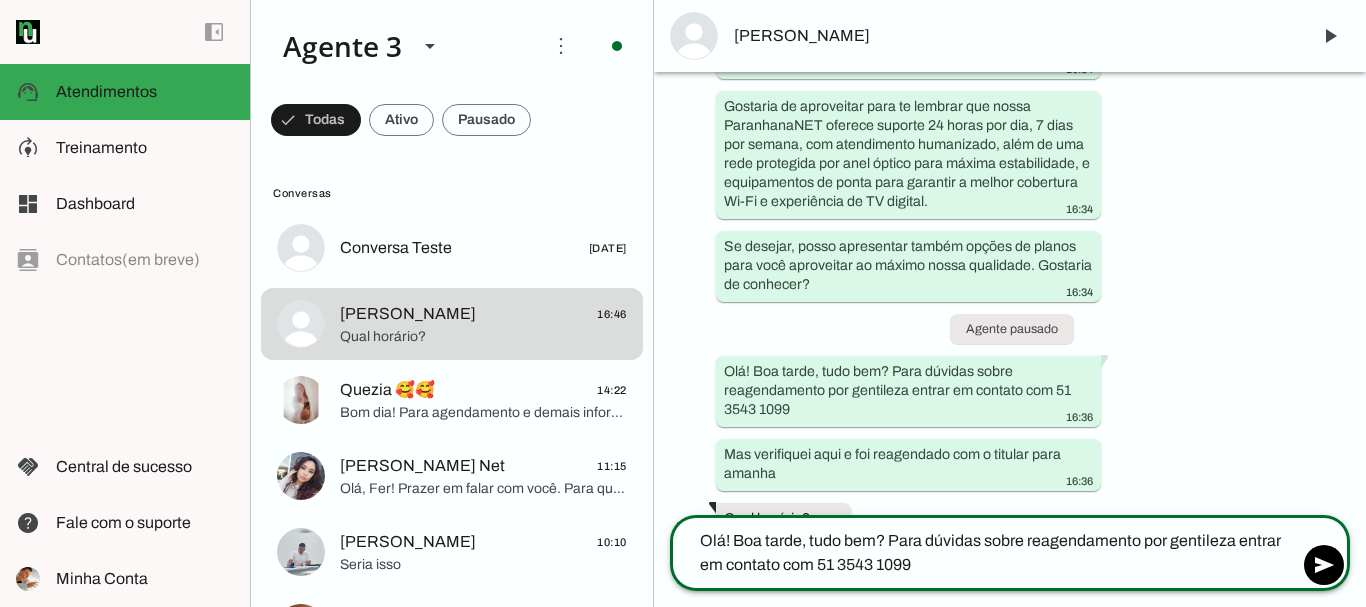 scroll, scrollTop: 2038, scrollLeft: 0, axis: vertical 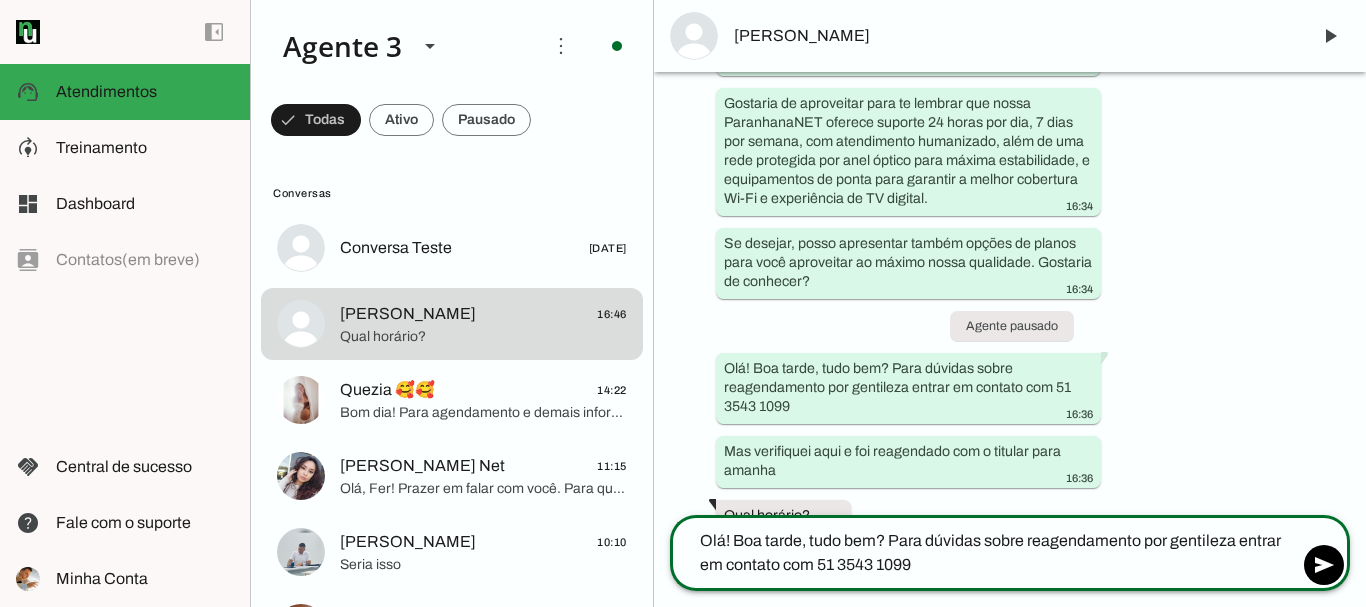 click on "**********" 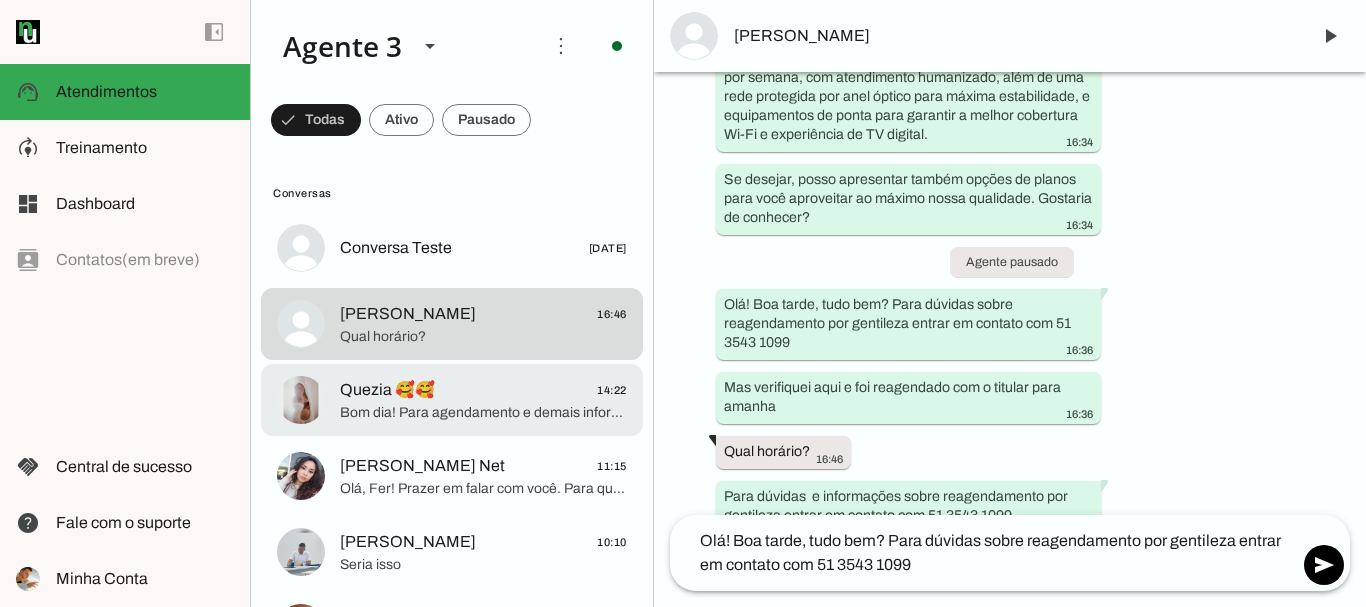 click on "Bom dia! Para agendamento e demais informações, pode dar sequência no número da nossa central 51 3543 1099" 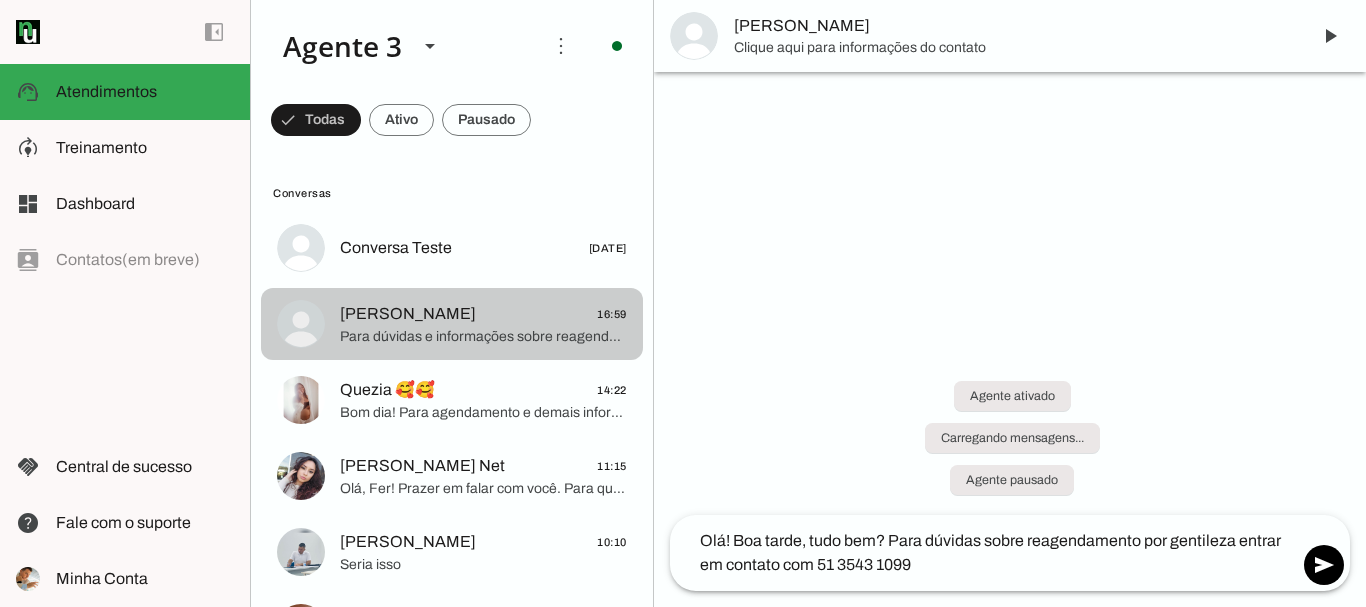 scroll, scrollTop: 0, scrollLeft: 0, axis: both 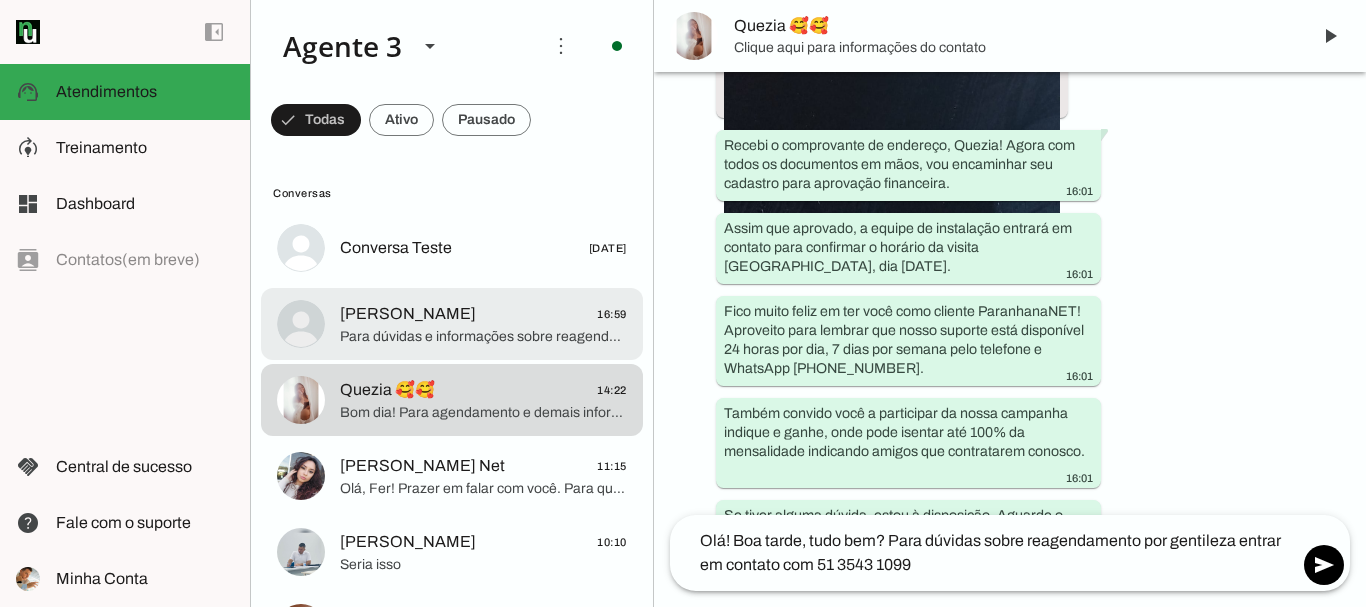 type 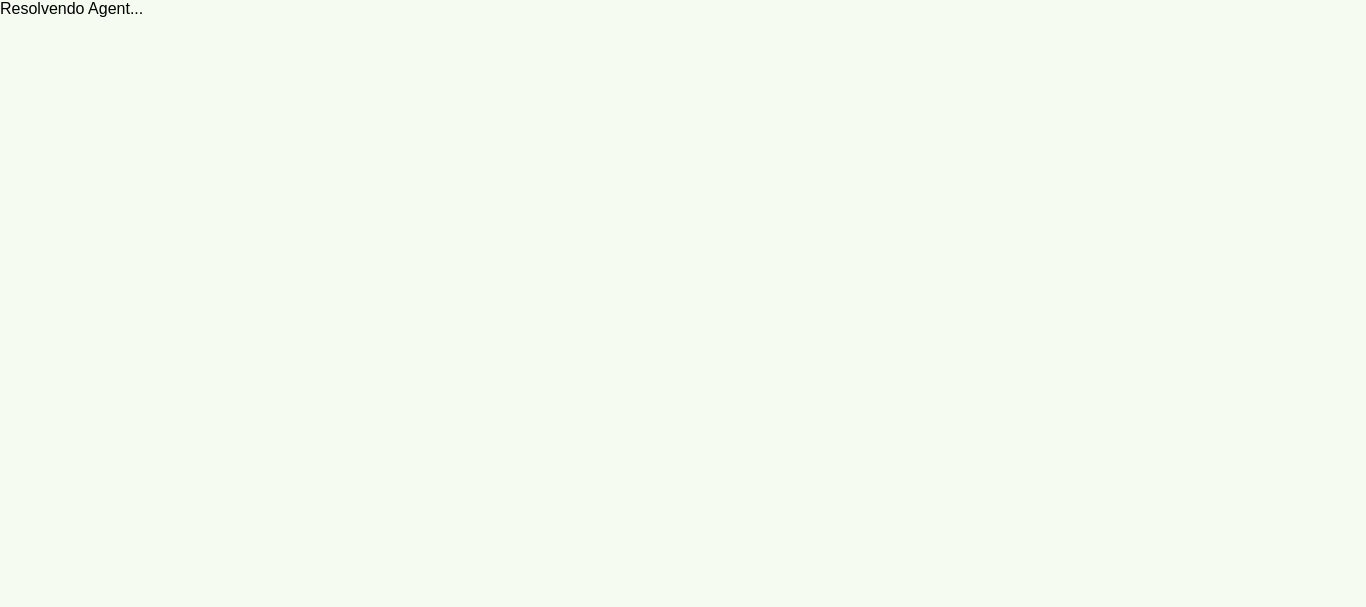 scroll, scrollTop: 0, scrollLeft: 0, axis: both 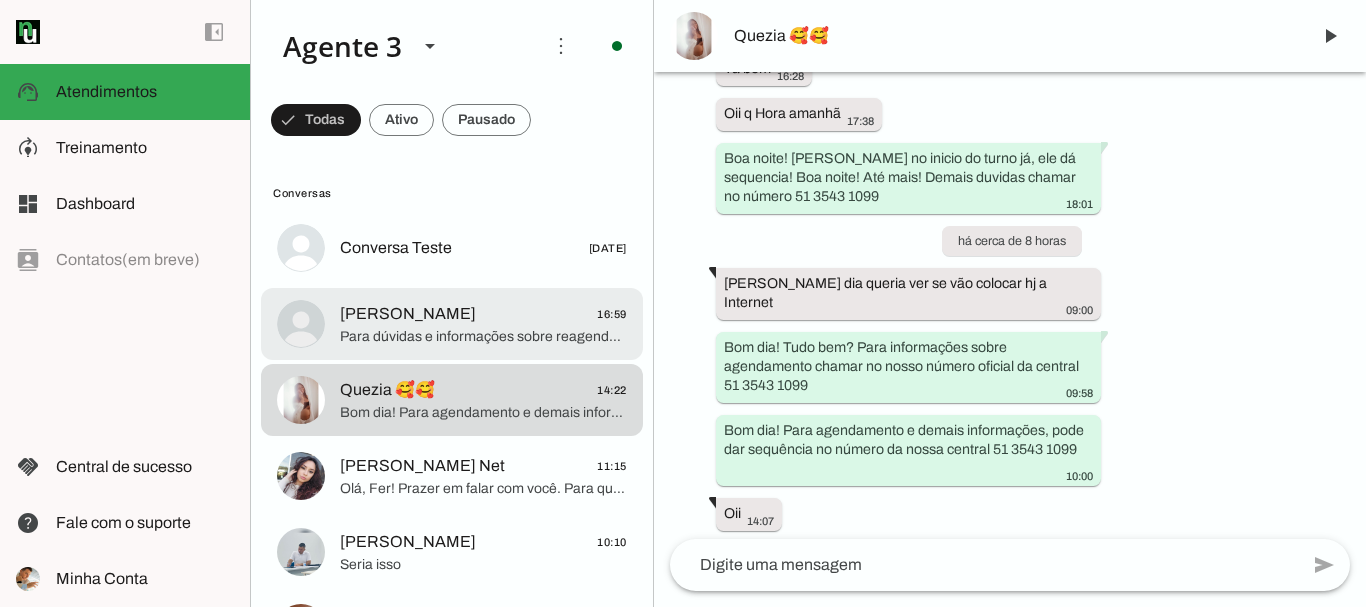 click on "Para dúvidas  e informações sobre reagendamento por gentileza entrar em contato com 51 3543 1099" 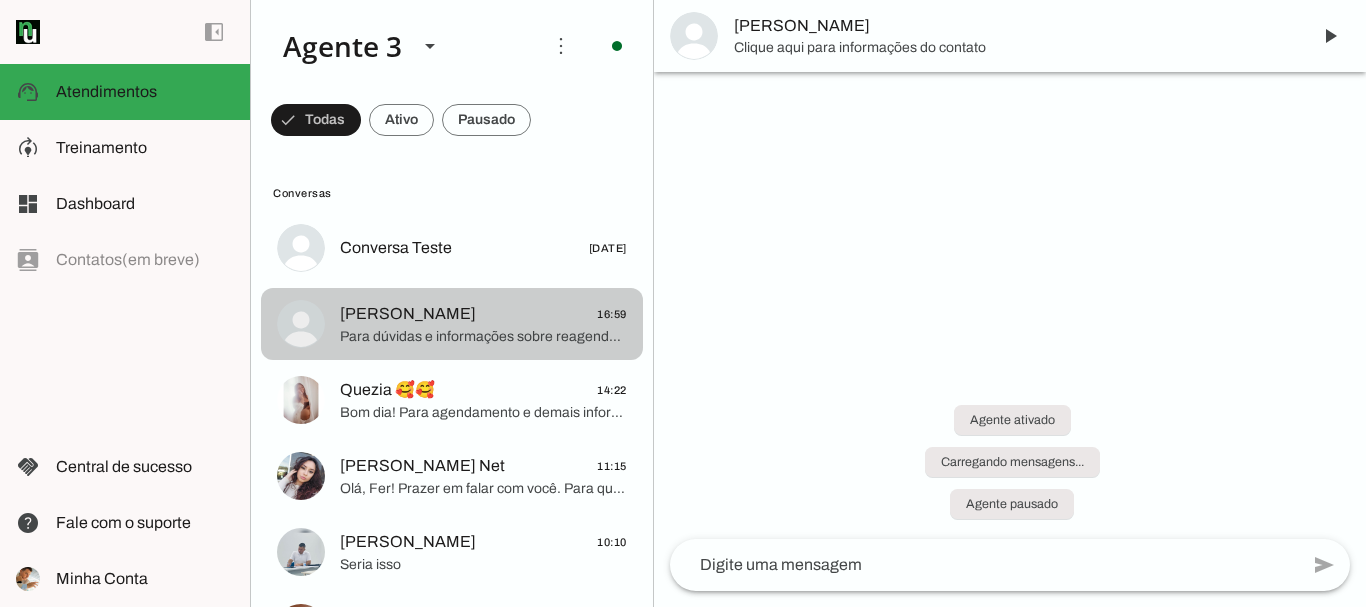 scroll, scrollTop: 2078, scrollLeft: 0, axis: vertical 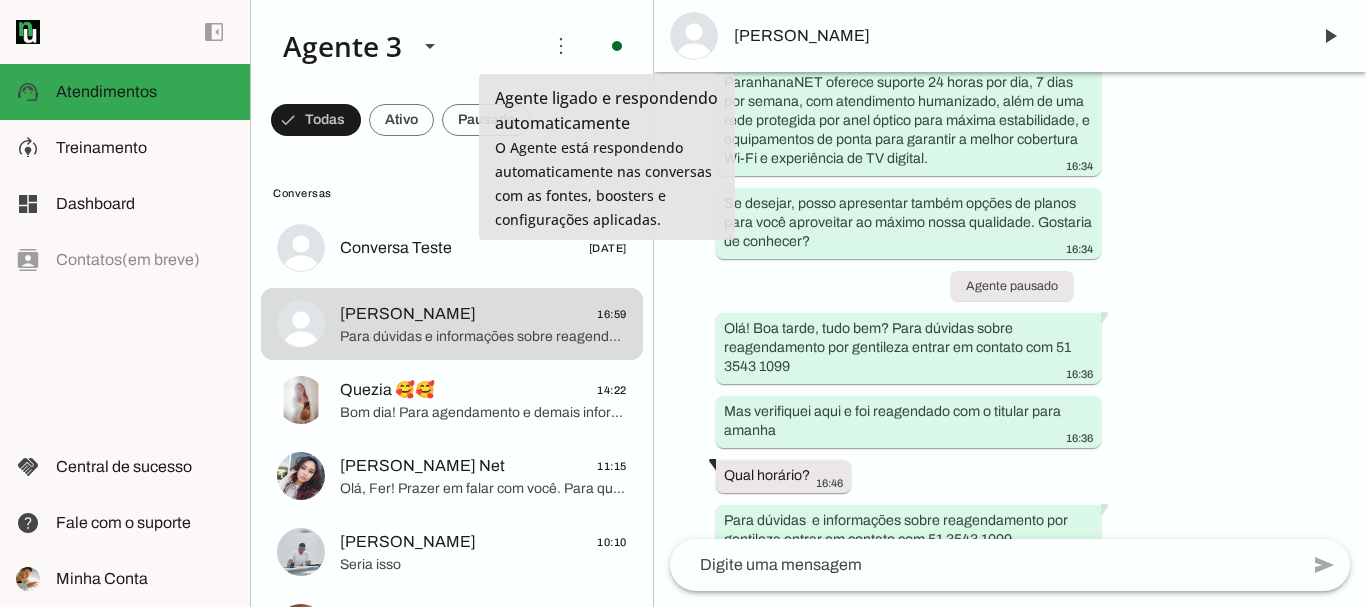 click on "Agente ativado
há 40 minutos
Boa tarde!. Tudo bem?! 16:27
Boa tarde! Tudo ótimo, obrigado por perguntar. Eu me chamo Iago e estou muito feliz em ter a oportunidade de falar com você. Sou agente de vendas da ParanhanaNET, um provedor líder de mercado, eleito como o provedor que entrega a banda larga mais veloz de todo o Vale do Paranhana, além de estar entre os top 3 em velocidade no Rio Grande do Sul e no Top 10 do Brasil, segundo o site minhaconexao.com.br. Também somos reconhecidos como o melhor provedor em qualidade de atendimento e suporte técnico na região. Posso saber o seu nome? 16:27
Consegue me confirmar se a instalação da internet será realizada hoje. 16:28
16:28
Lucas Evandro de Lima Korsack, acho que estava agendado para hoje às 16h 16:29
16:29
Rua João Carlos Lenh, 61. Bairro Petrópolis. Taquara 16:30 16:30" at bounding box center [1010, 305] 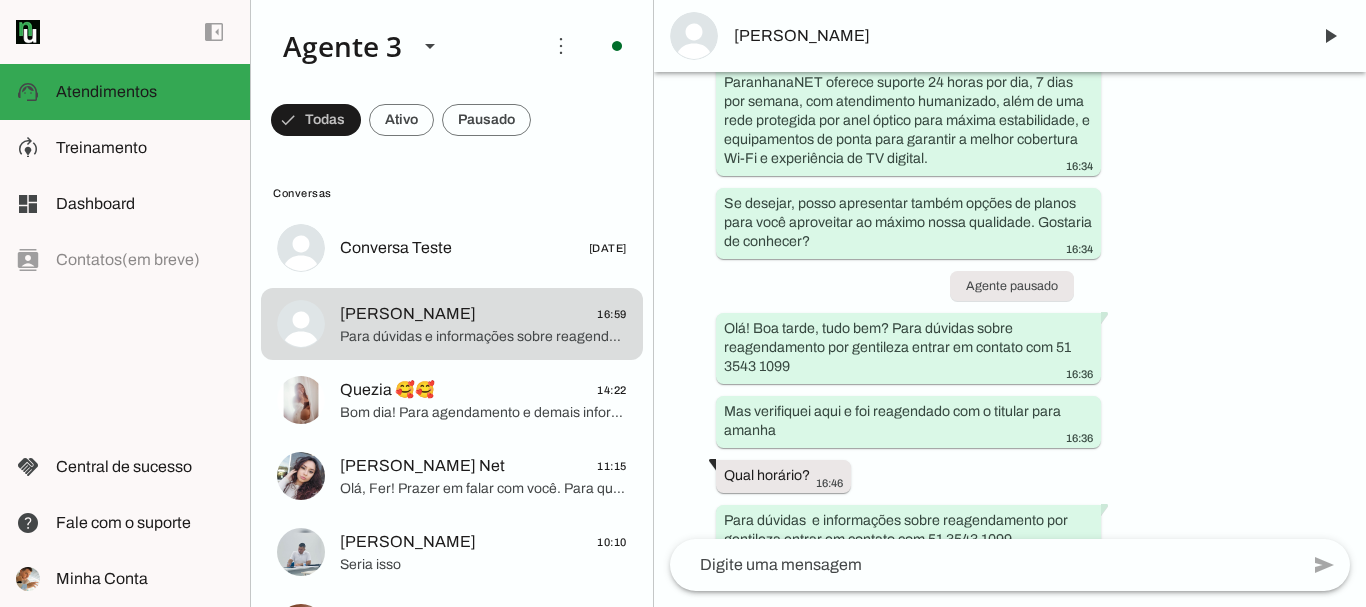 scroll, scrollTop: 100, scrollLeft: 0, axis: vertical 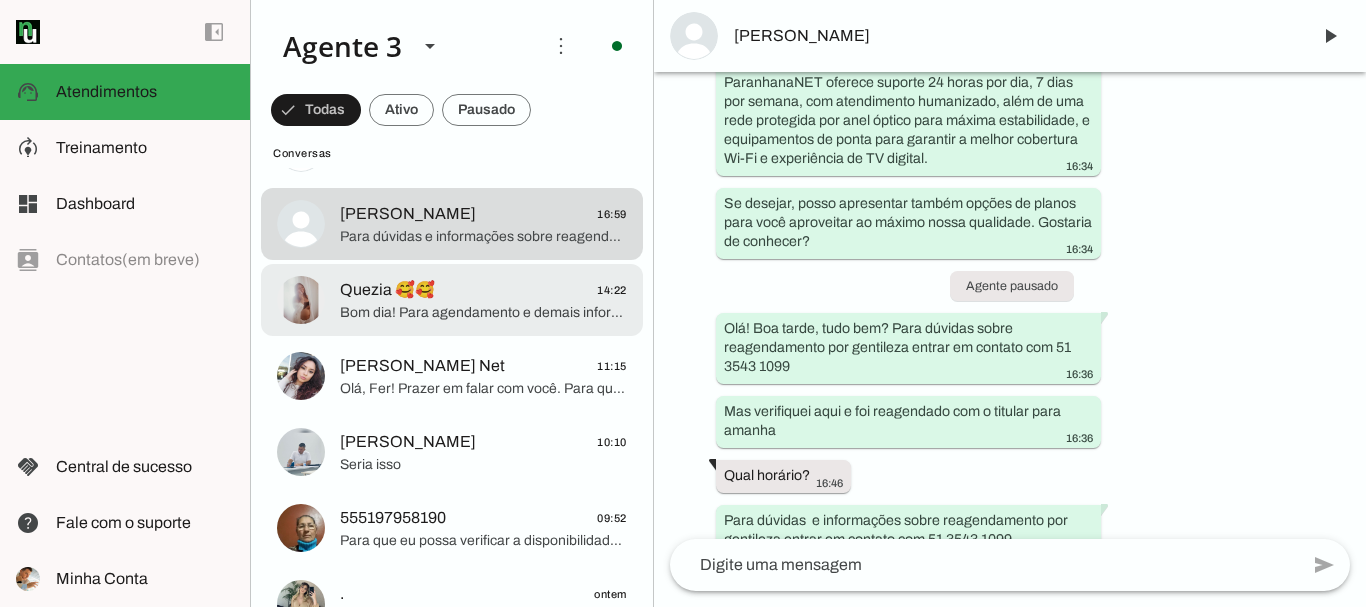 type 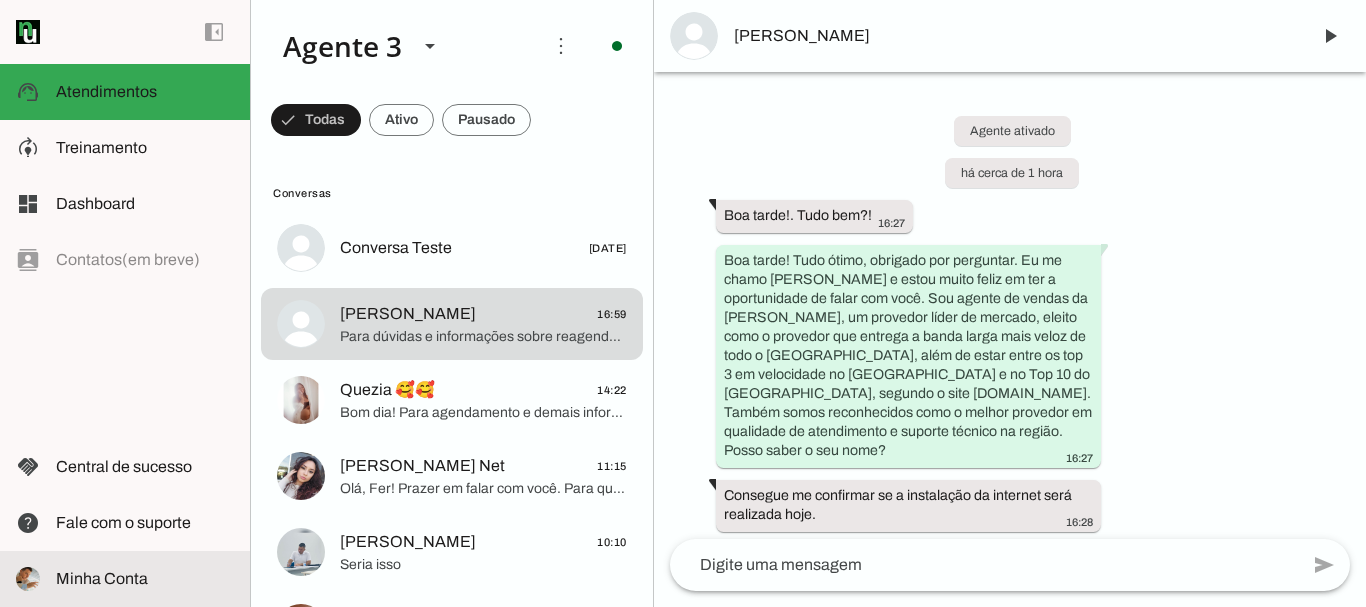 scroll, scrollTop: 0, scrollLeft: 0, axis: both 